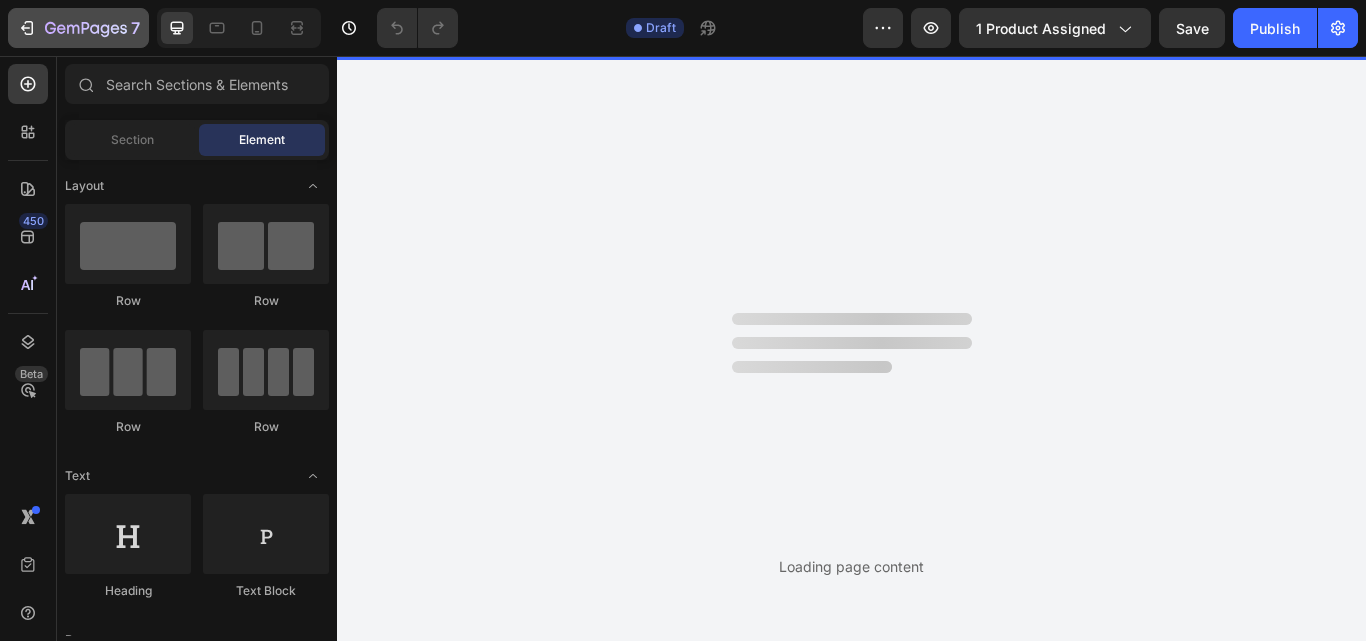 scroll, scrollTop: 0, scrollLeft: 0, axis: both 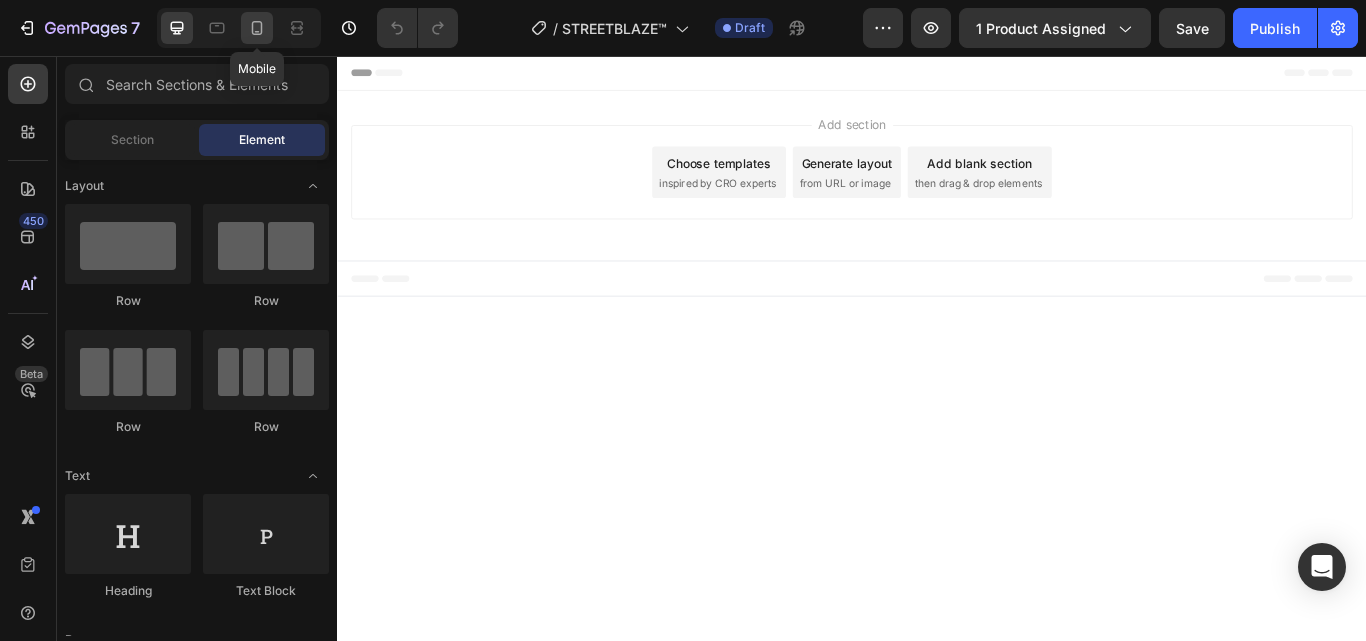 click 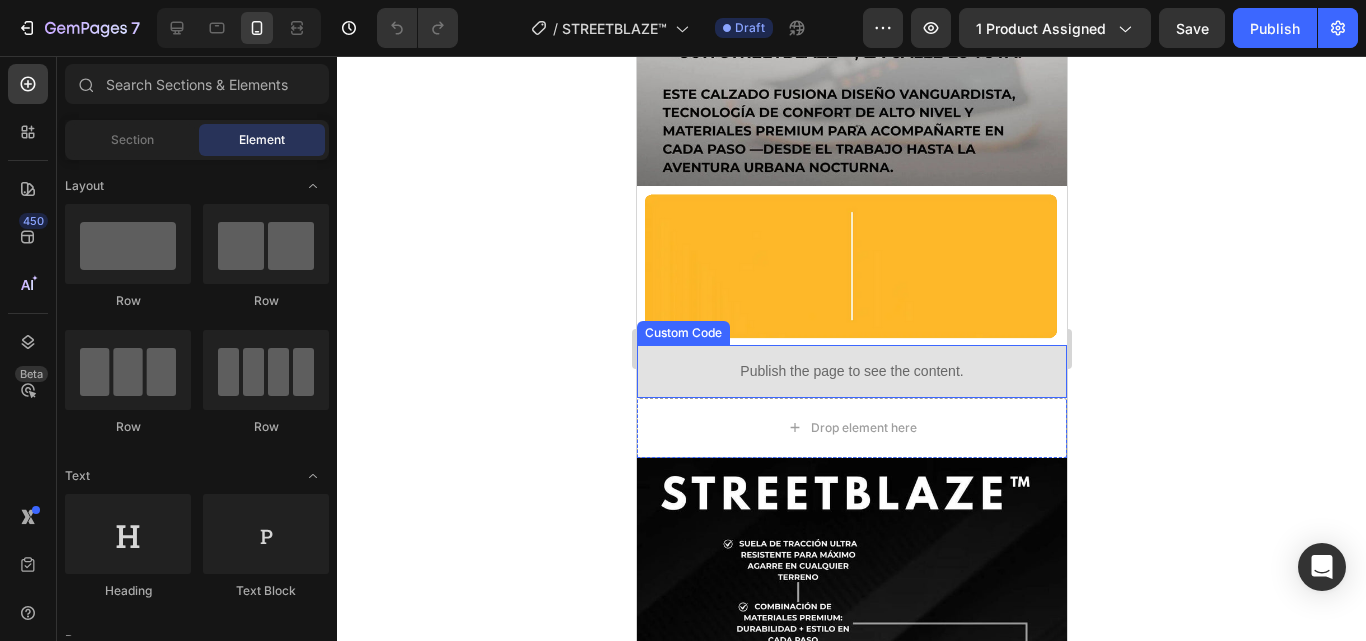 scroll, scrollTop: 600, scrollLeft: 0, axis: vertical 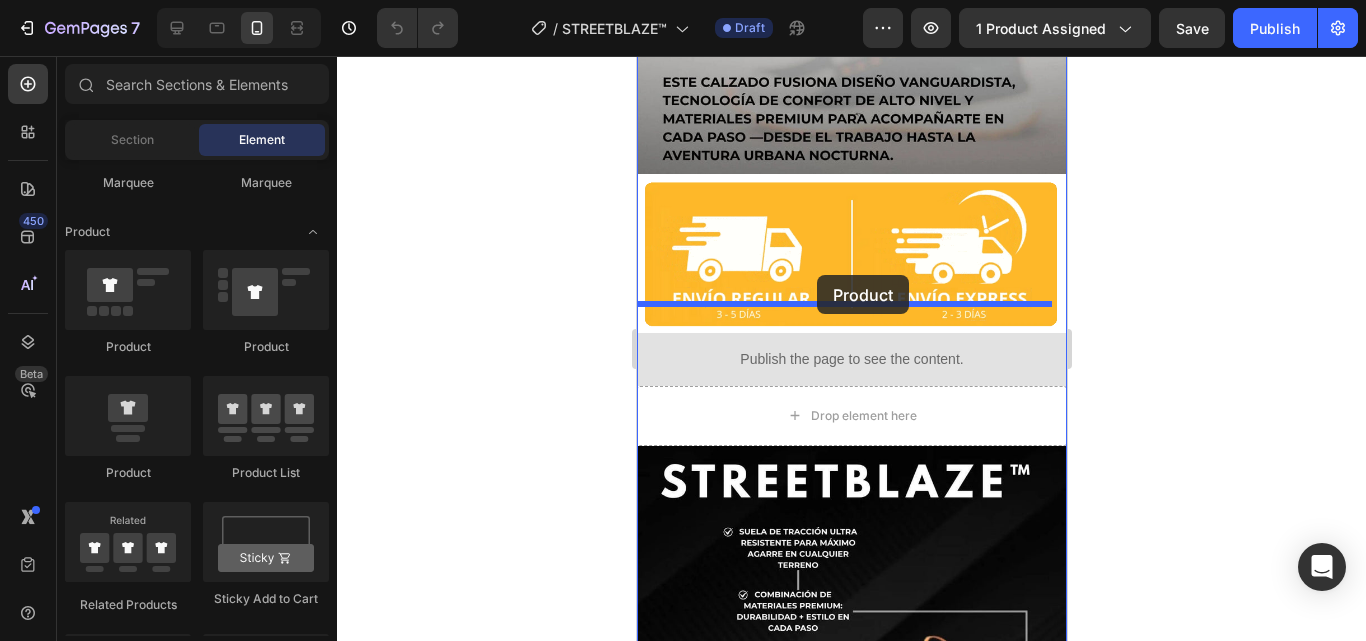 drag, startPoint x: 898, startPoint y: 370, endPoint x: 816, endPoint y: 275, distance: 125.49502 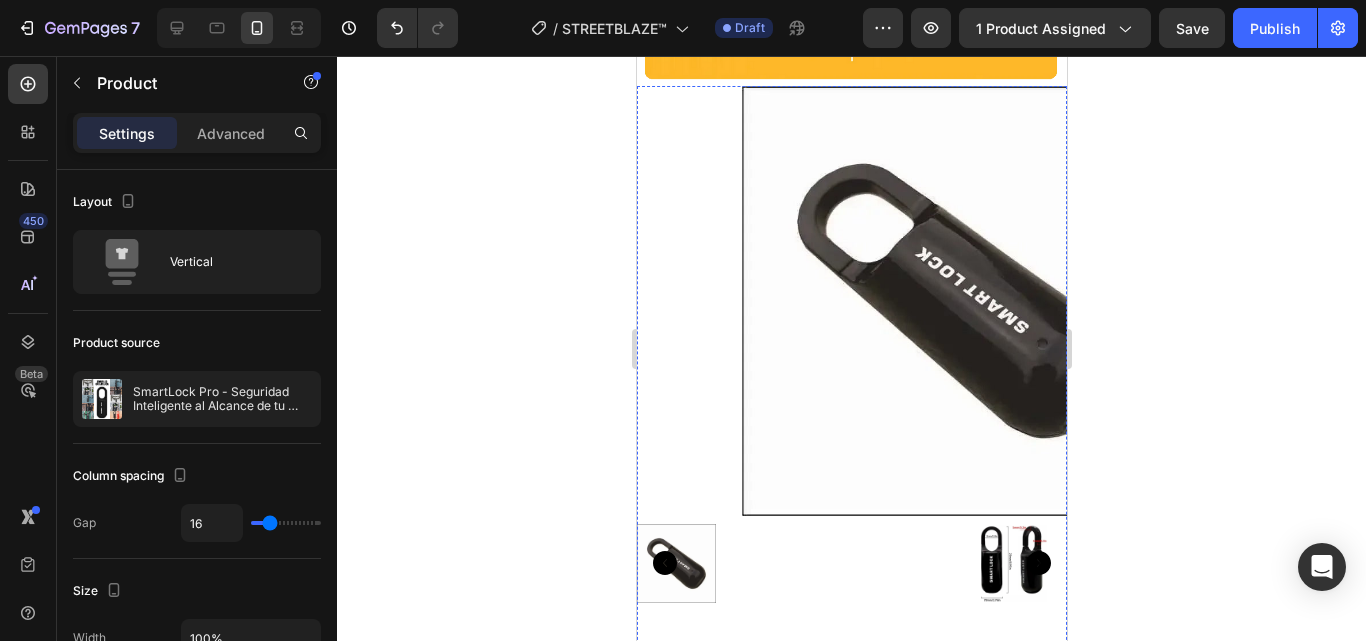 scroll, scrollTop: 700, scrollLeft: 0, axis: vertical 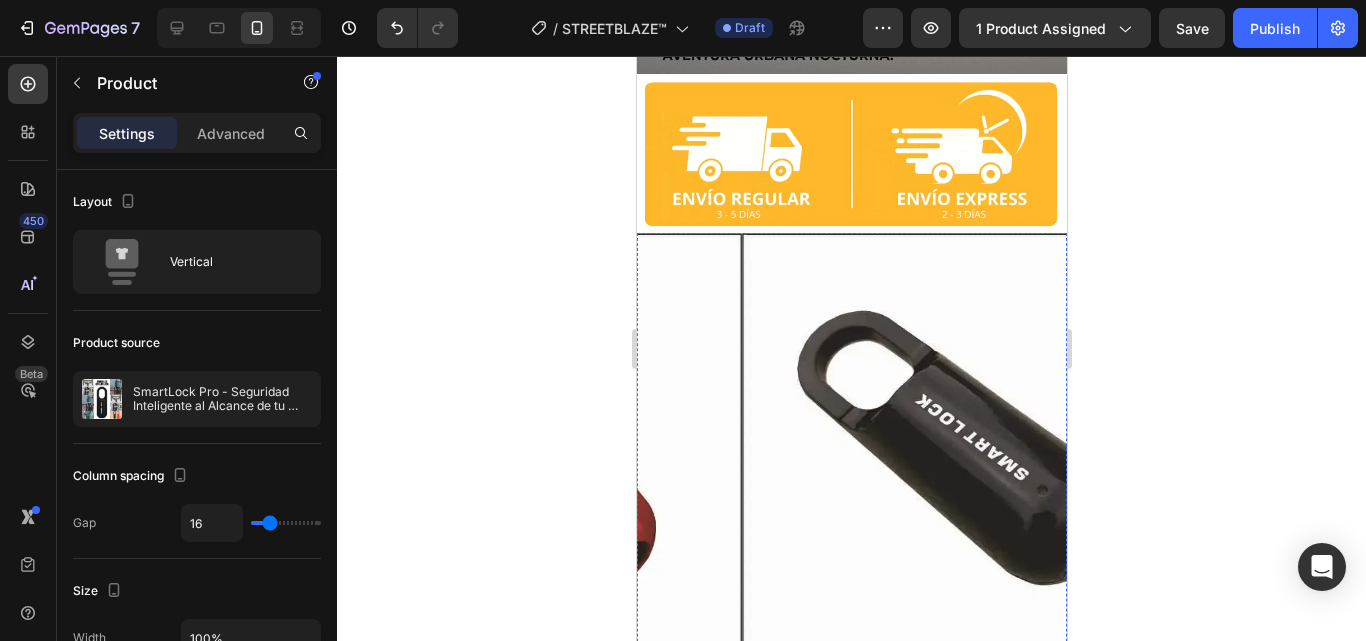click at bounding box center (956, 448) 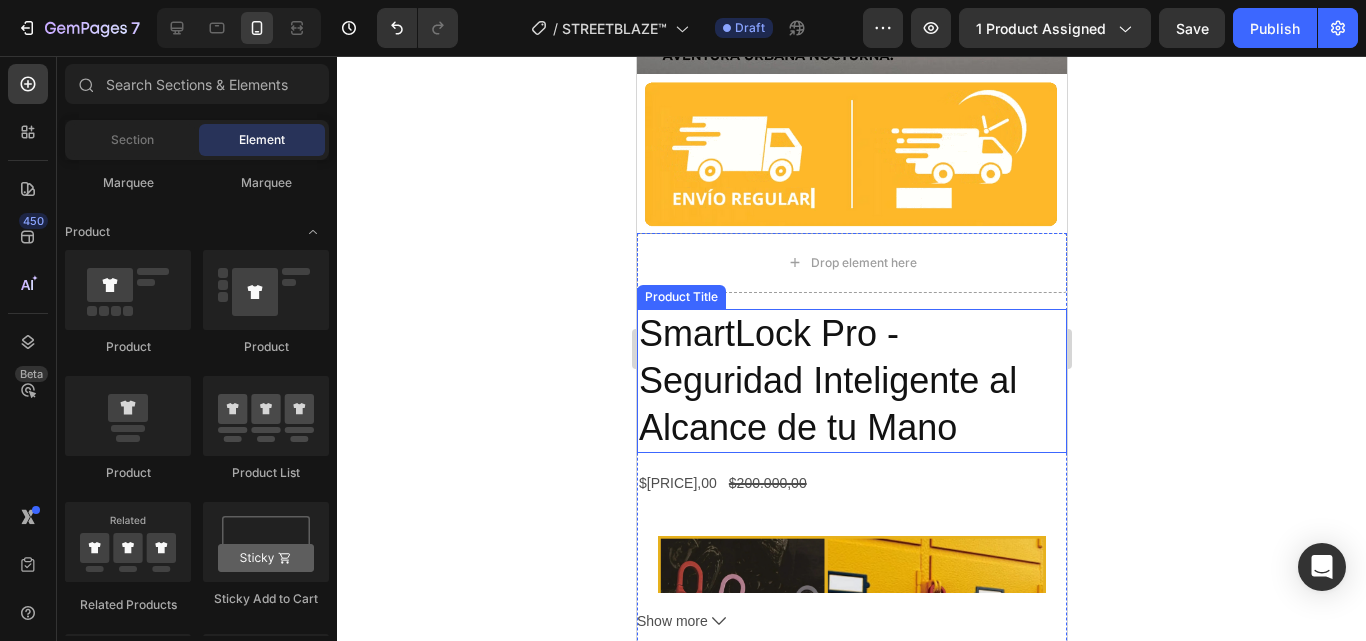 click on "SmartLock Pro - Seguridad Inteligente al Alcance de tu Mano" at bounding box center [851, 381] 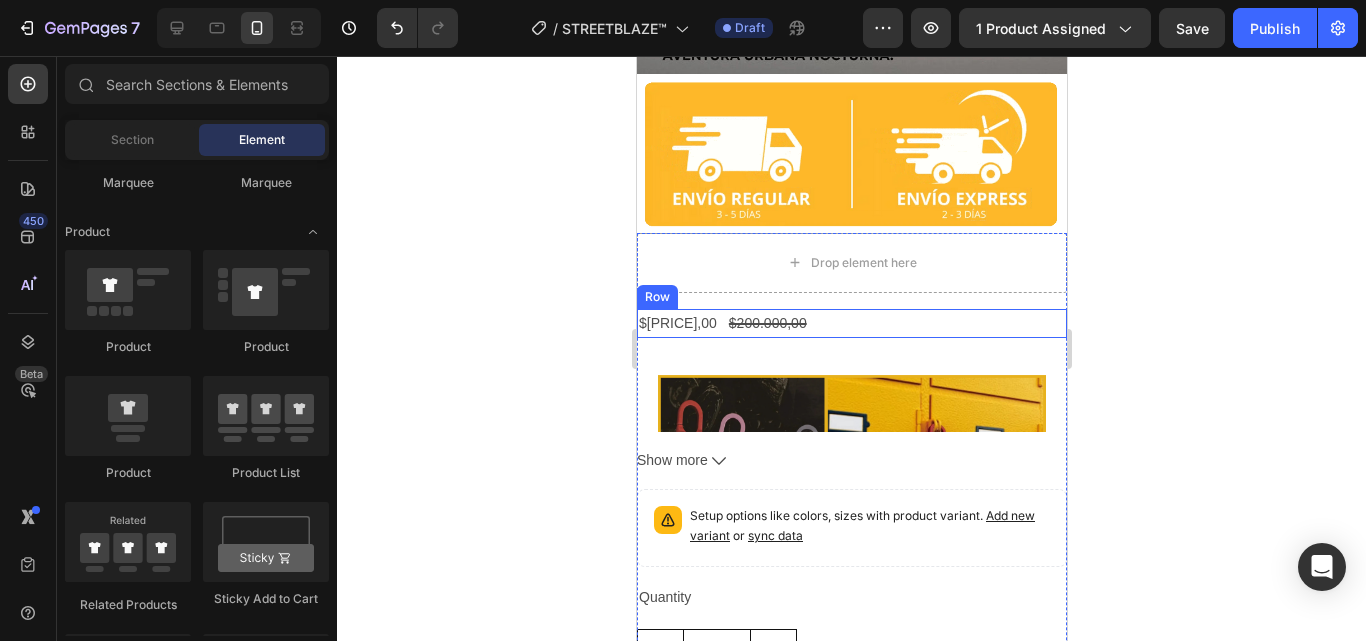 click on "$135.000,00 Product Price Product Price $200.000,00 Product Price Product Price Row" at bounding box center [851, 323] 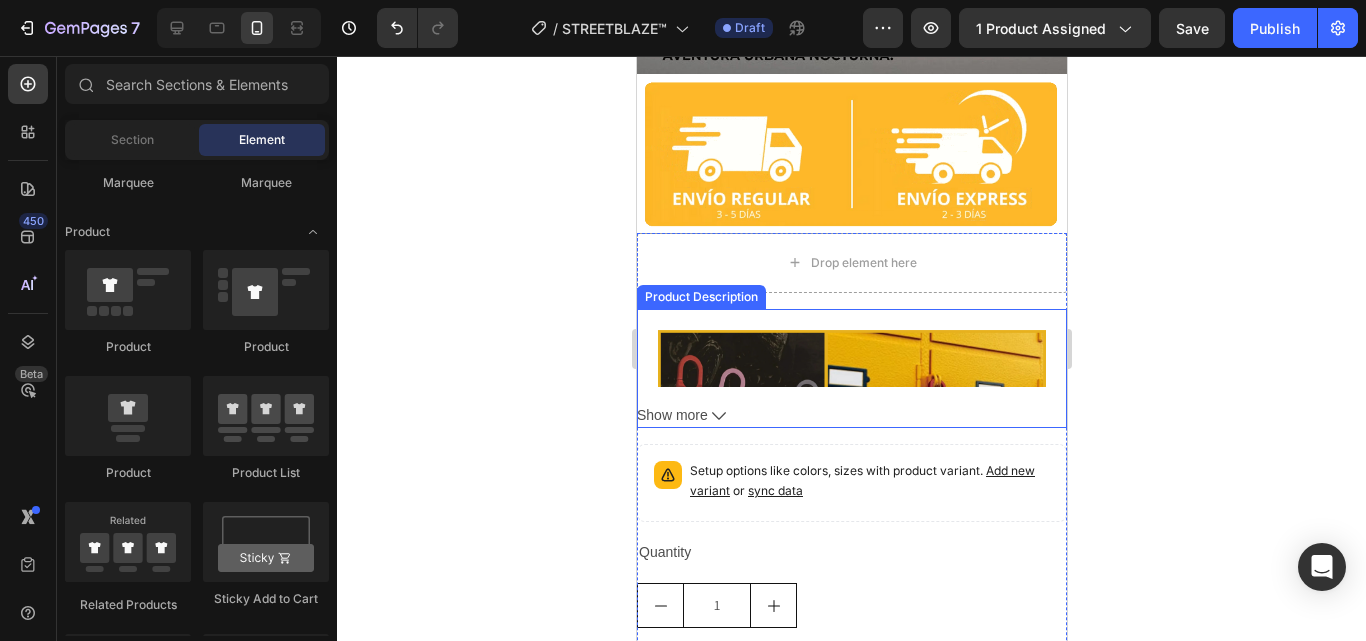 click at bounding box center (851, 415) 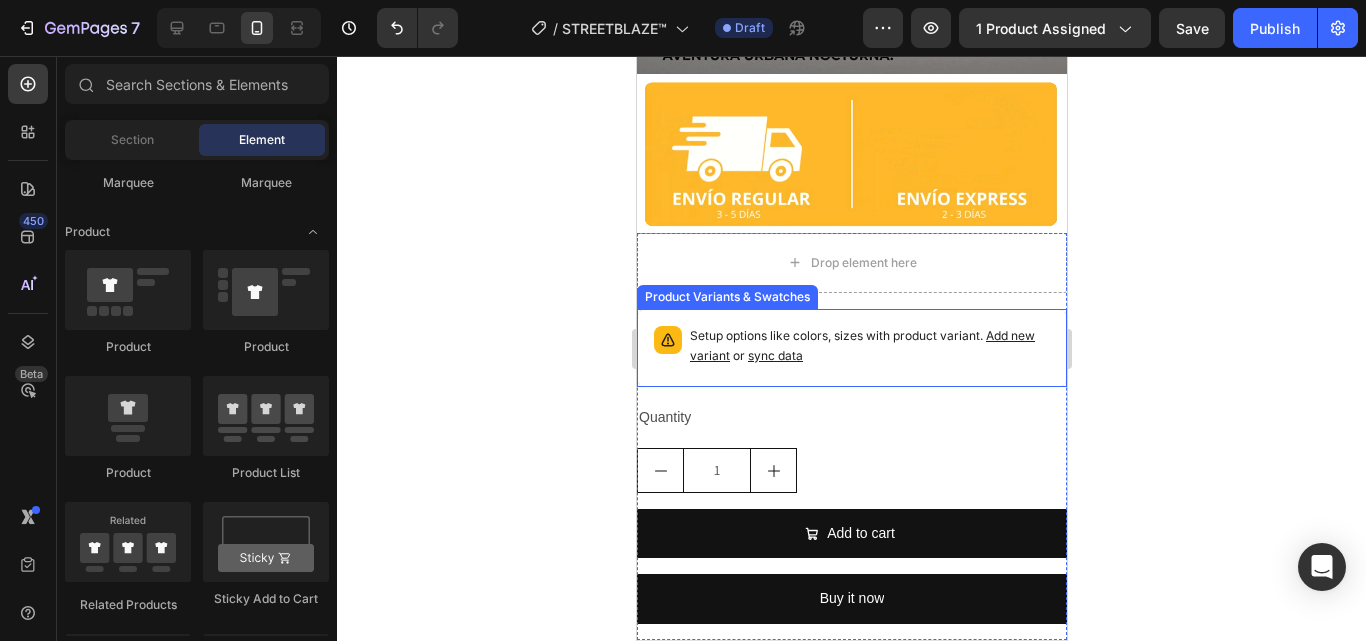 click on "Setup options like colors, sizes with product variant.       Add new variant   or   sync data" at bounding box center [851, 348] 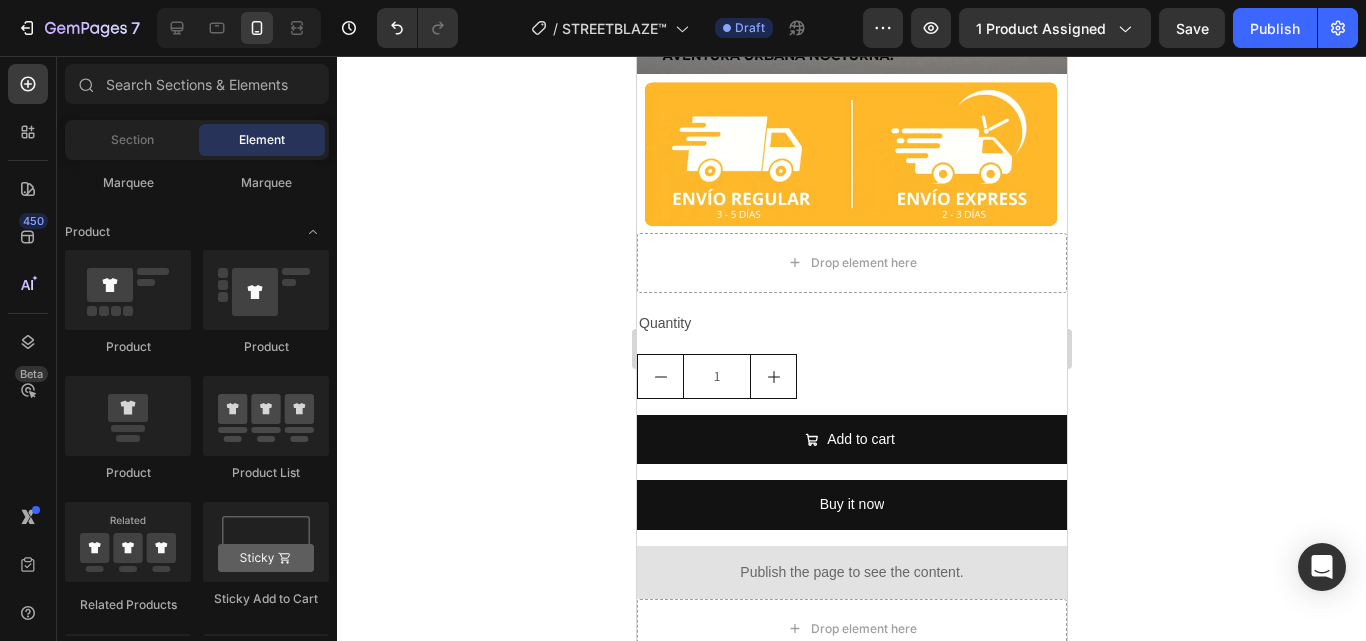 click on "Quantity" at bounding box center [851, 323] 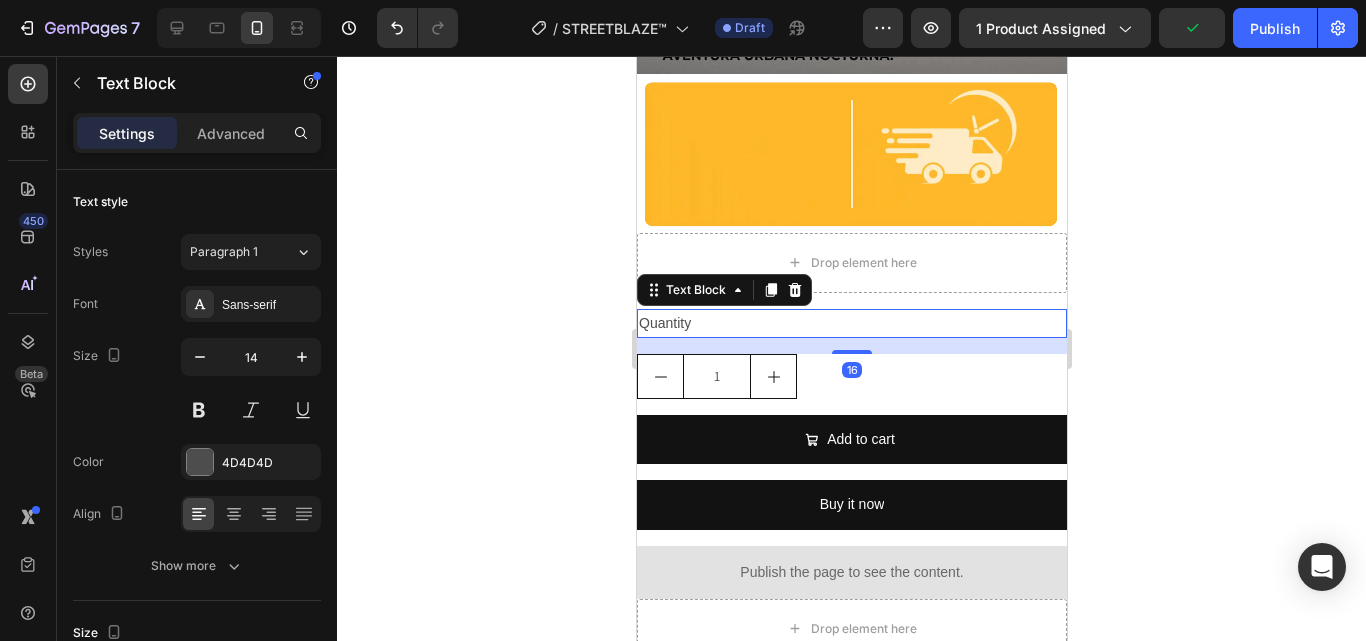 click on "Quantity" at bounding box center [851, 323] 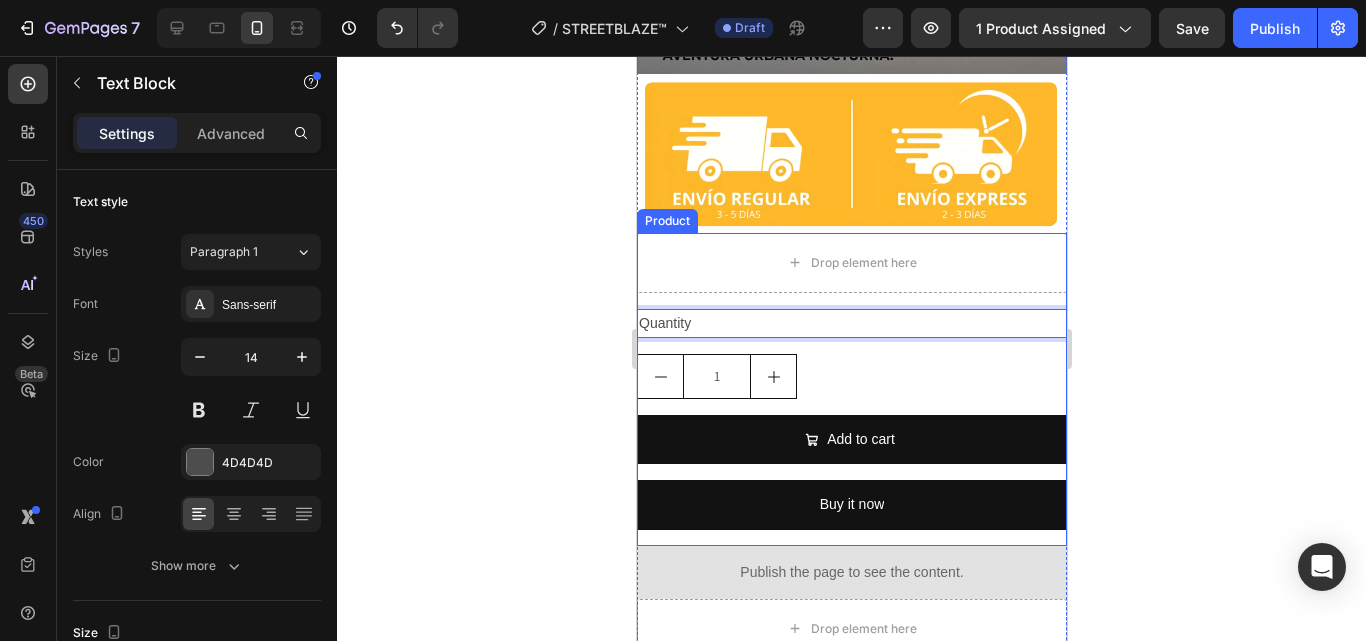 click on "Drop element here Quantity Text Block   16
1
Product Quantity
Add to cart Add to Cart Buy it now Dynamic Checkout Product" at bounding box center [851, 389] 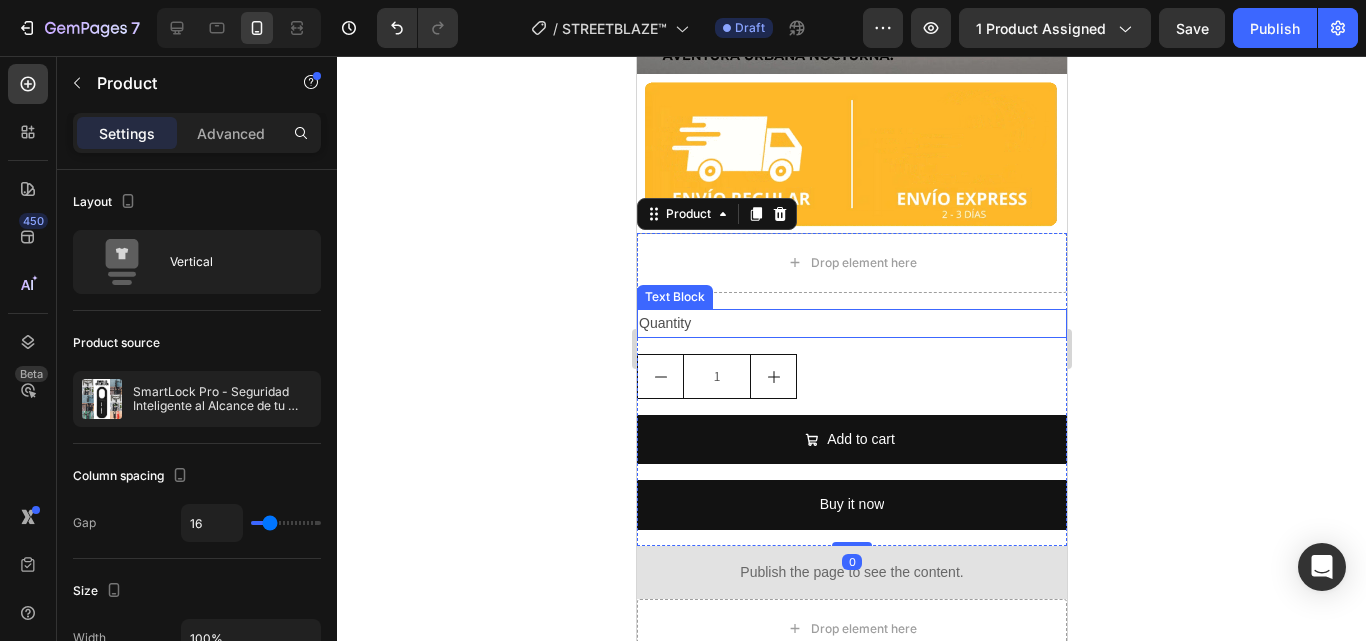 click on "Quantity" at bounding box center (851, 323) 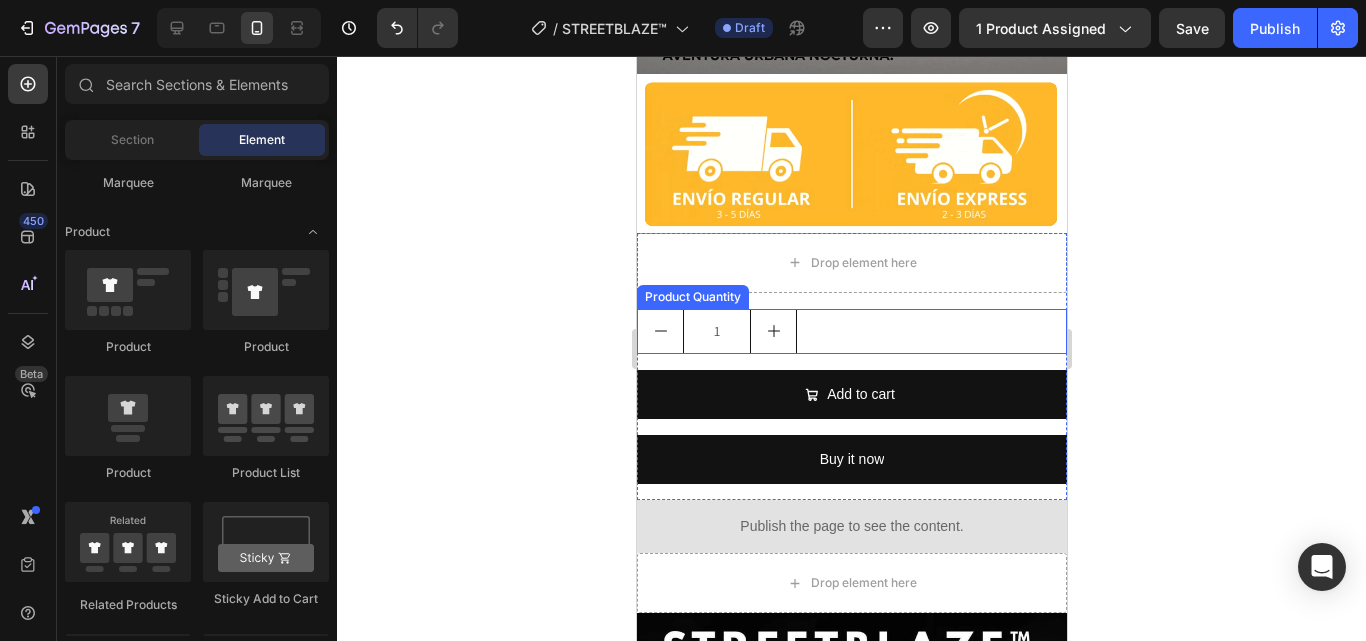 click on "1" at bounding box center [851, 331] 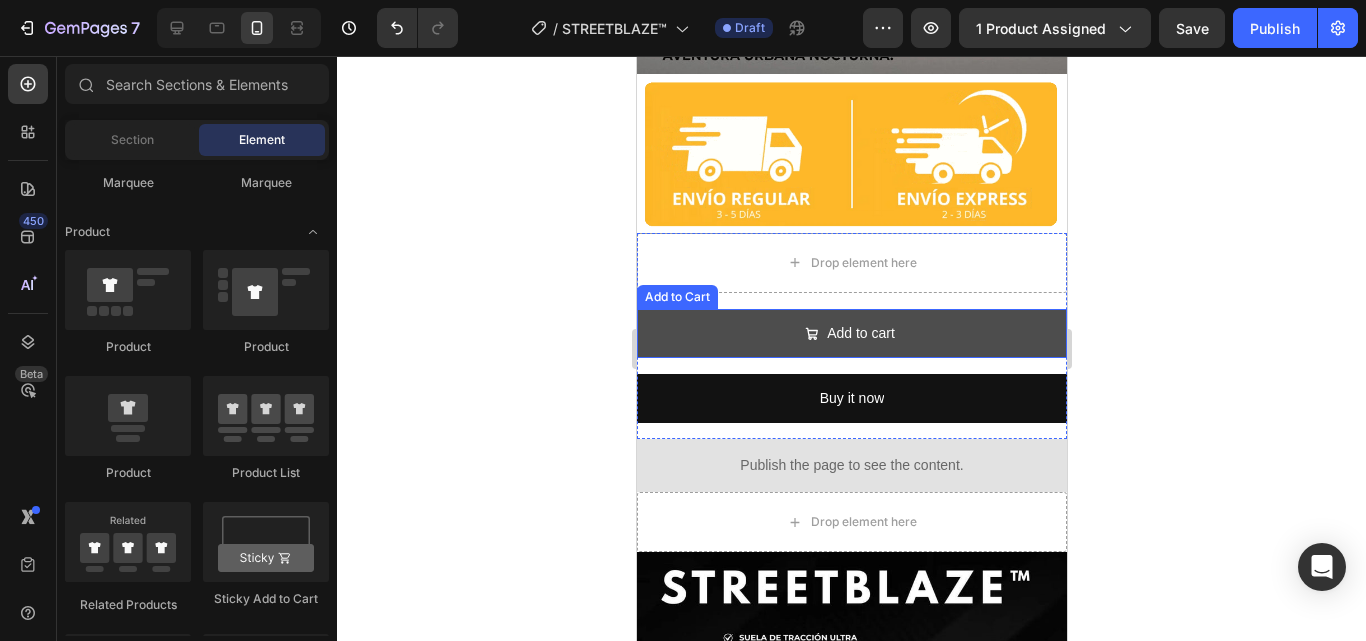 click on "Add to cart" at bounding box center [851, 333] 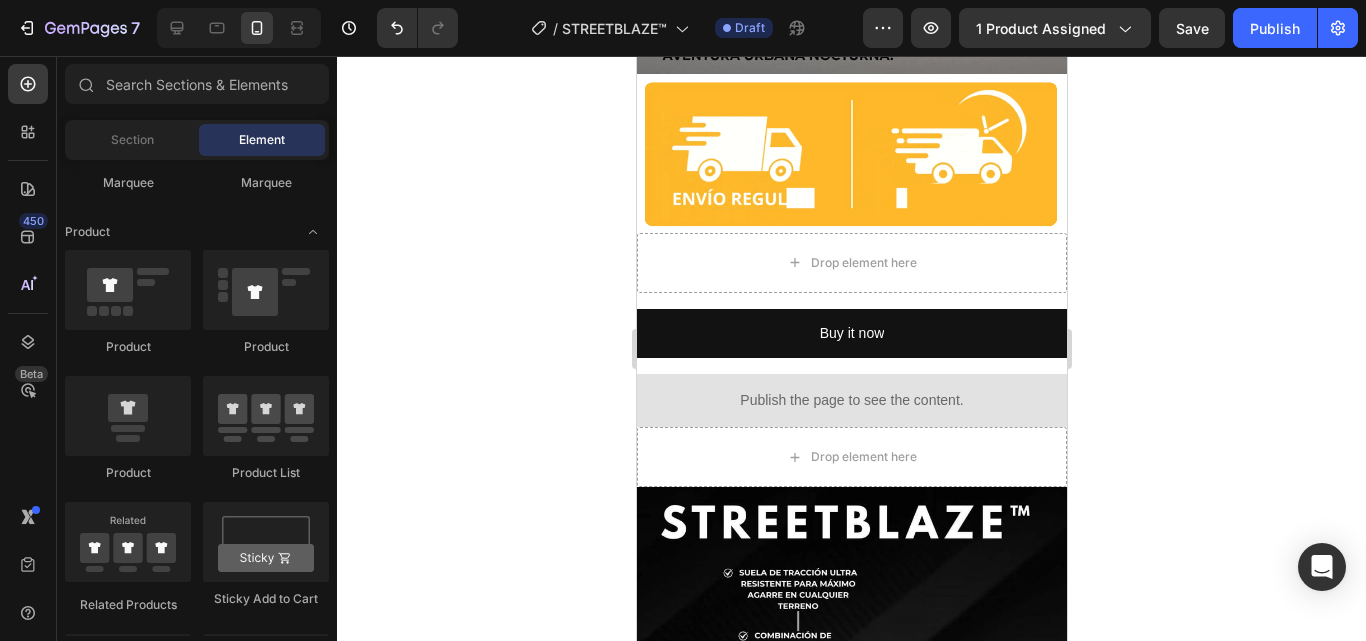 click on "Buy it now" at bounding box center (851, 333) 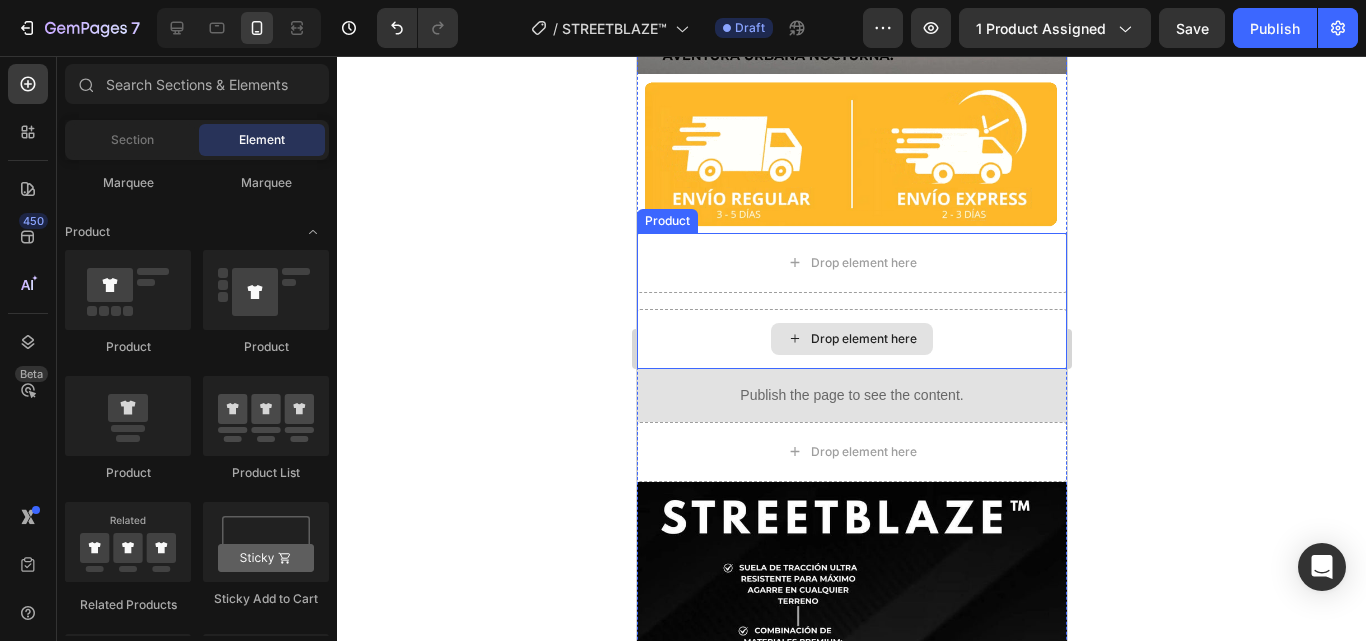 click on "Drop element here" at bounding box center [851, 339] 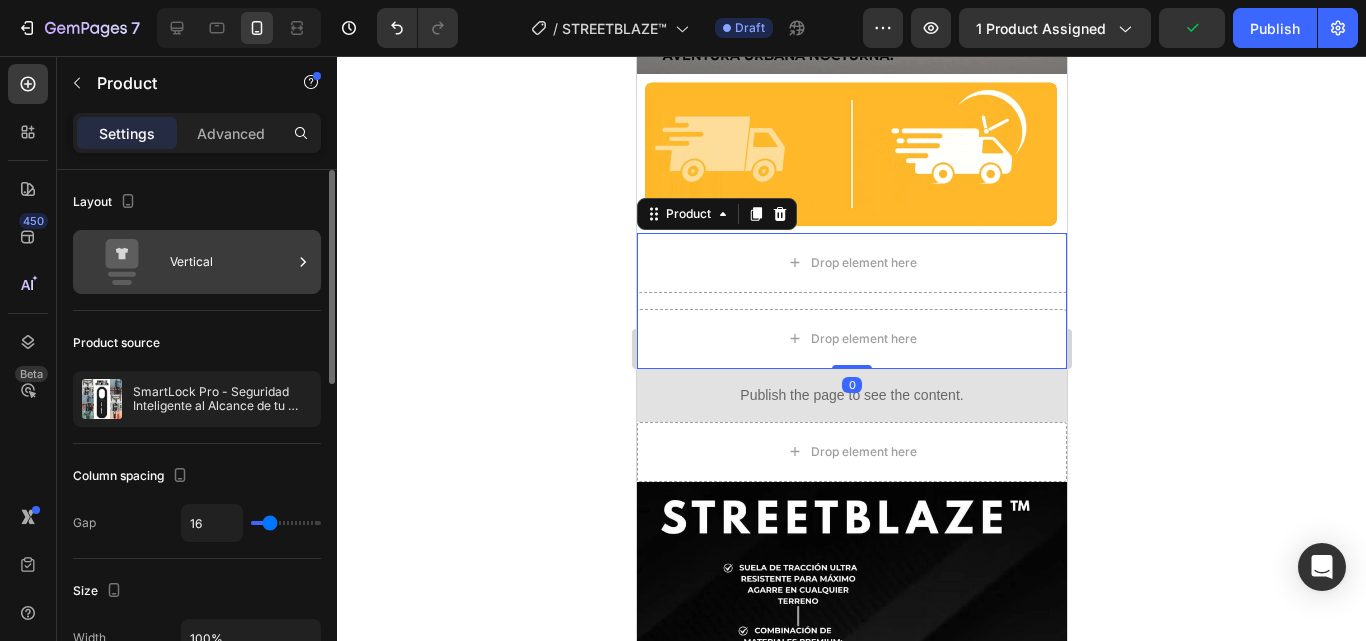 click on "Vertical" at bounding box center [231, 262] 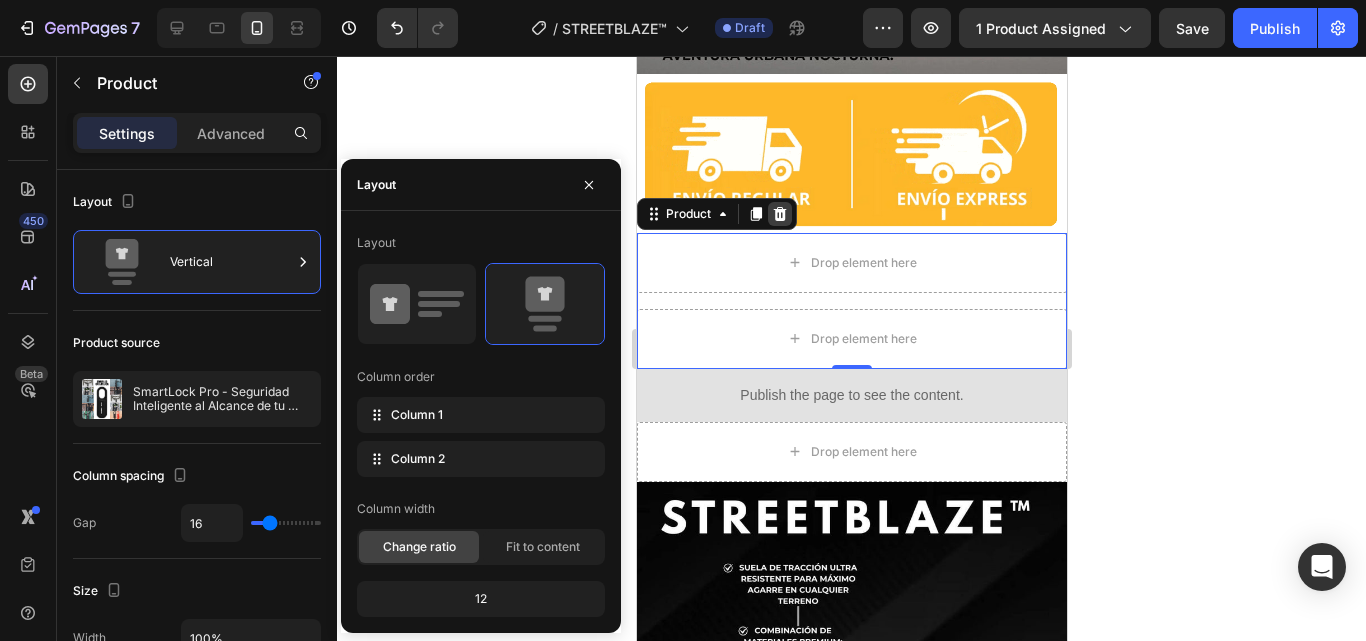 click 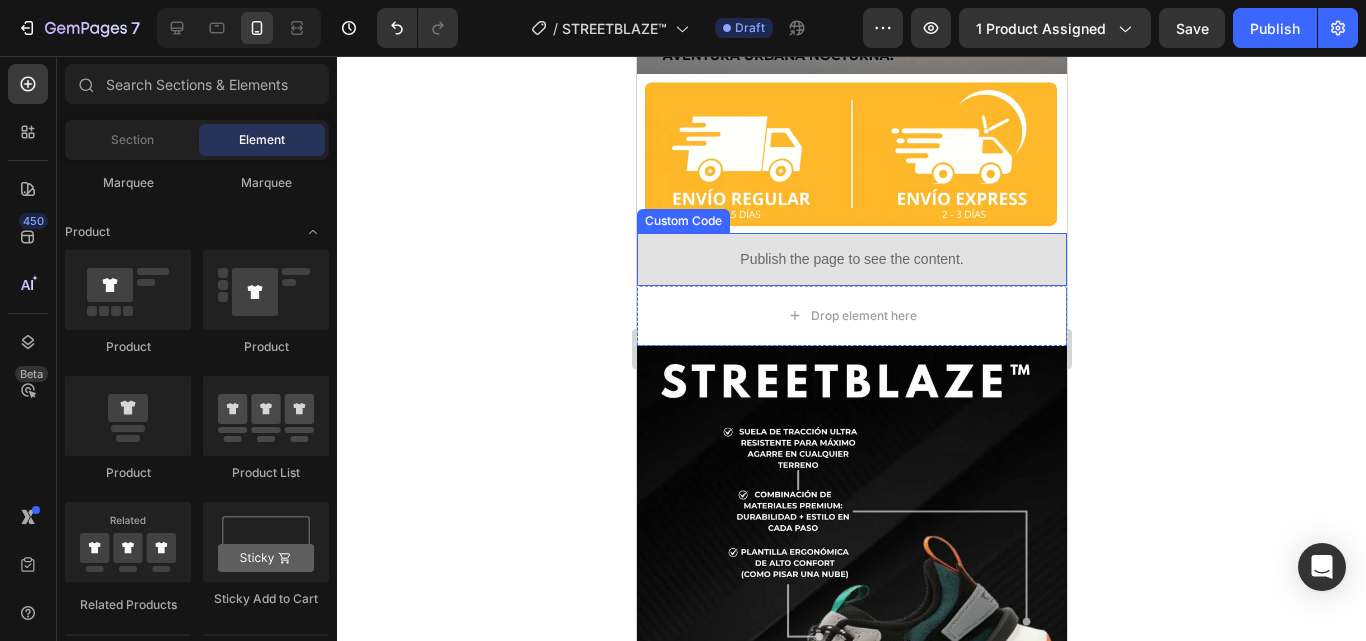 click on "Publish the page to see the content." at bounding box center (851, 259) 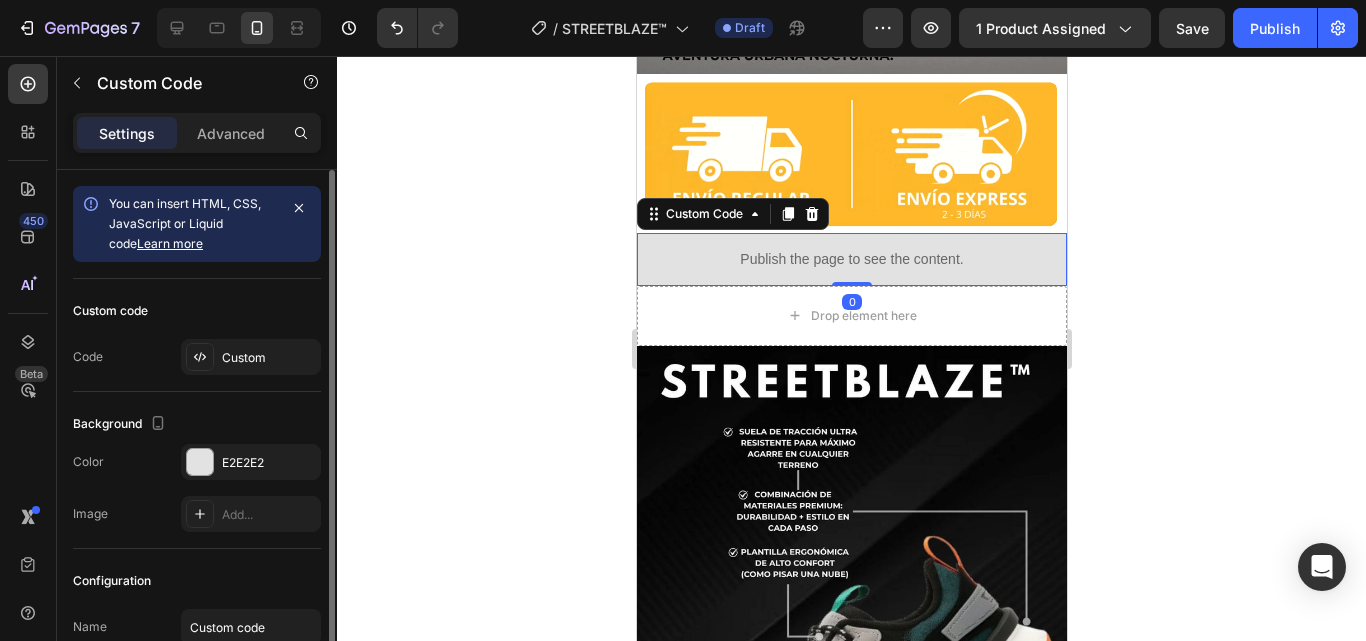 scroll, scrollTop: 100, scrollLeft: 0, axis: vertical 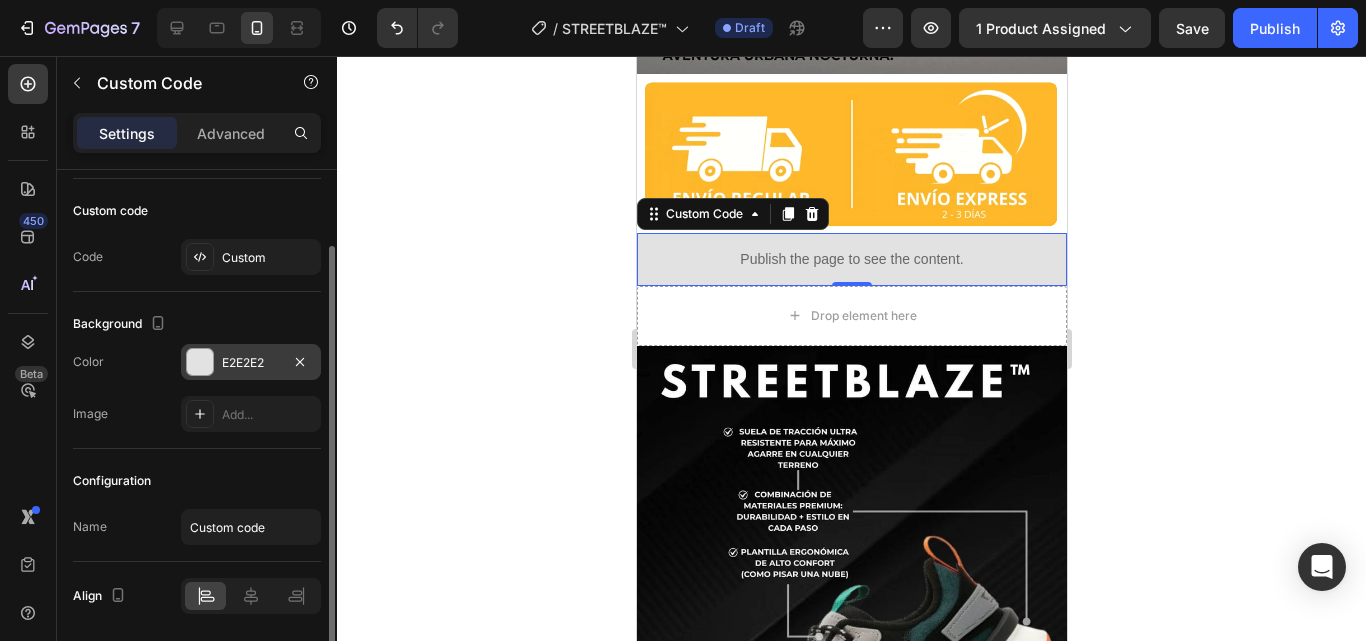 click at bounding box center (200, 362) 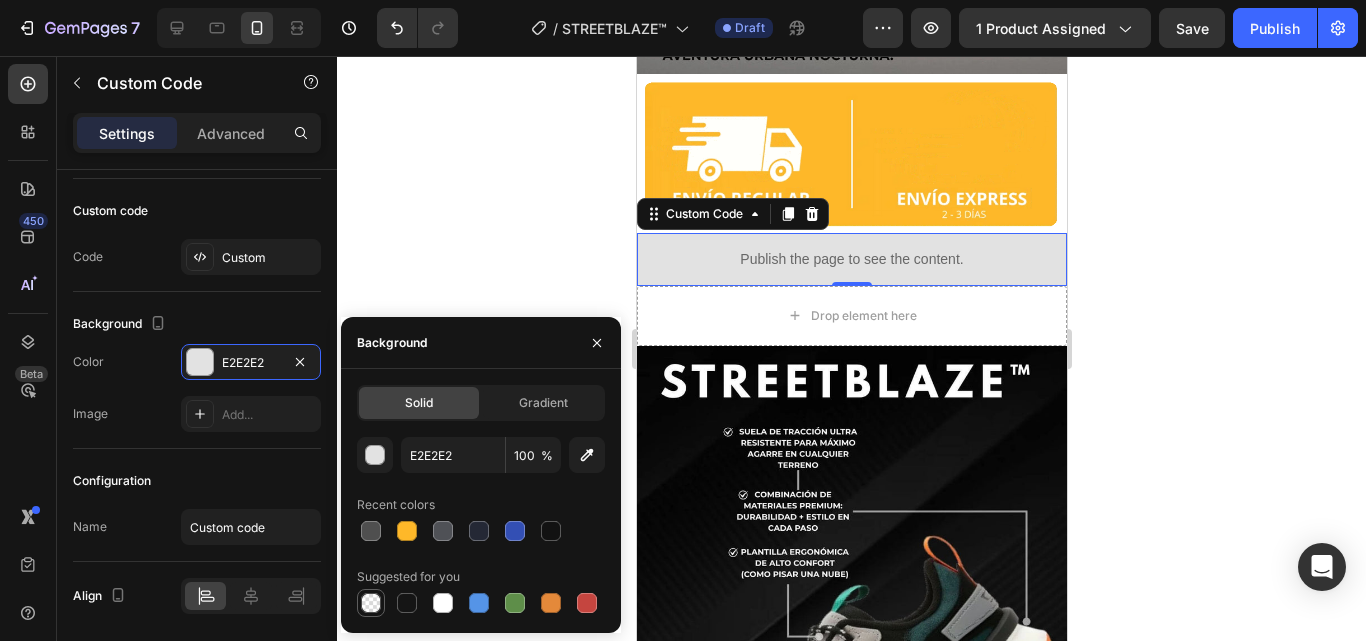 click at bounding box center (371, 603) 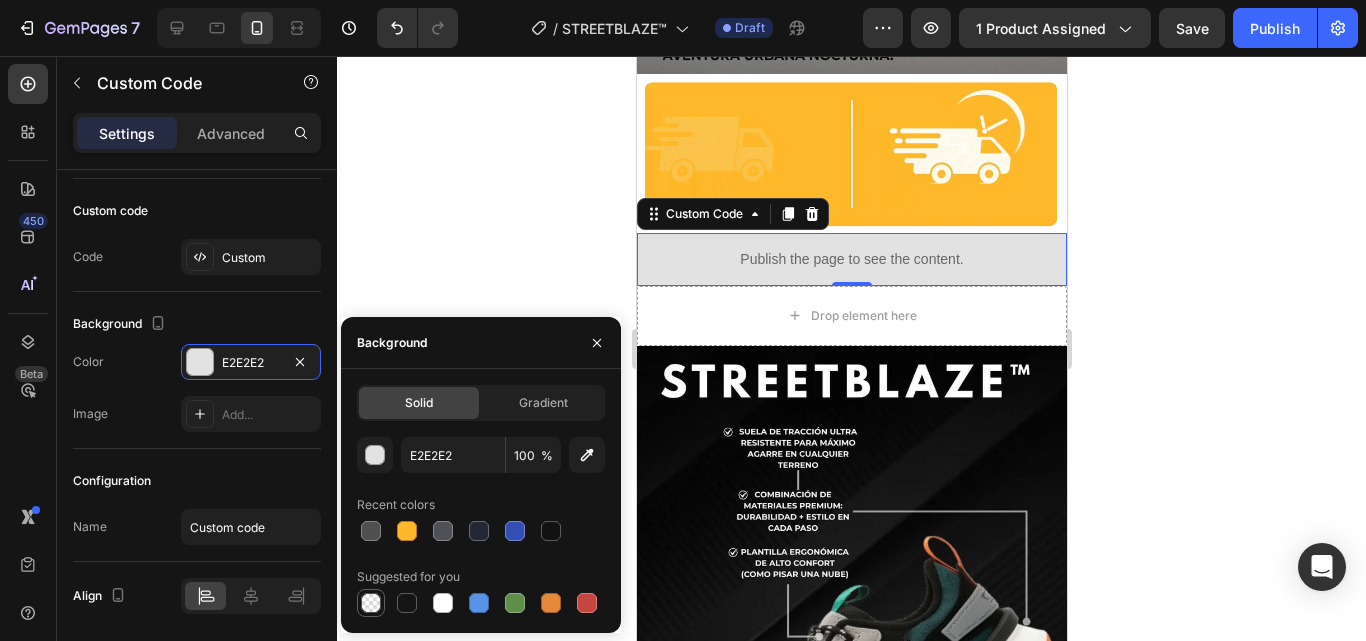 type on "000000" 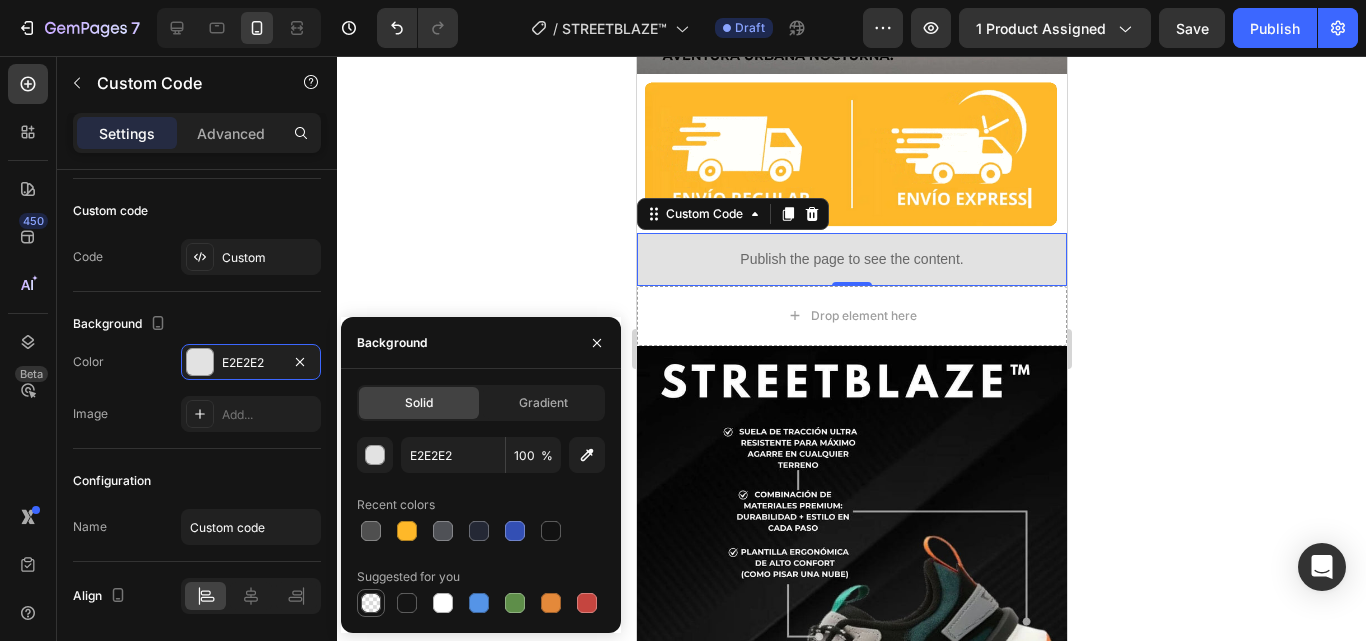 type on "0" 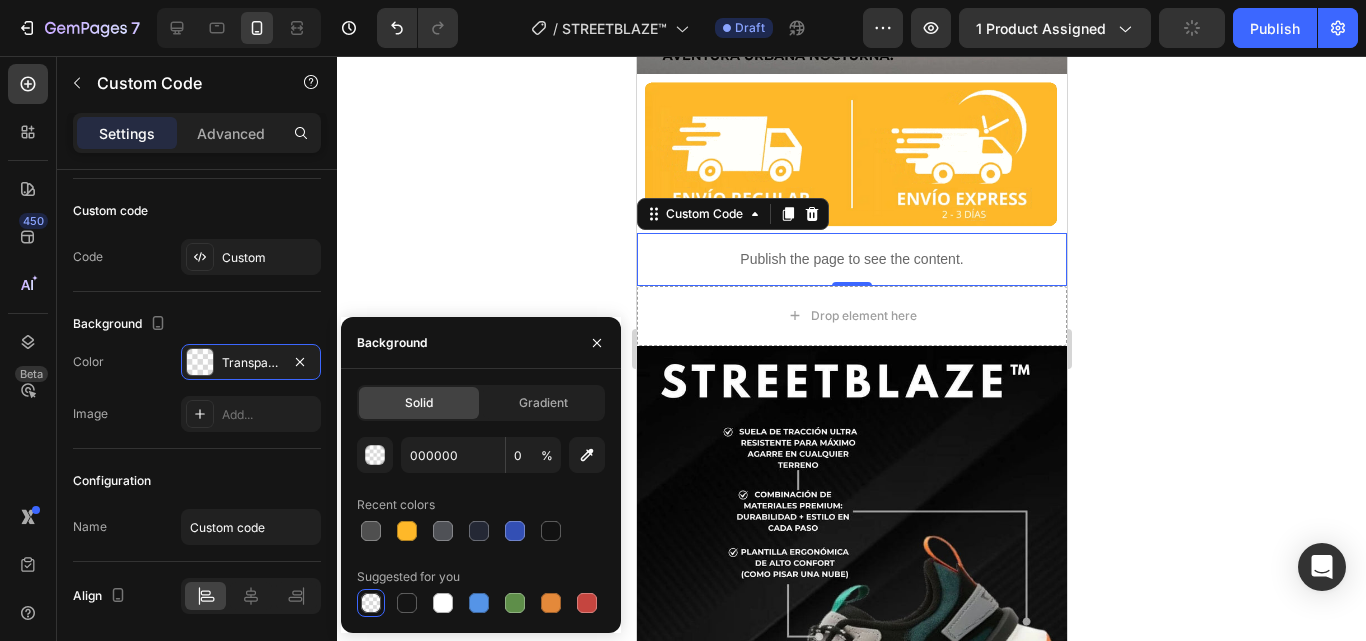 click 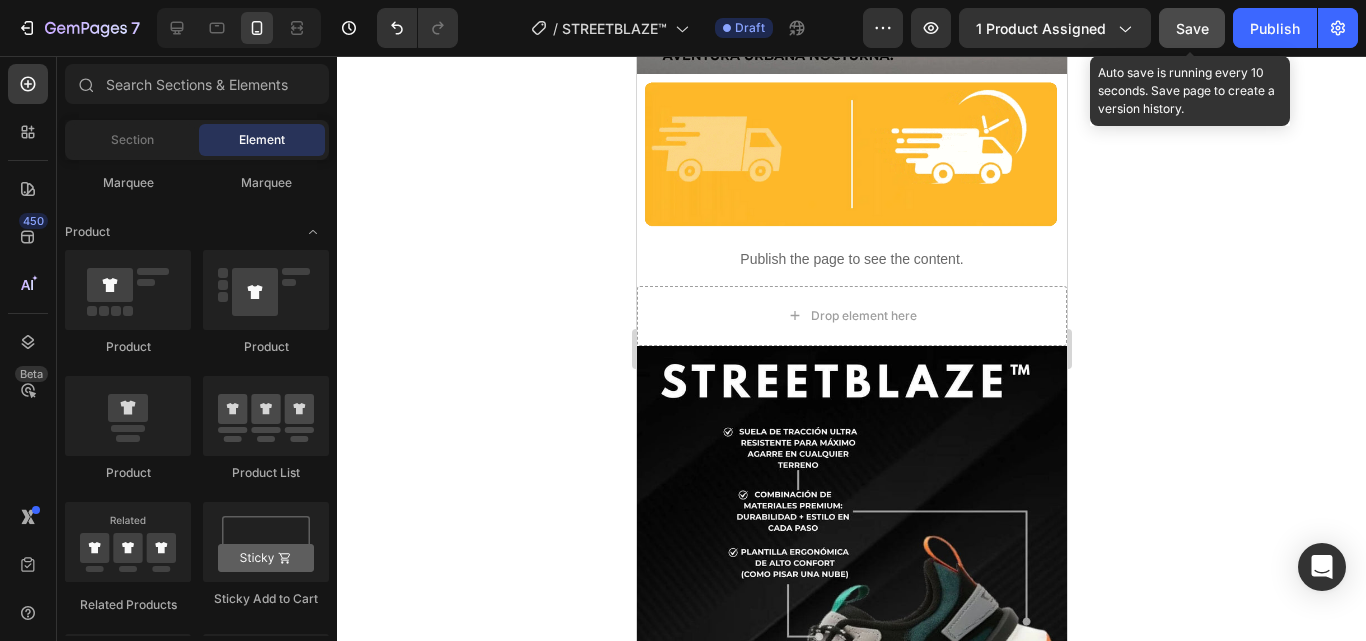 click on "Save" at bounding box center [1192, 28] 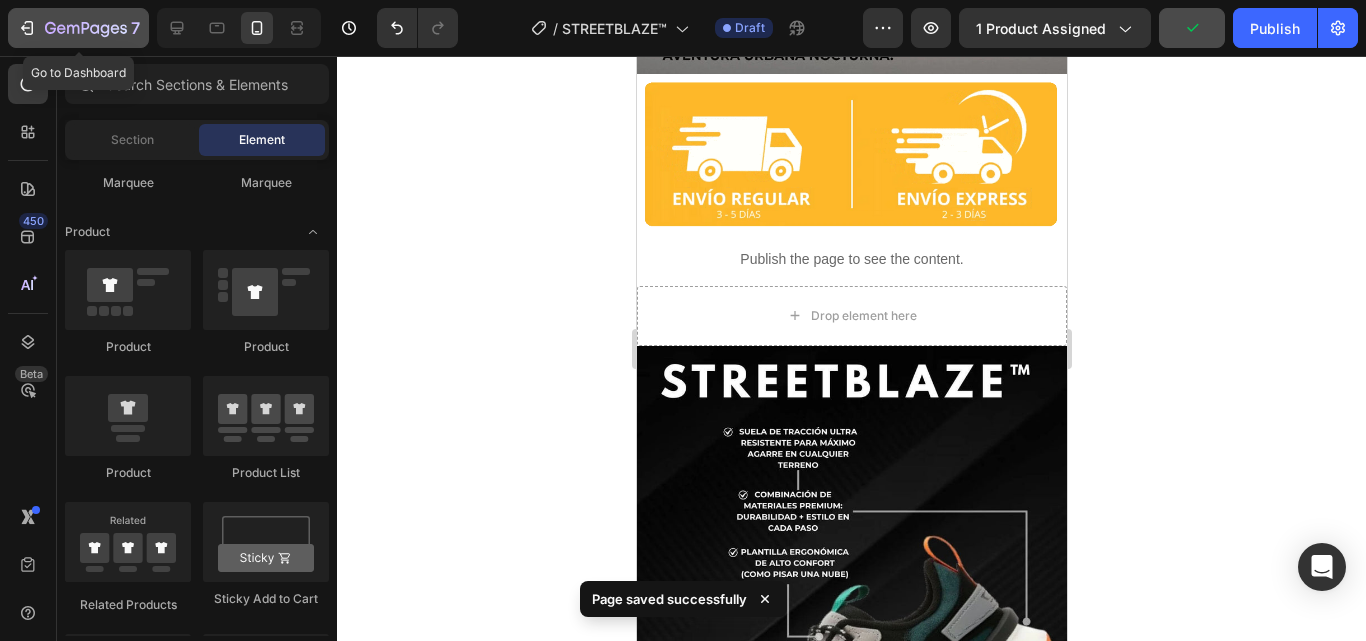 click on "7" 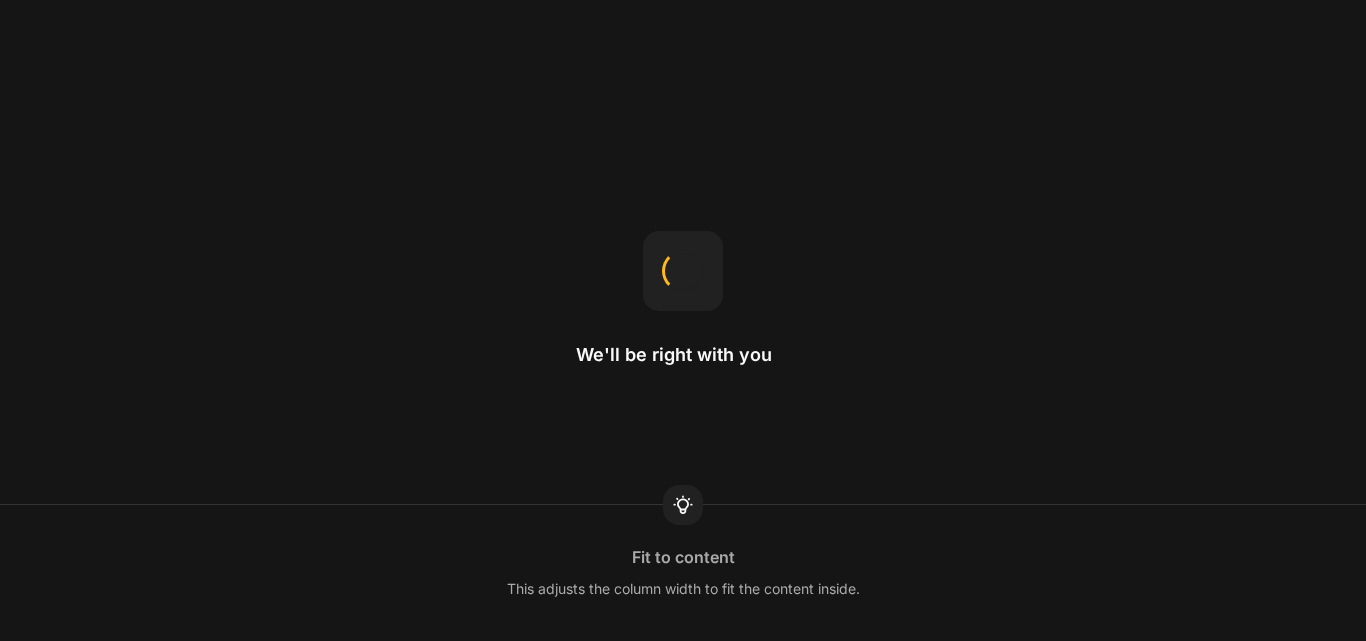 scroll, scrollTop: 0, scrollLeft: 0, axis: both 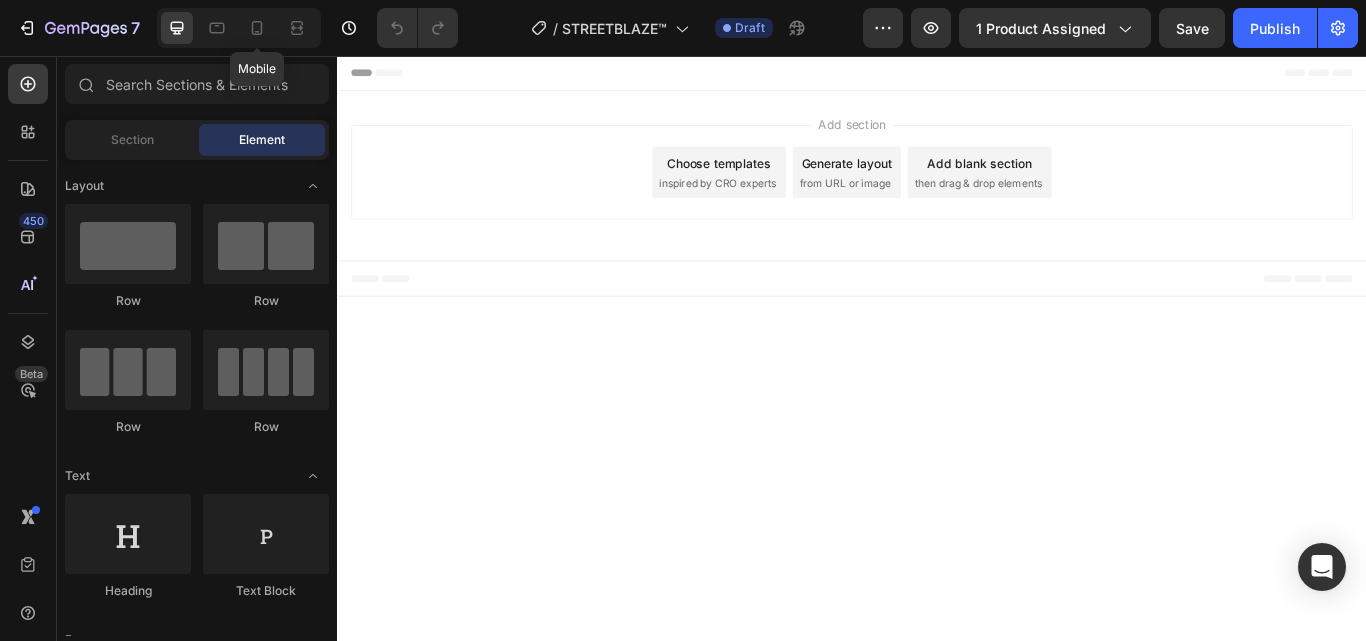 click 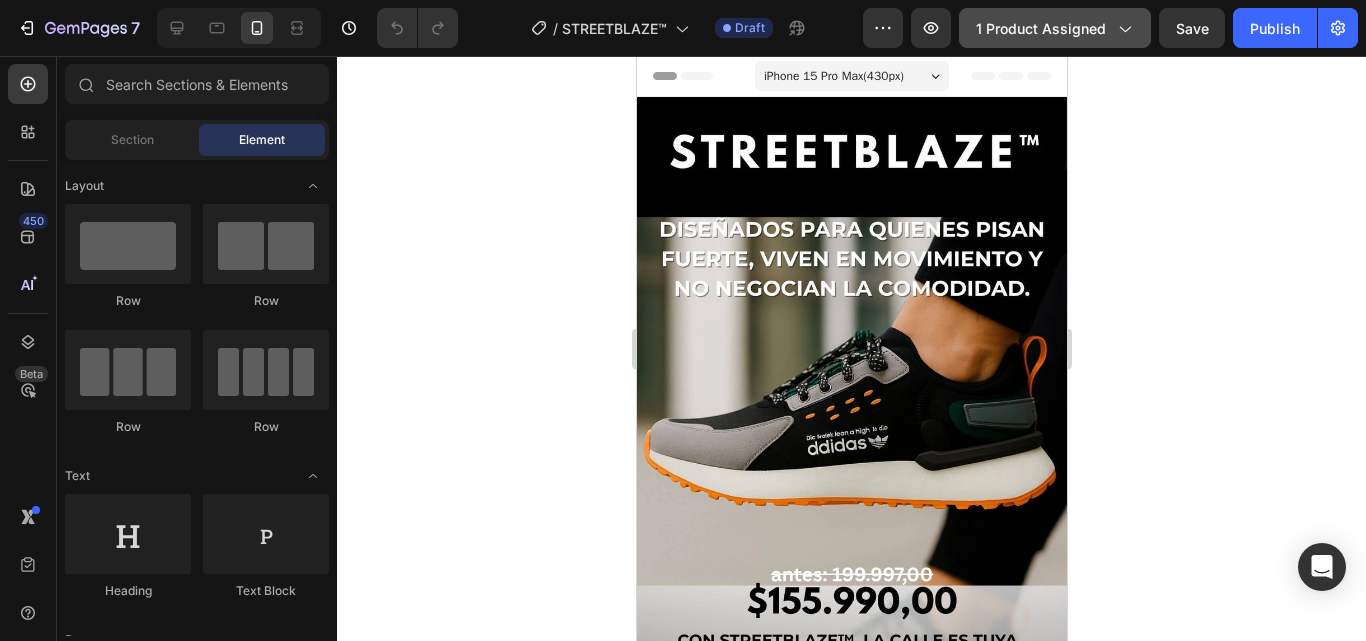 click 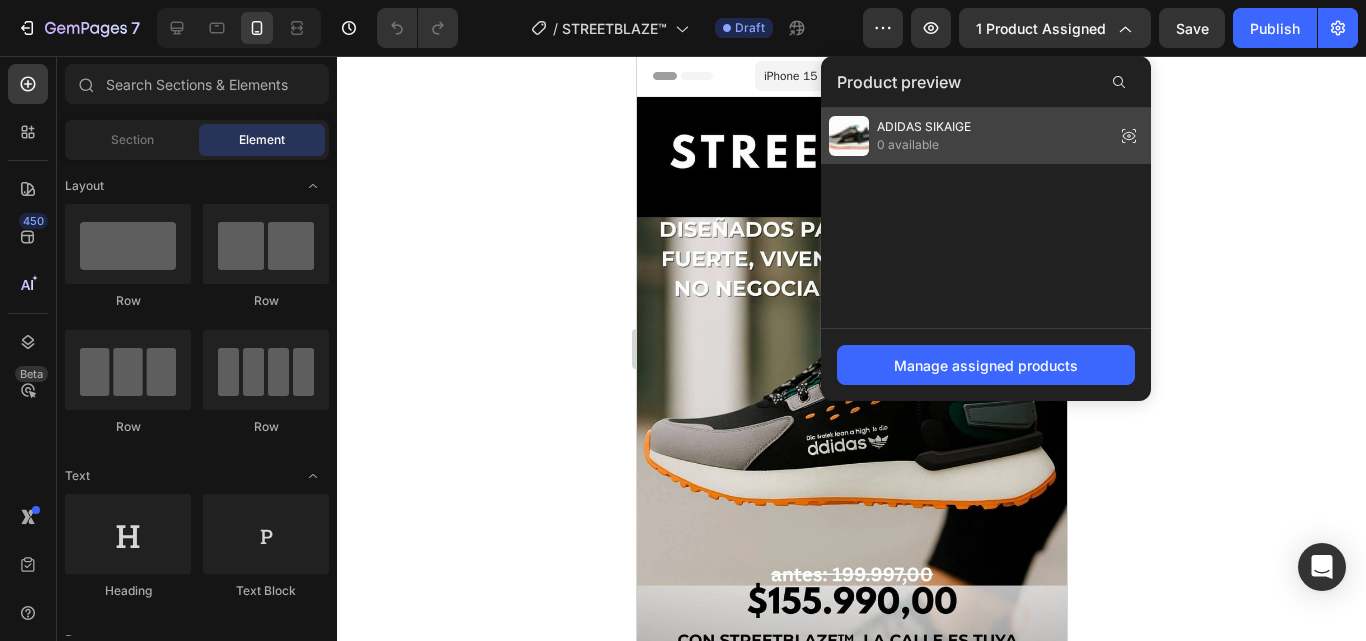 click on "ADIDAS SIKAIGE 0 available" at bounding box center (900, 136) 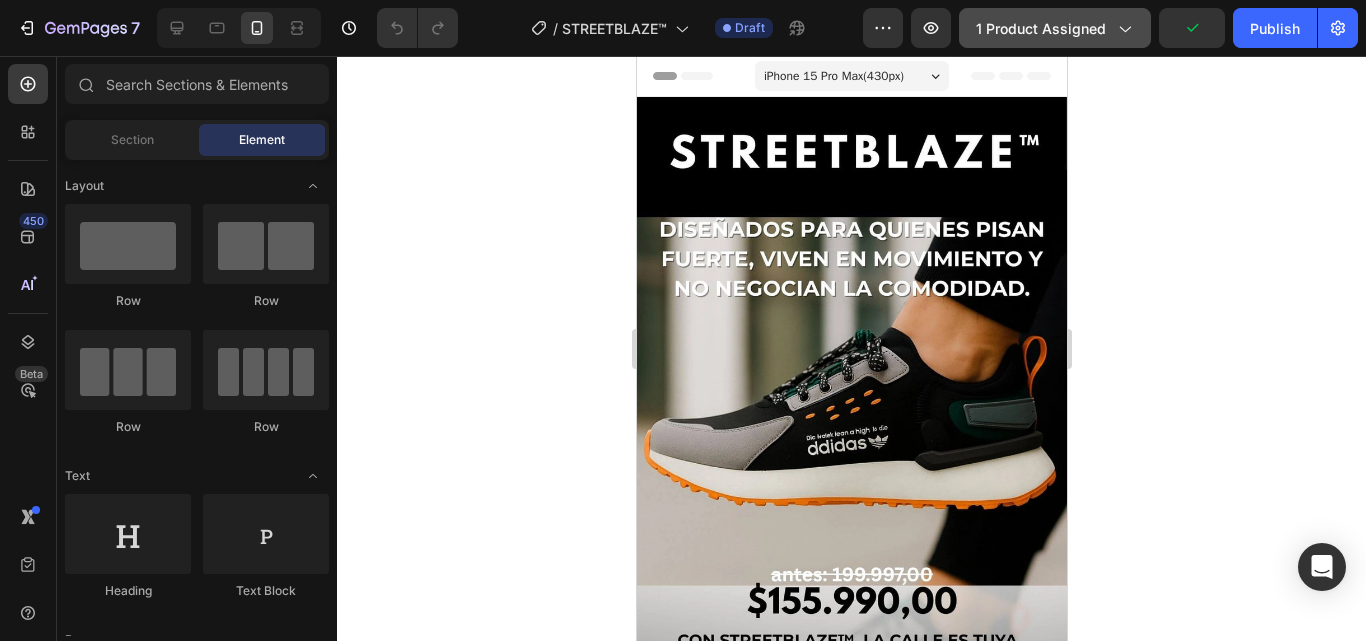 click on "1 product assigned" at bounding box center (1055, 28) 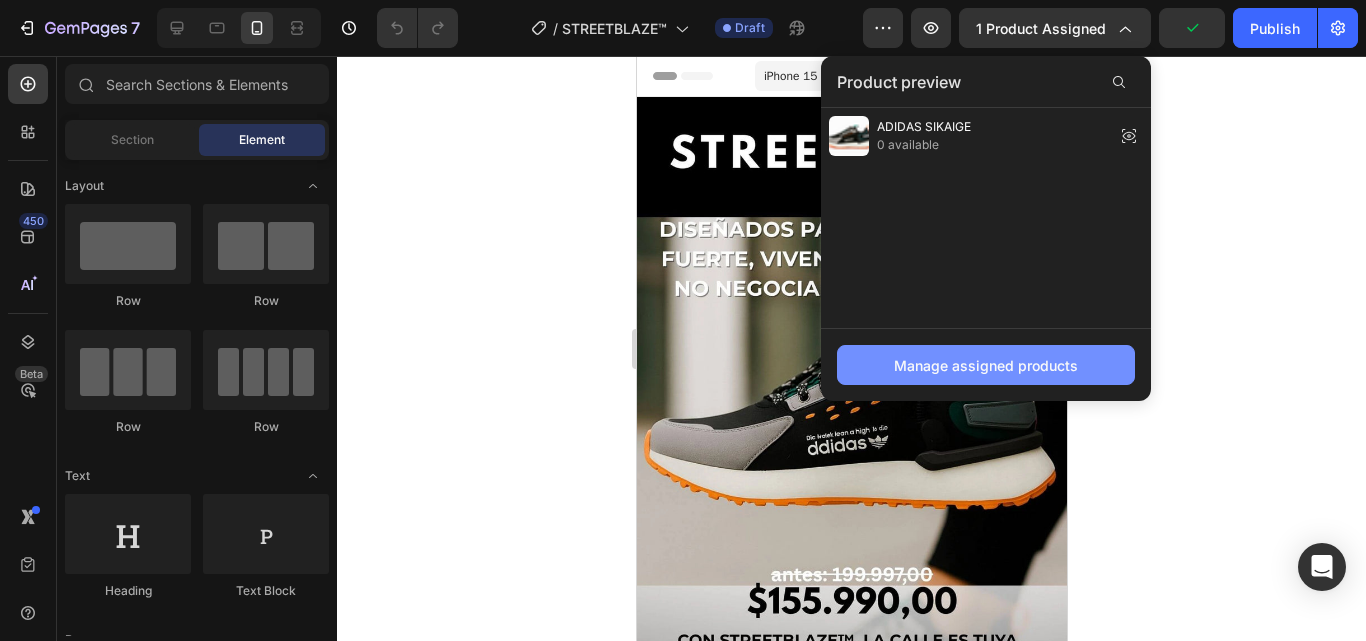 click on "Manage assigned products" at bounding box center (986, 365) 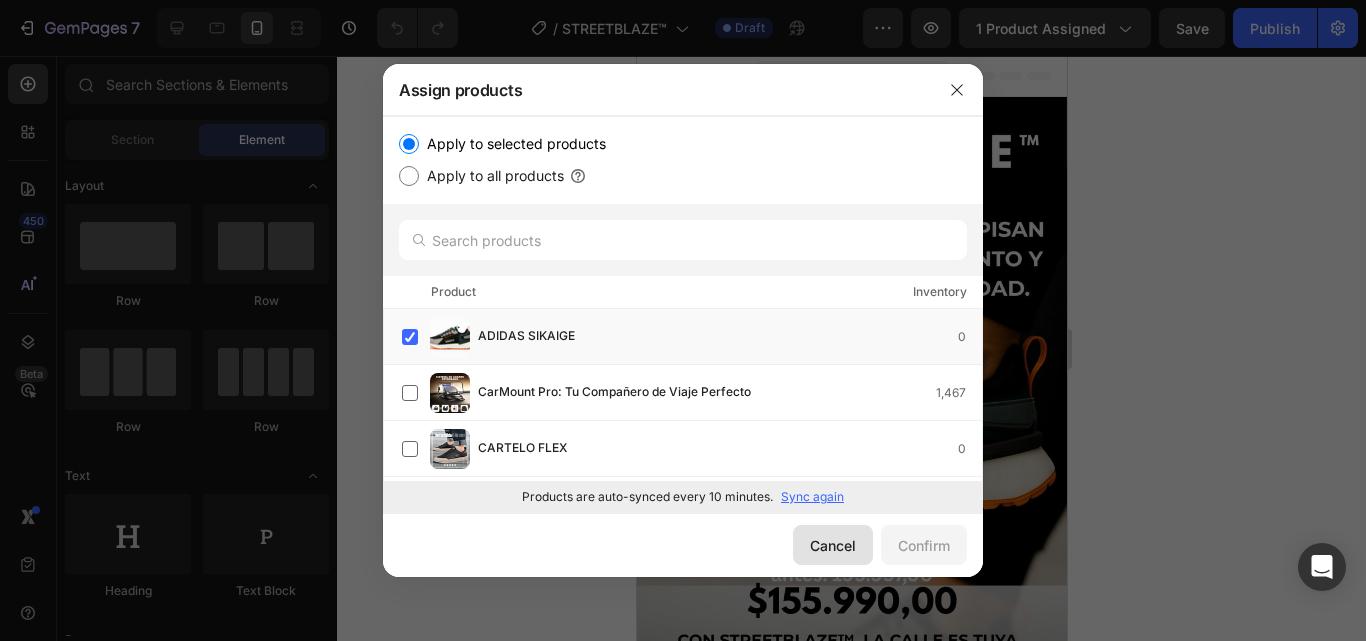 click on "Cancel" at bounding box center (833, 545) 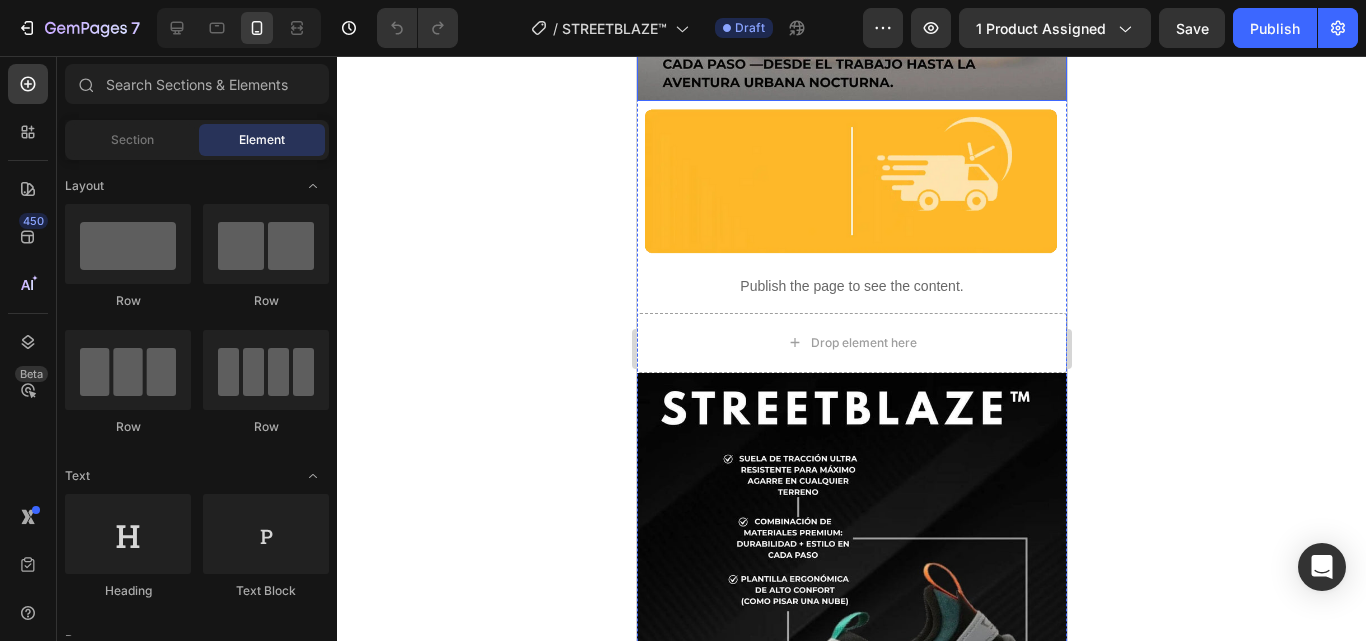 scroll, scrollTop: 700, scrollLeft: 0, axis: vertical 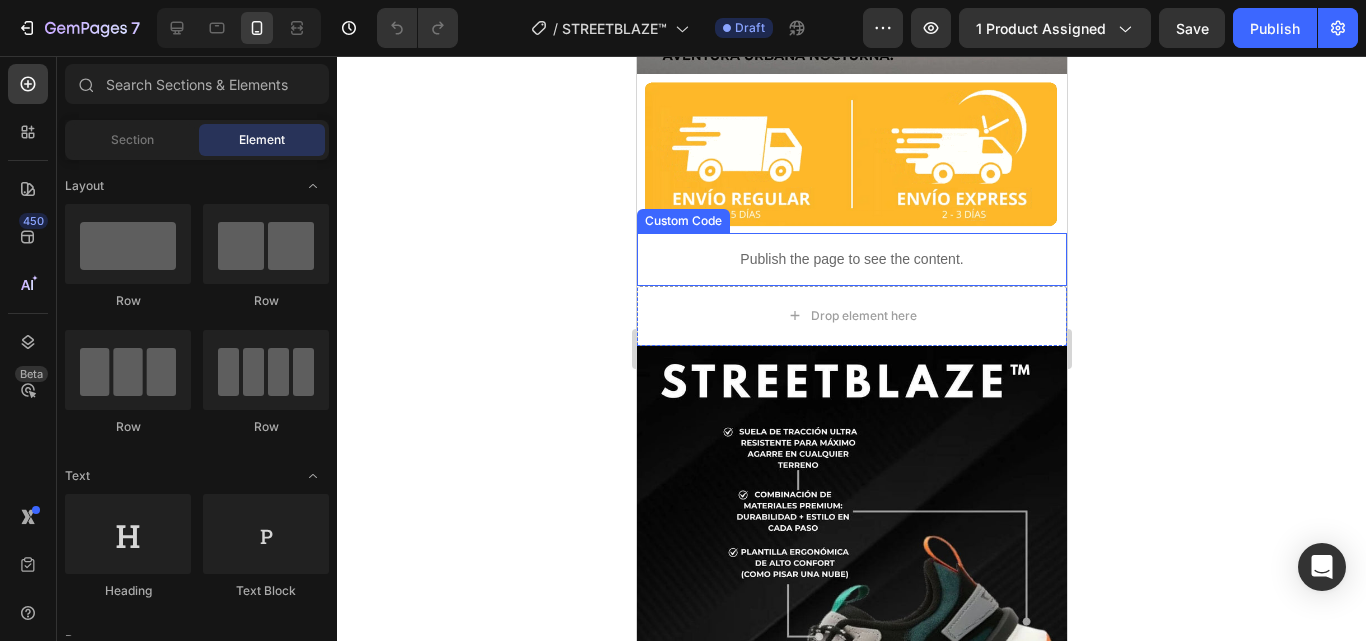 click on "Publish the page to see the content." at bounding box center [851, 259] 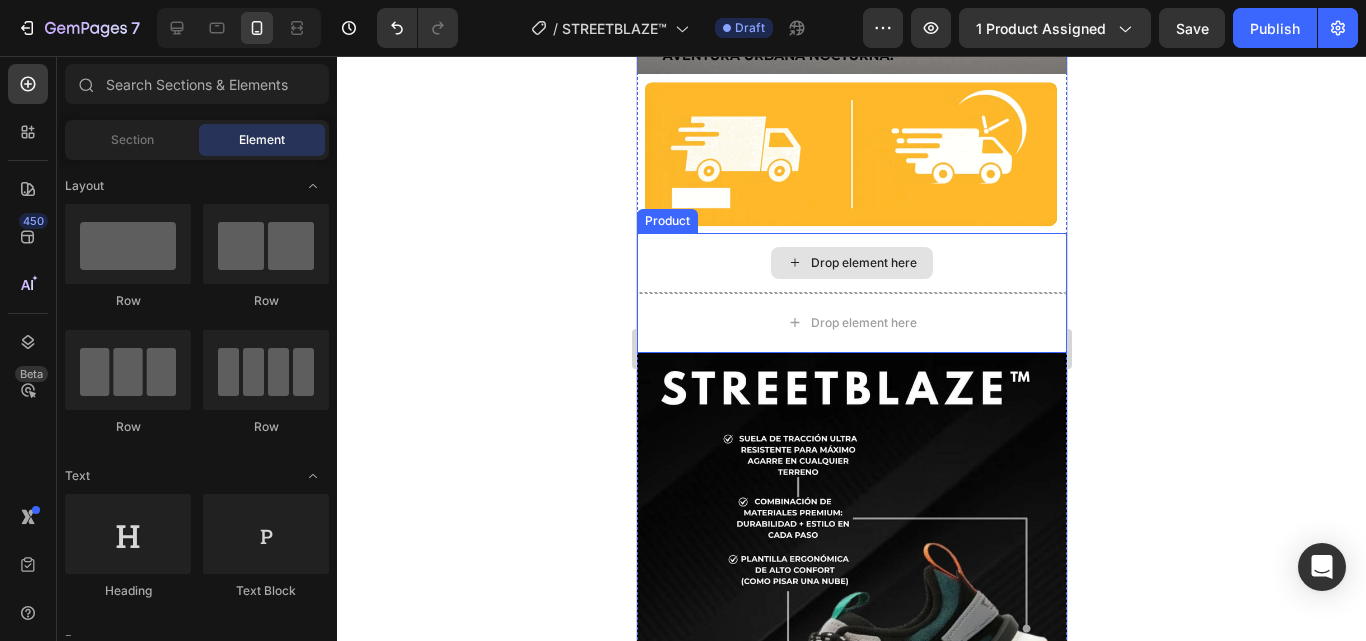 click on "Drop element here" at bounding box center (851, 263) 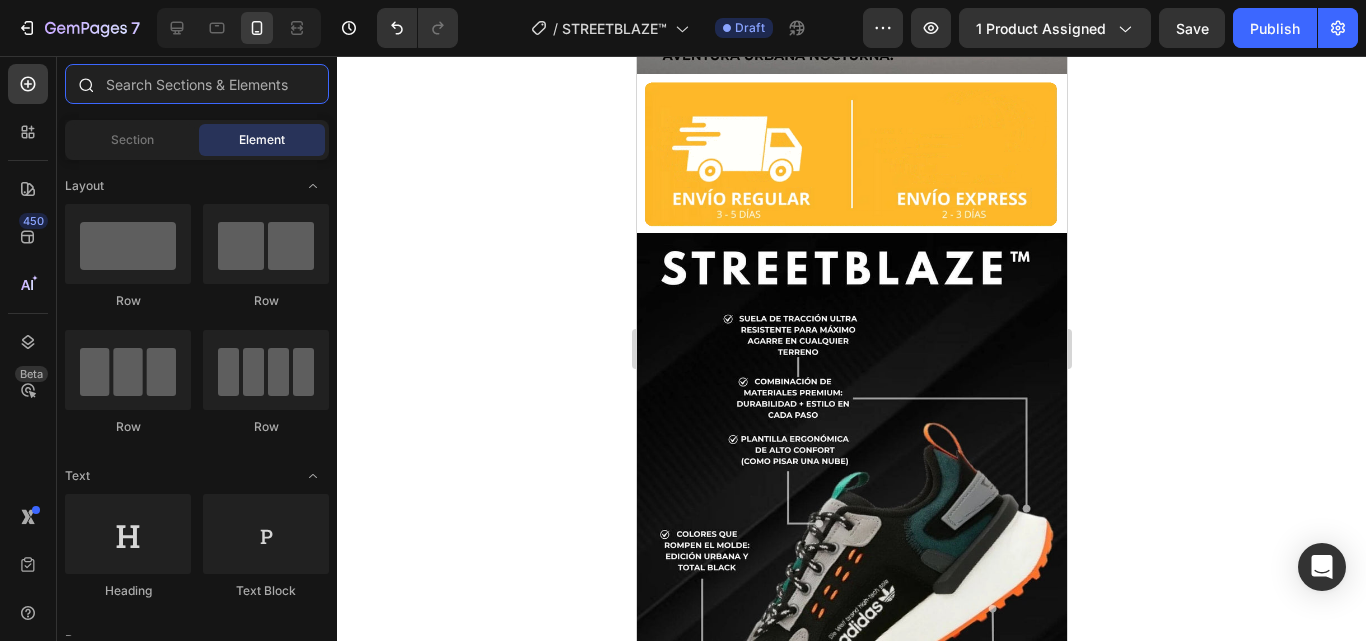 click at bounding box center [197, 84] 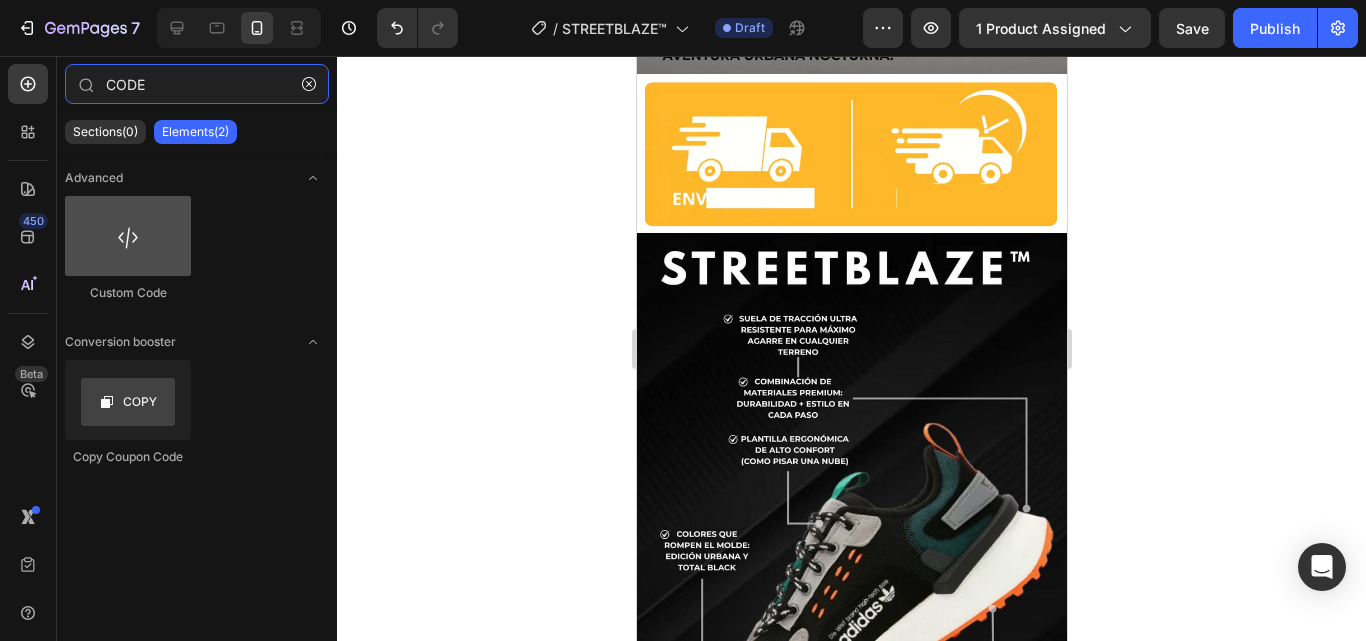type on "CODE" 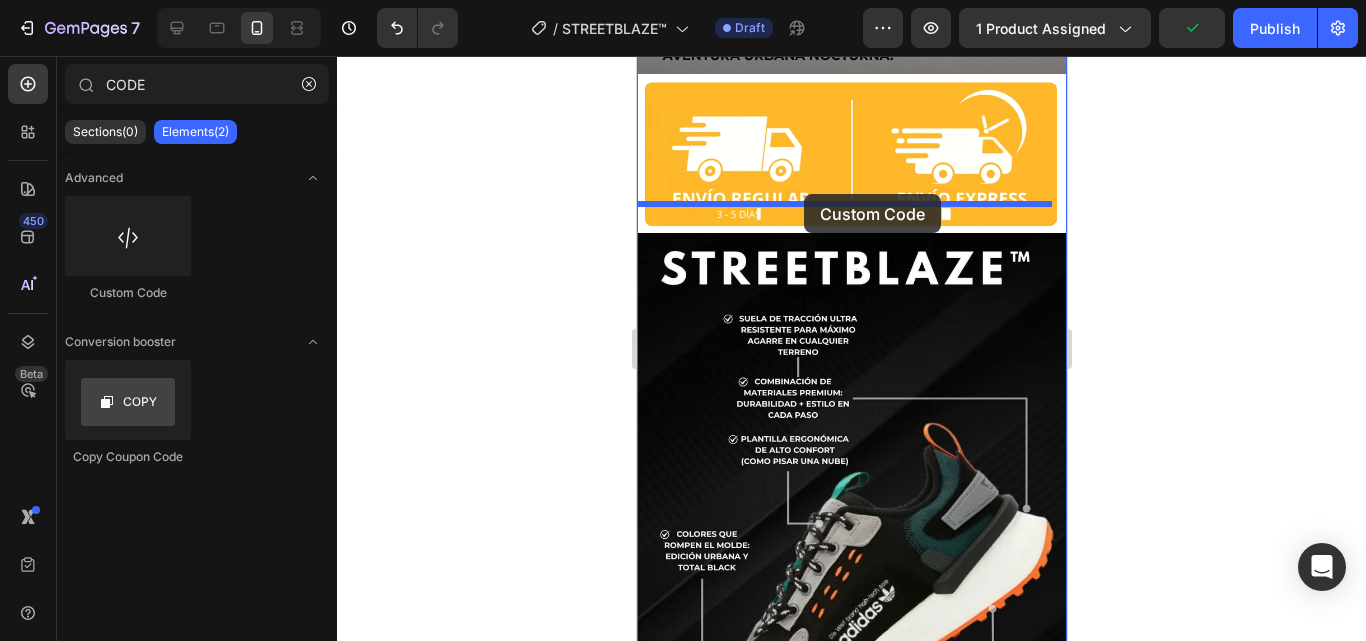 drag, startPoint x: 760, startPoint y: 290, endPoint x: 801, endPoint y: 194, distance: 104.388695 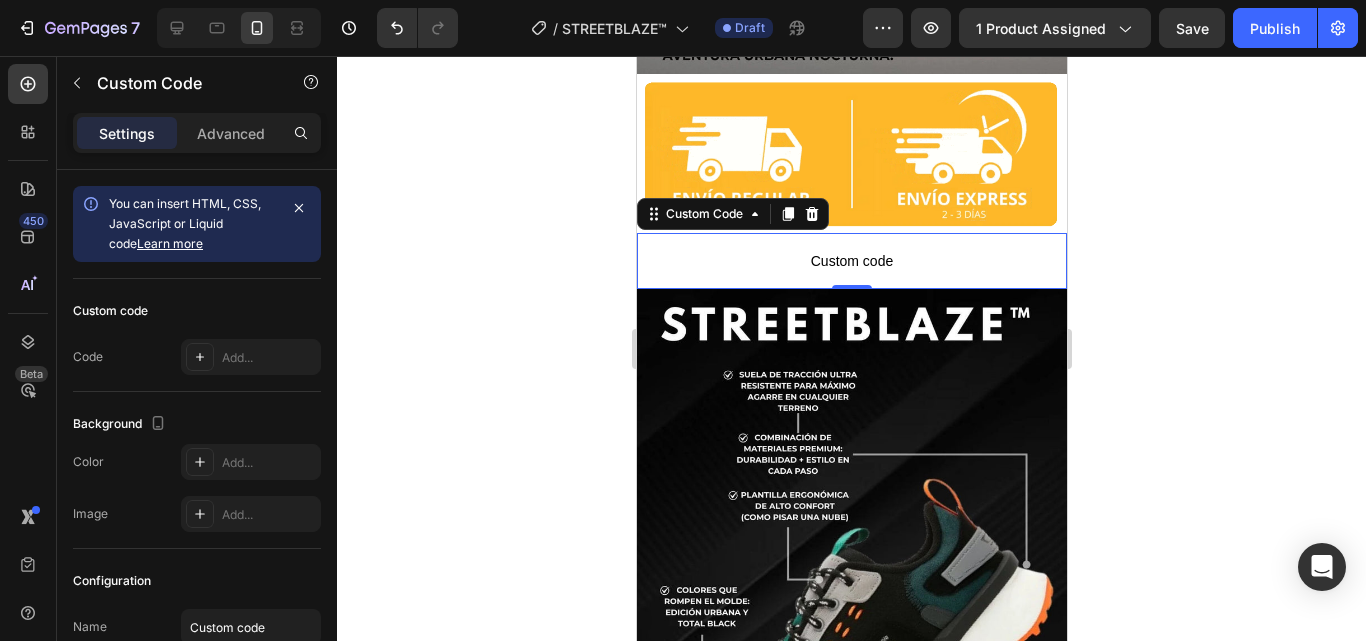 click on "Custom code" at bounding box center (851, 261) 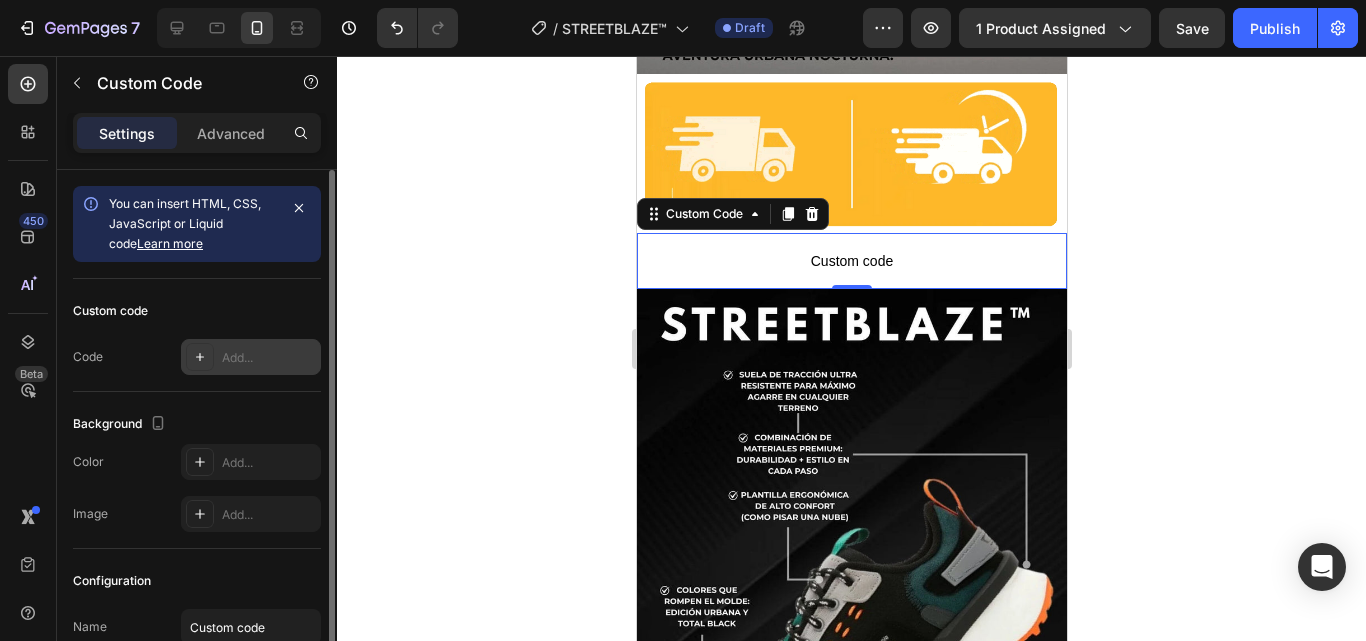 click on "Add..." at bounding box center (269, 358) 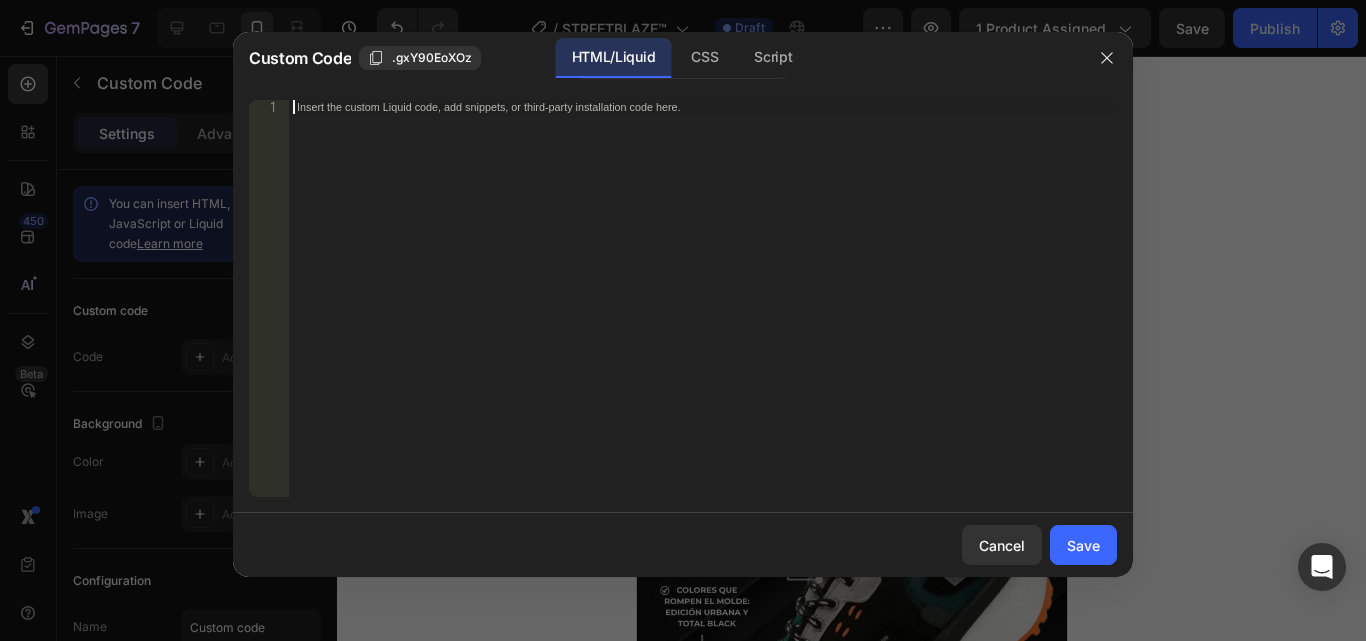 click on "Insert the custom Liquid code, add snippets, or third-party installation code here." at bounding box center (703, 312) 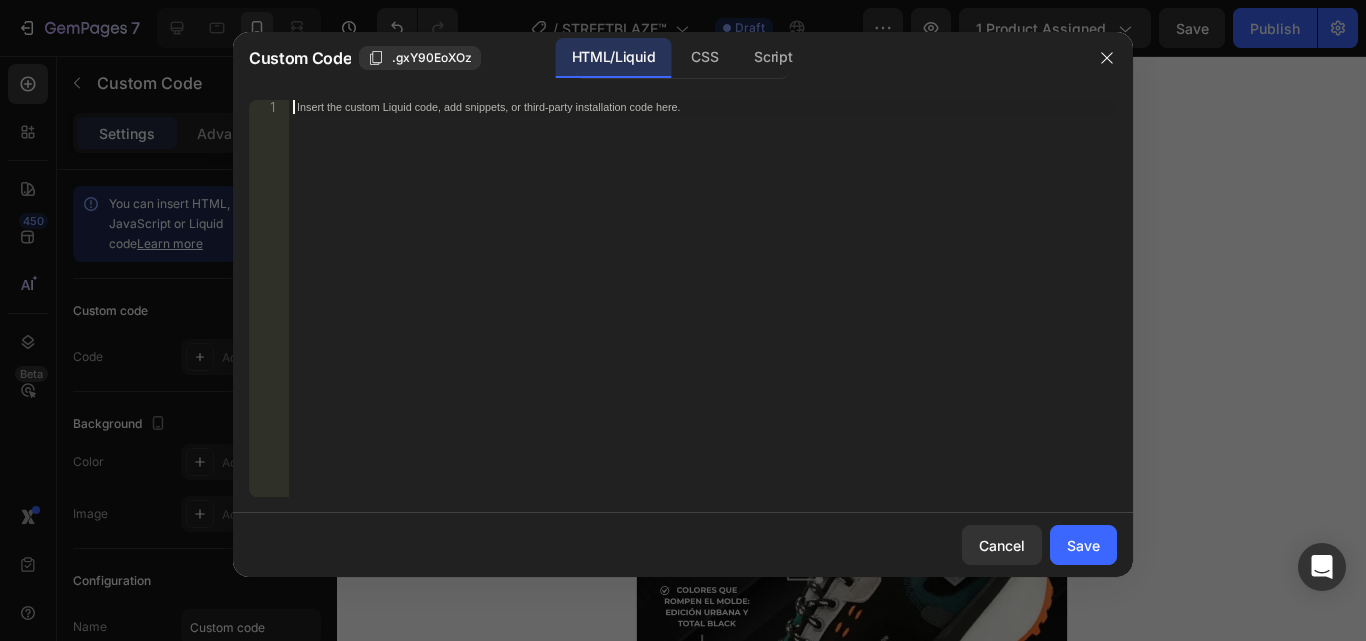 paste on "https://cdn.shopify.com/s/files/1/0885/7806/4691/files/1_234093e0-9c0c-4462-a83d-456bfcefc87e.png?v=1747855333" 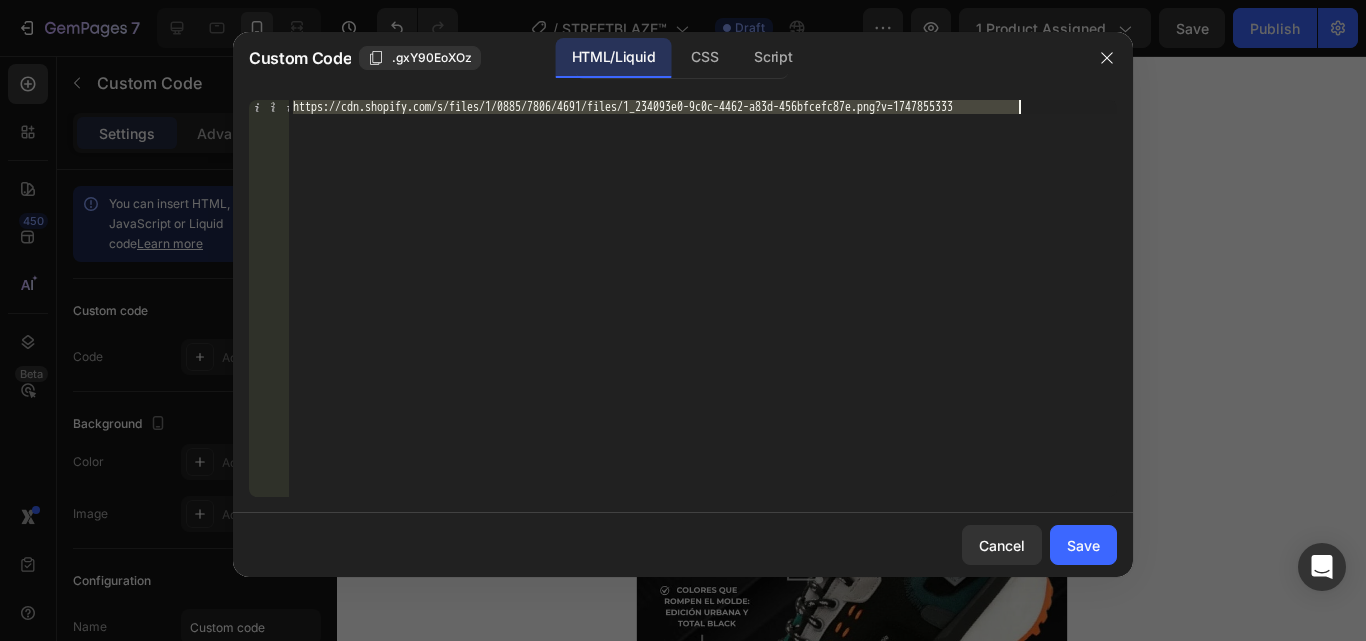 paste 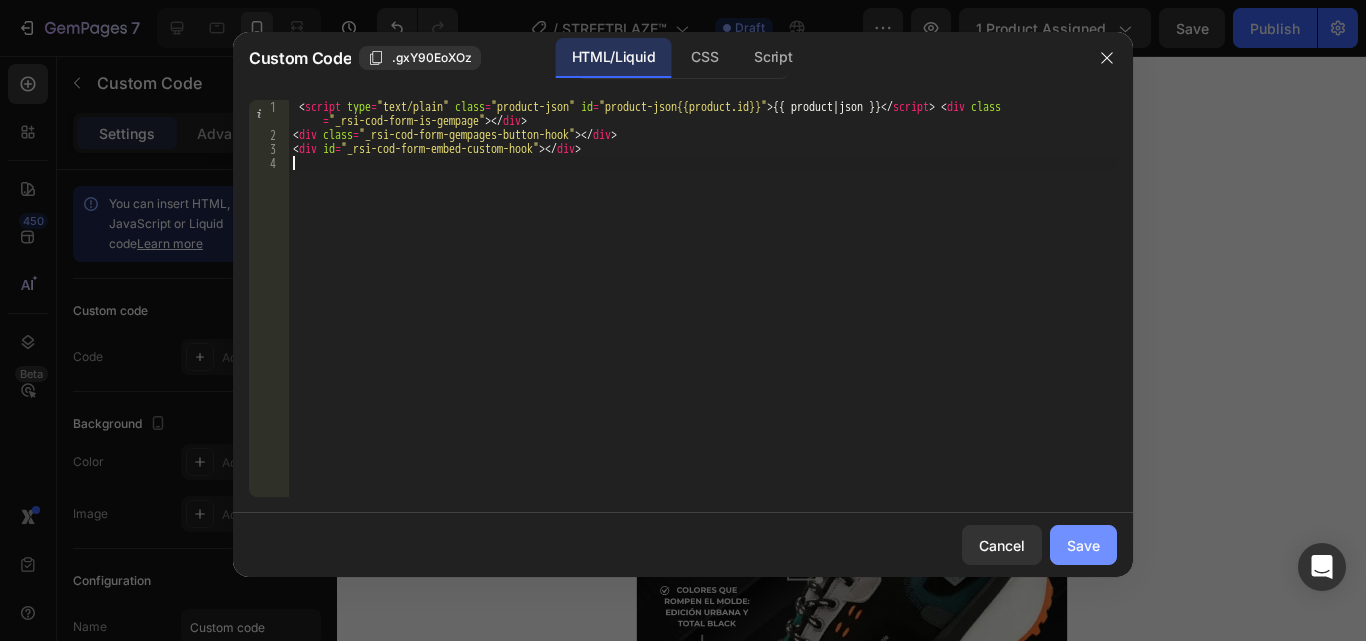 click on "Save" at bounding box center [1083, 545] 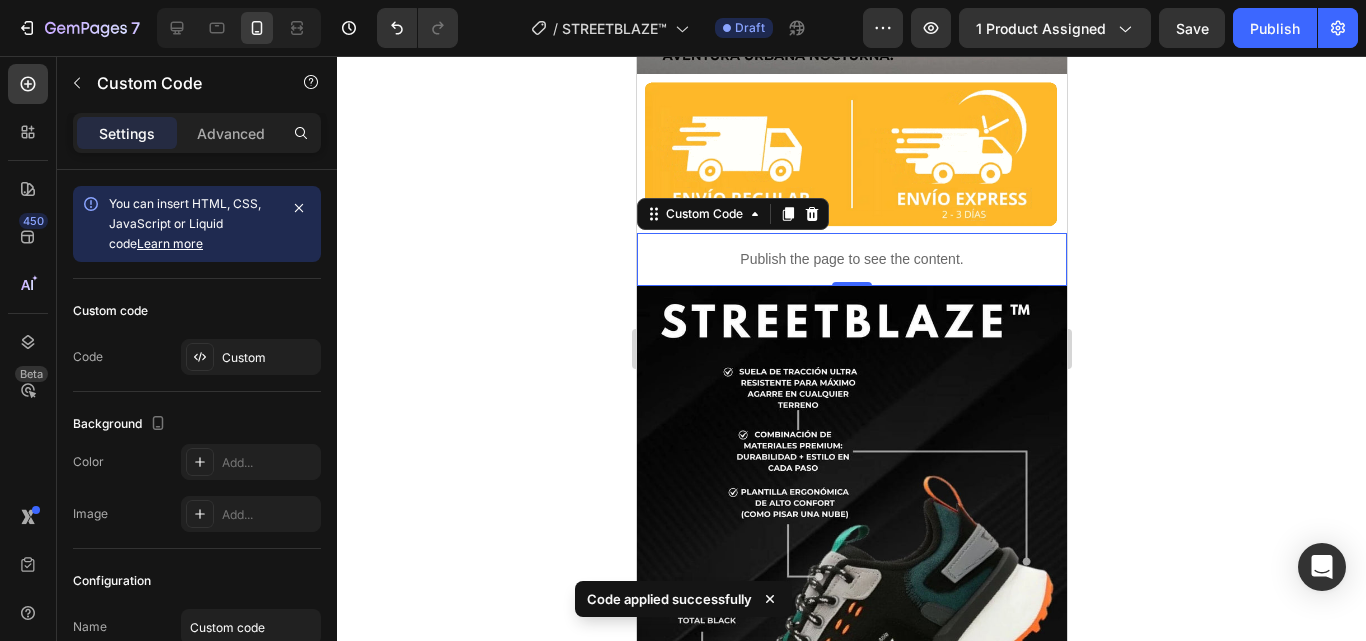 click 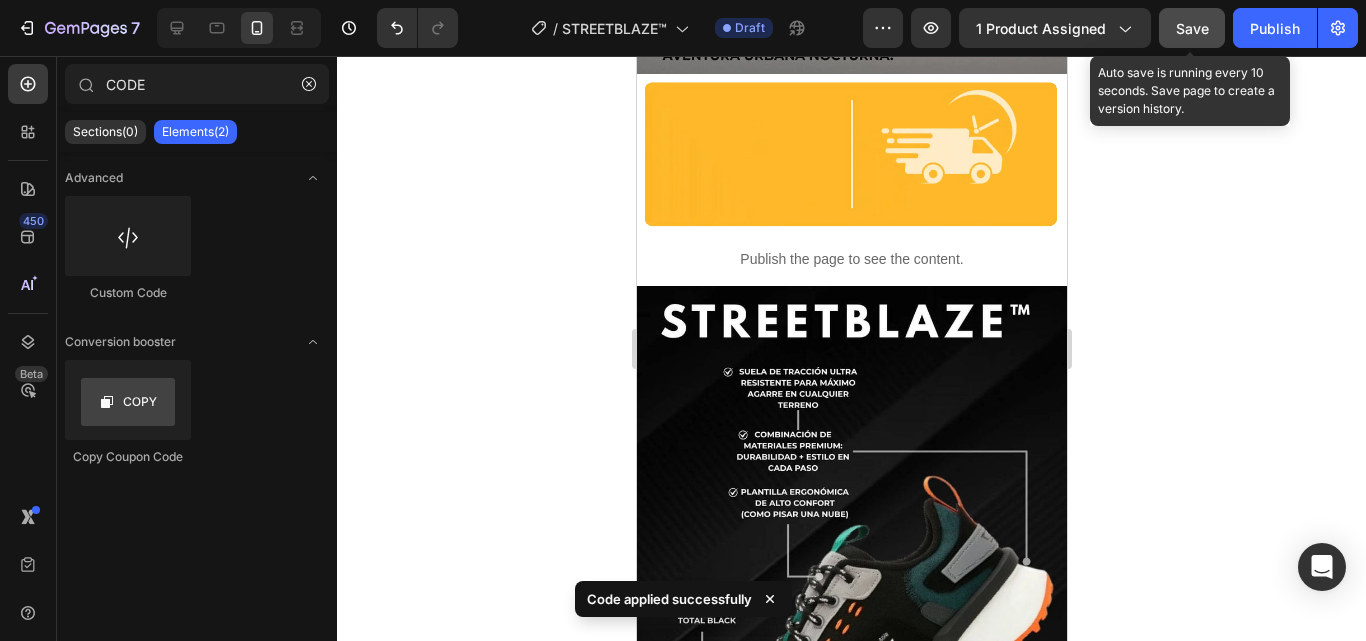 click on "Save" 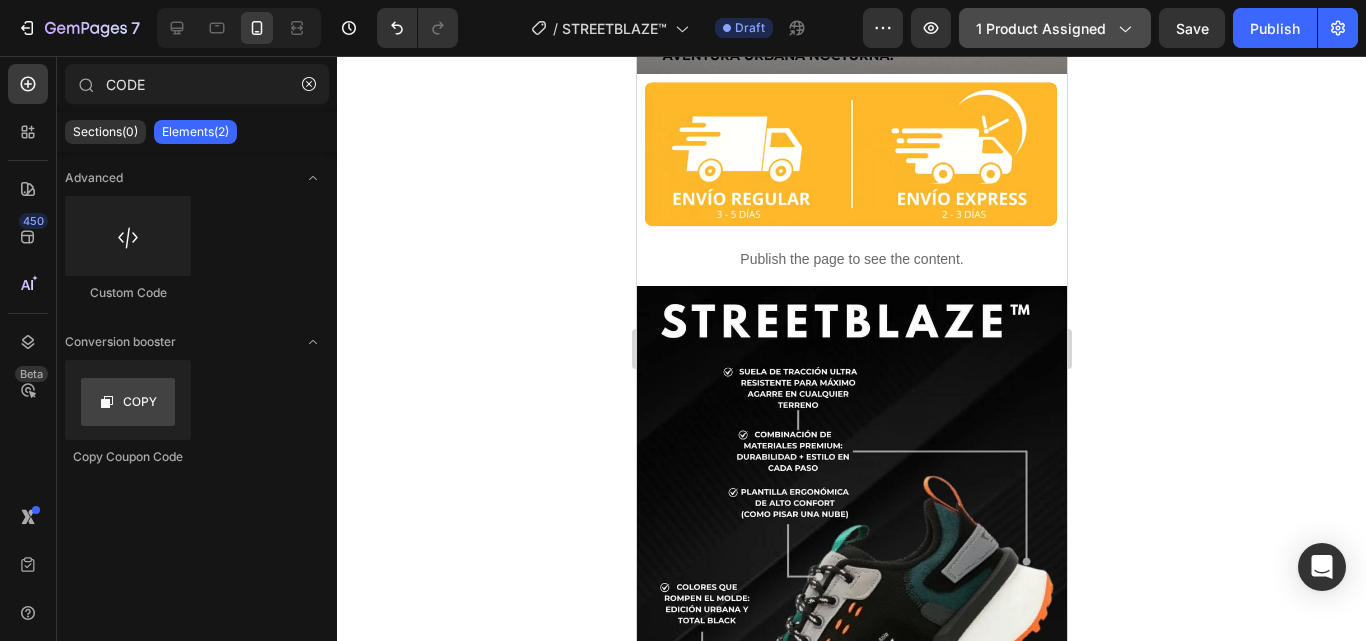 click on "1 product assigned" 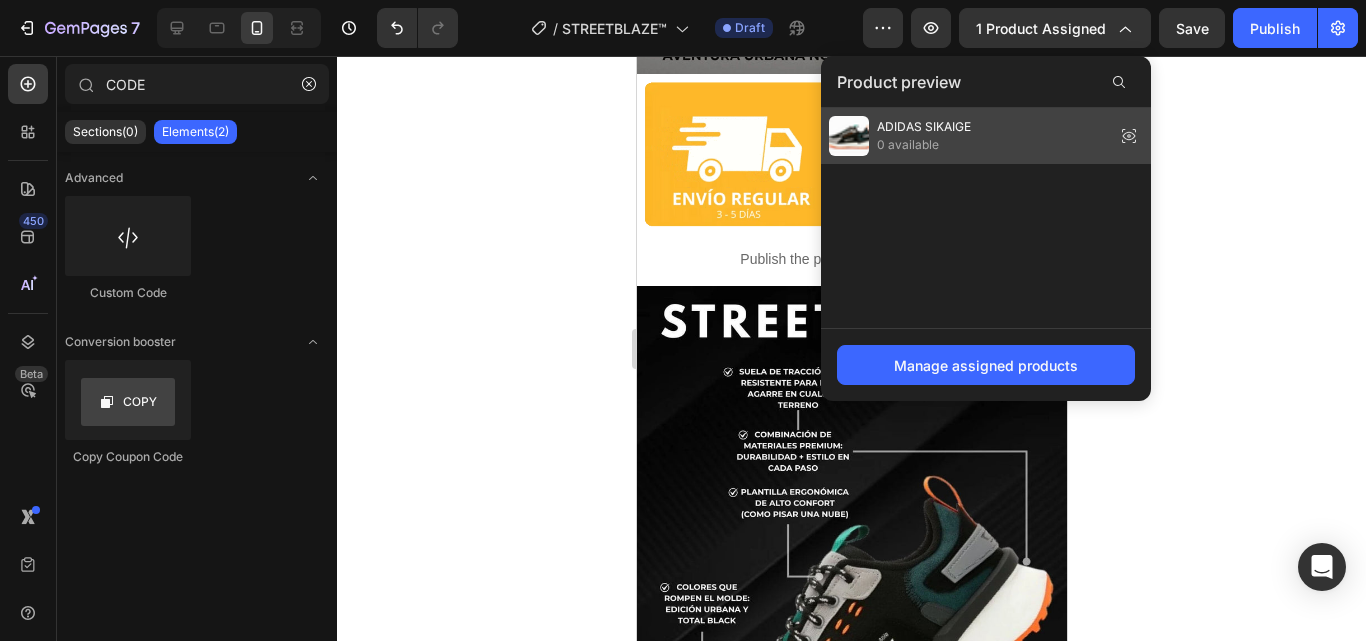 click 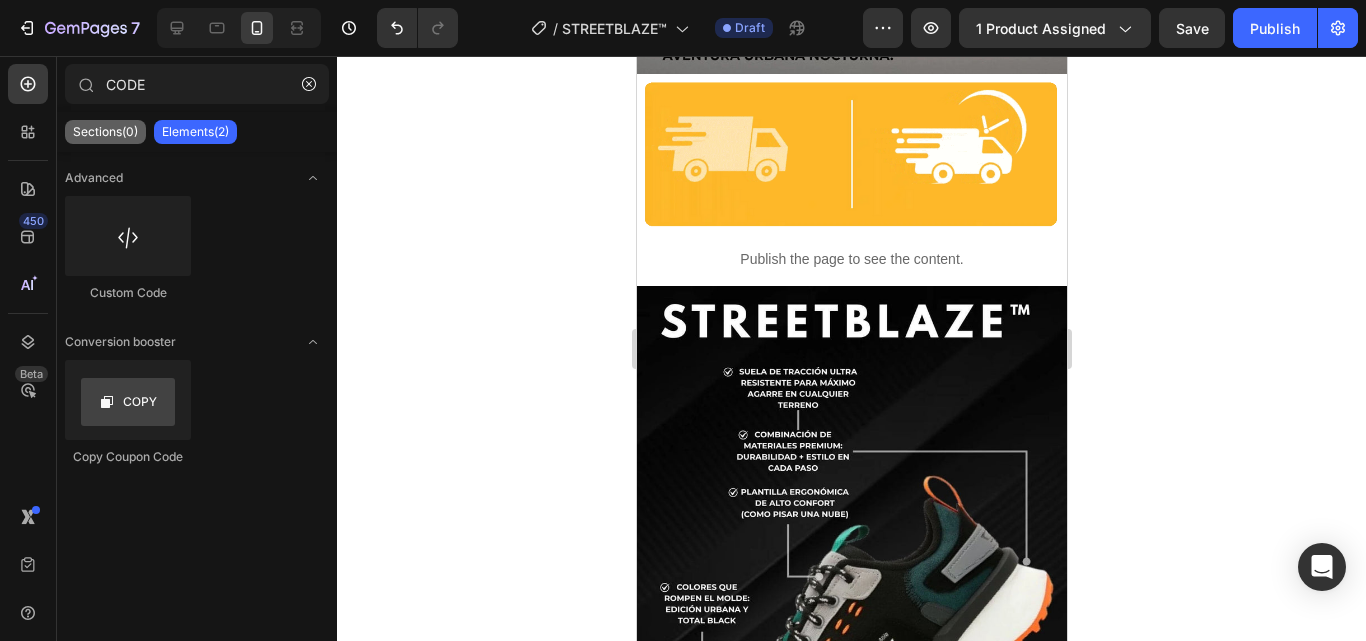 click on "Sections(0)" at bounding box center (105, 132) 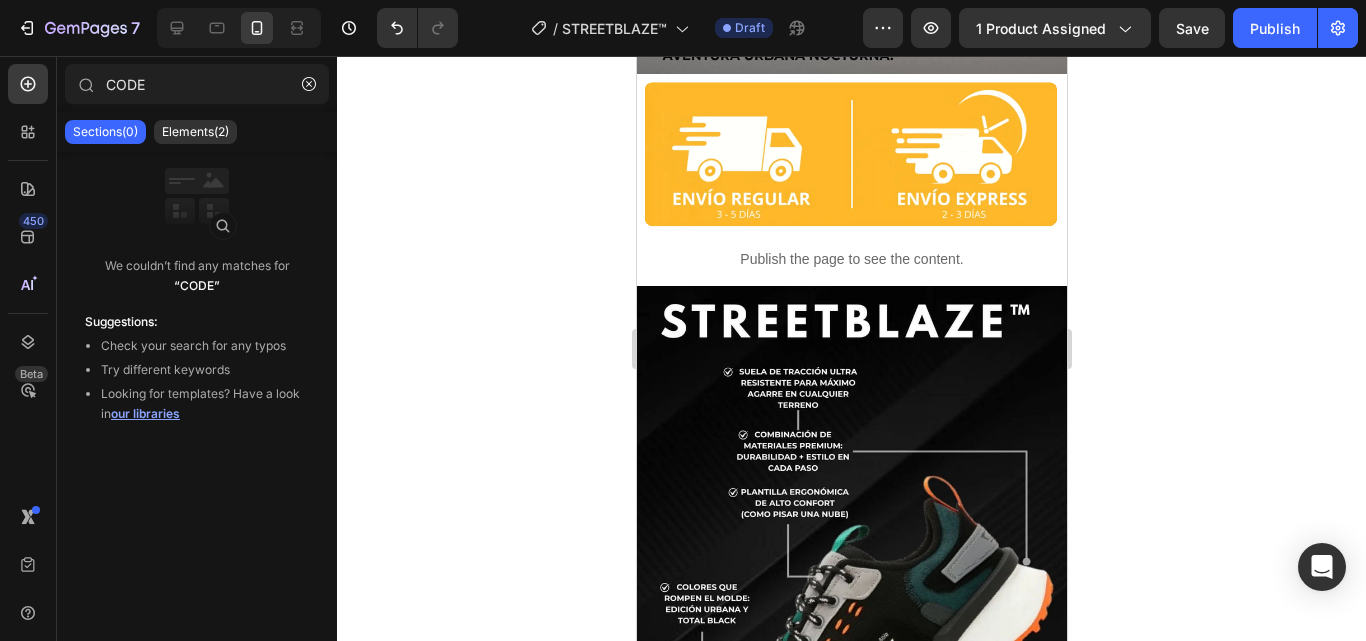 click on "Sections(0) Elements(2)" 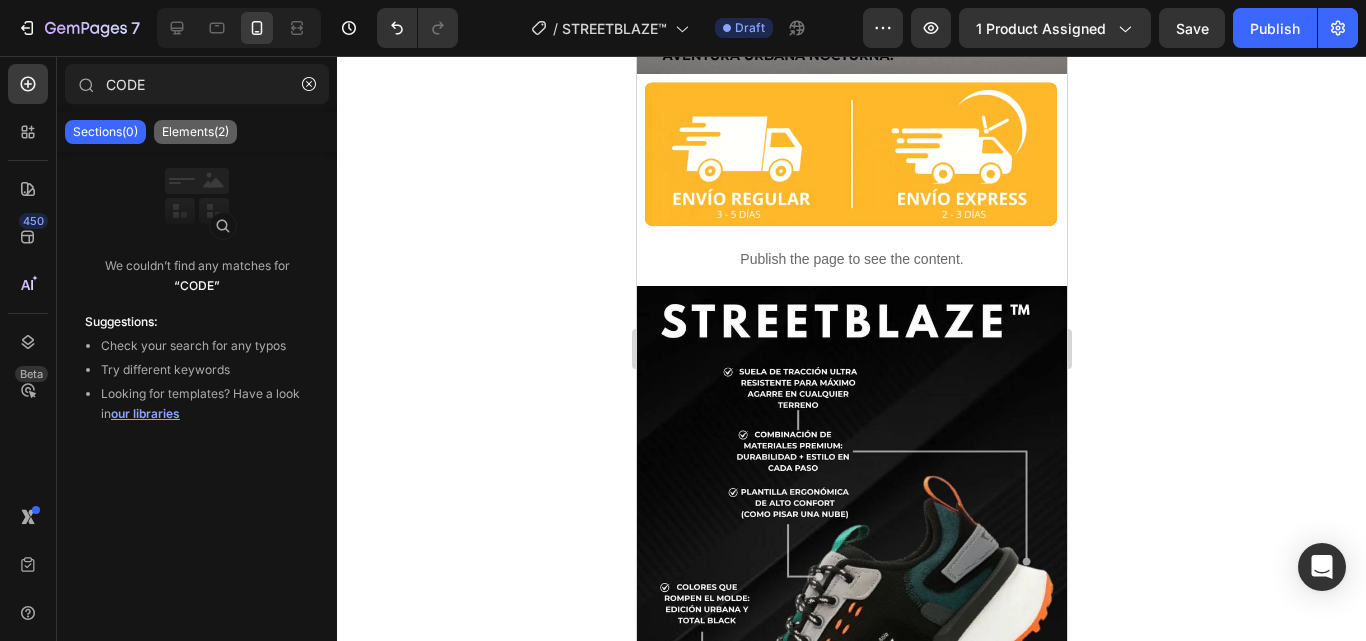 click on "Elements(2)" at bounding box center [195, 132] 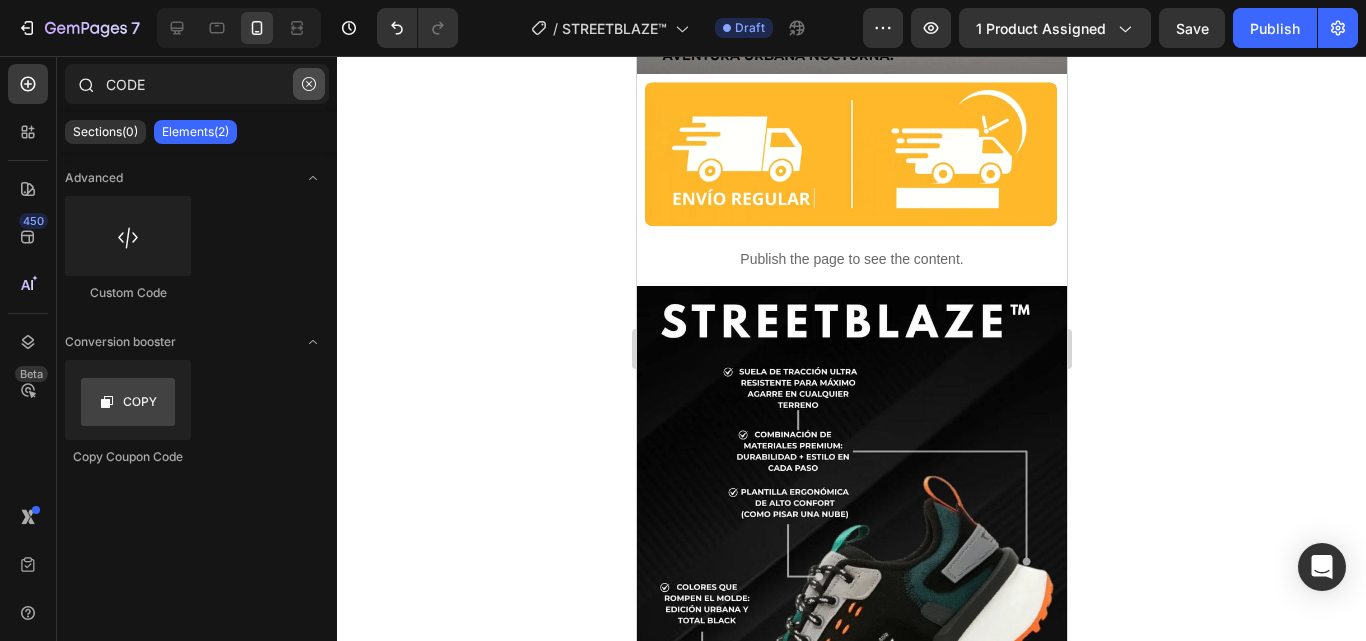 click 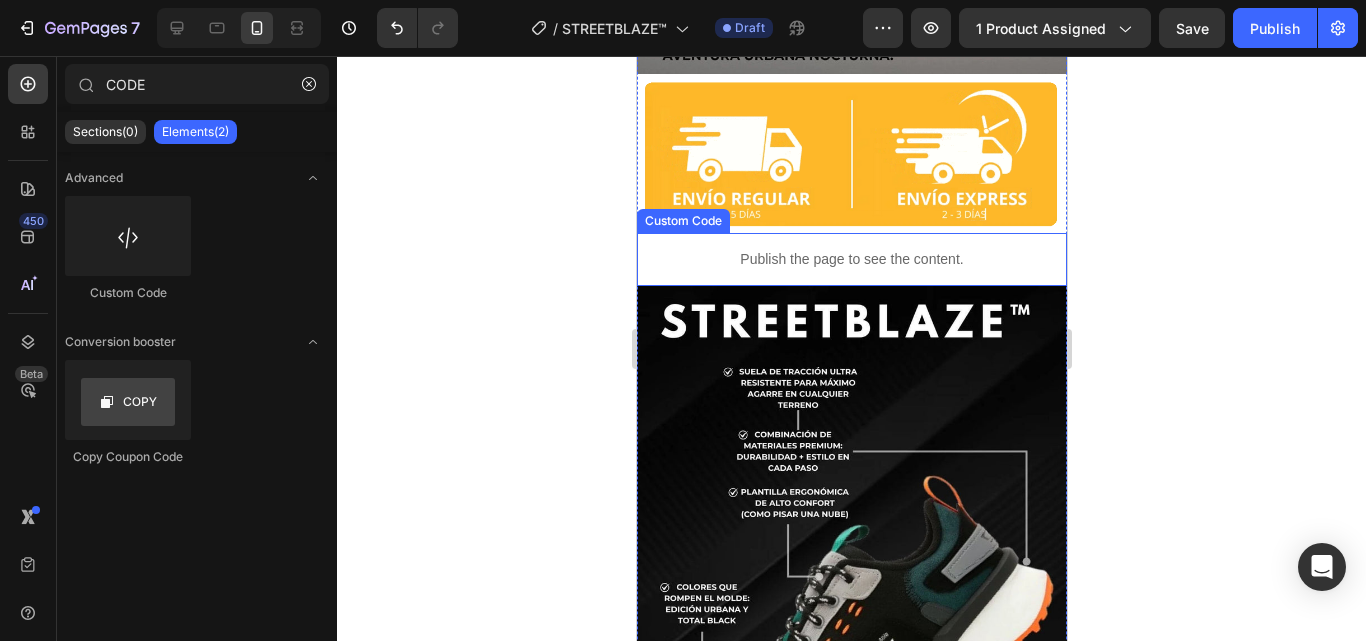type 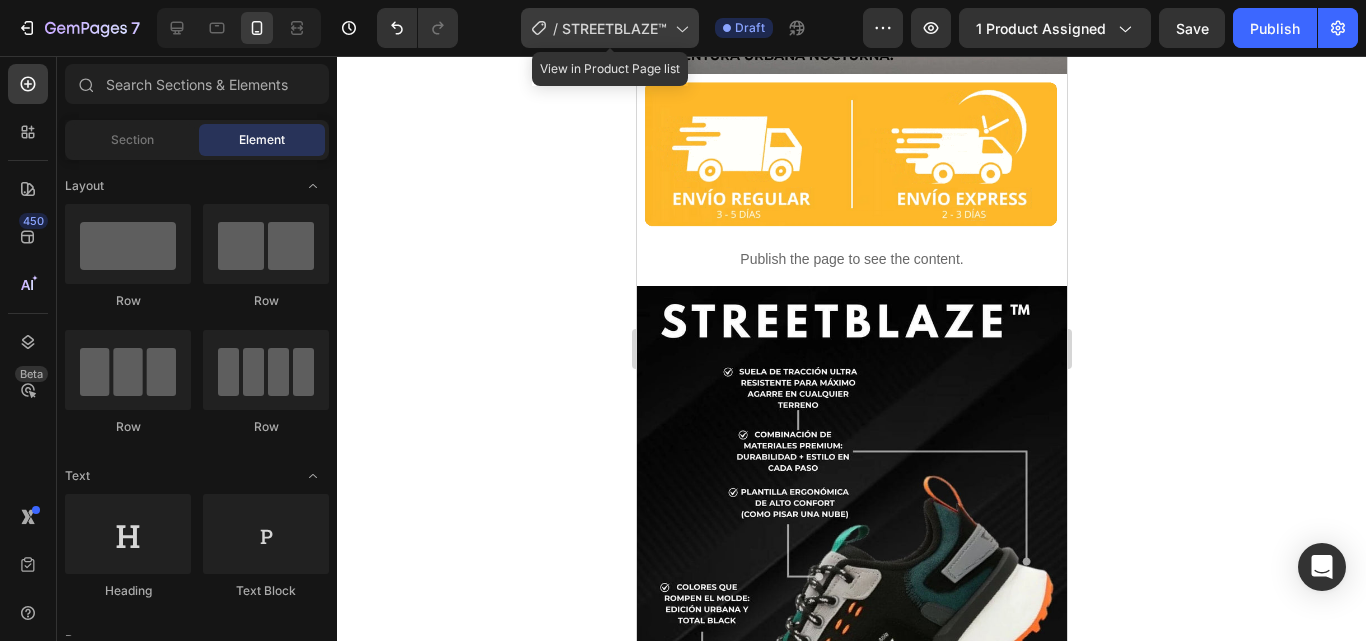 click on "STREETBLAZE™" at bounding box center [614, 28] 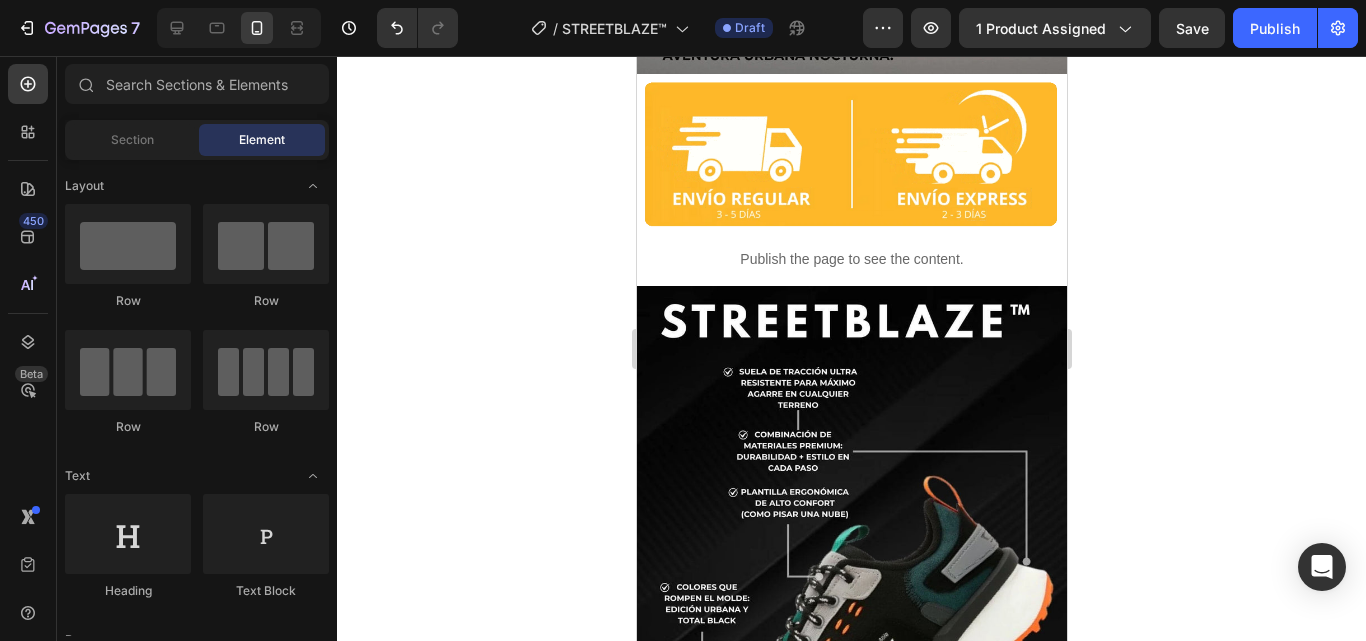 click 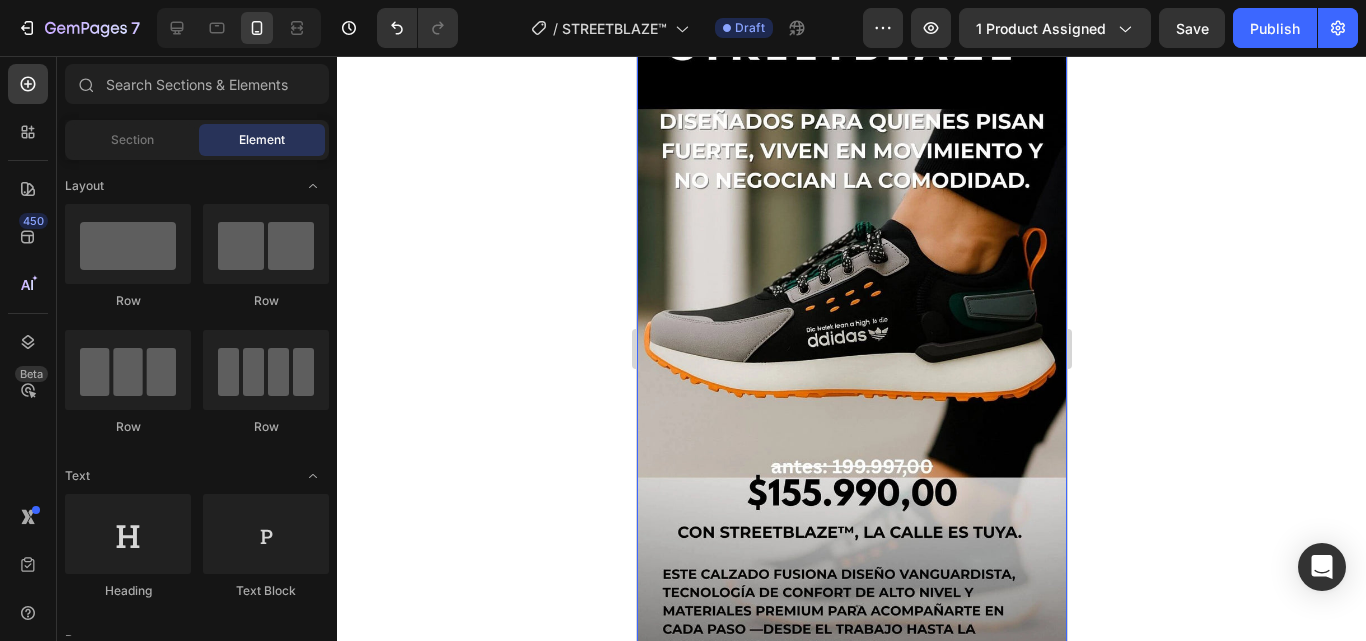 scroll, scrollTop: 100, scrollLeft: 0, axis: vertical 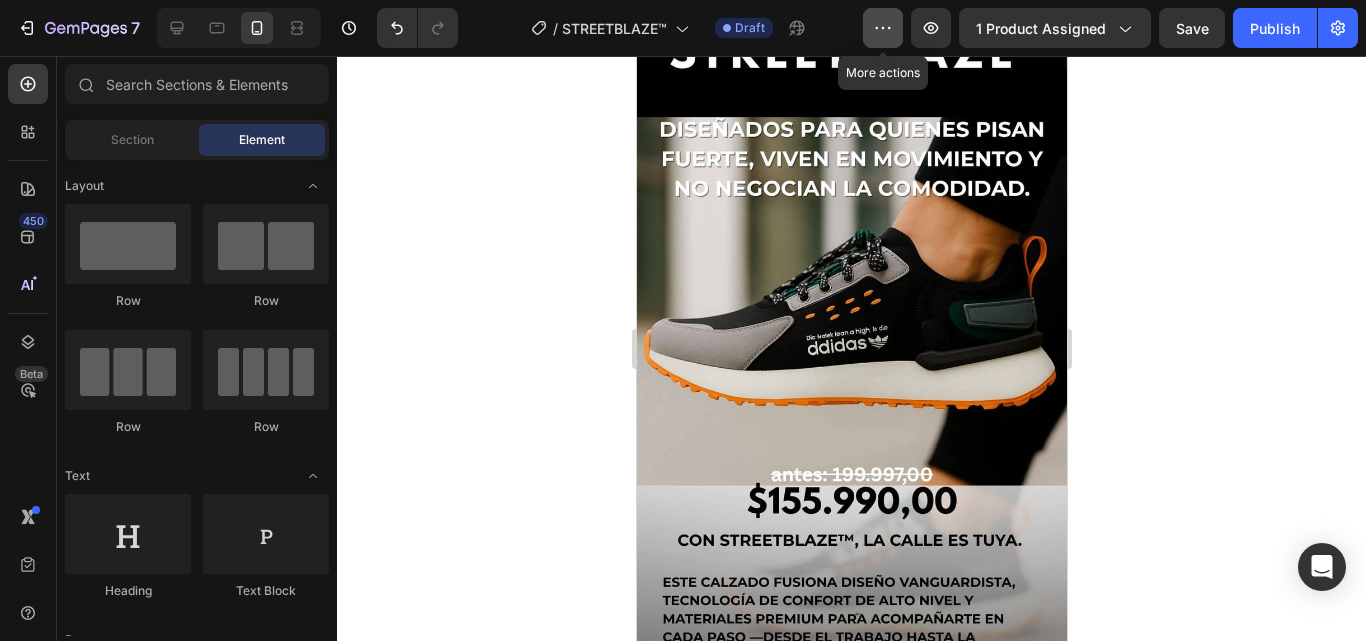 click 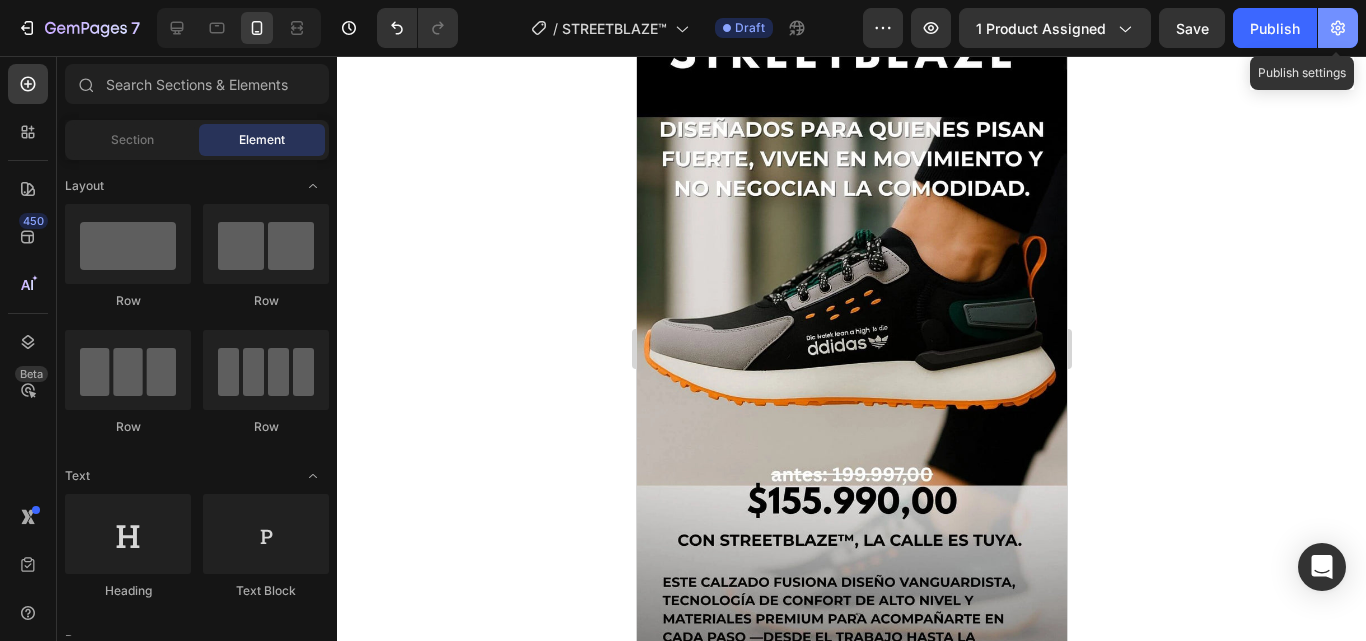 click 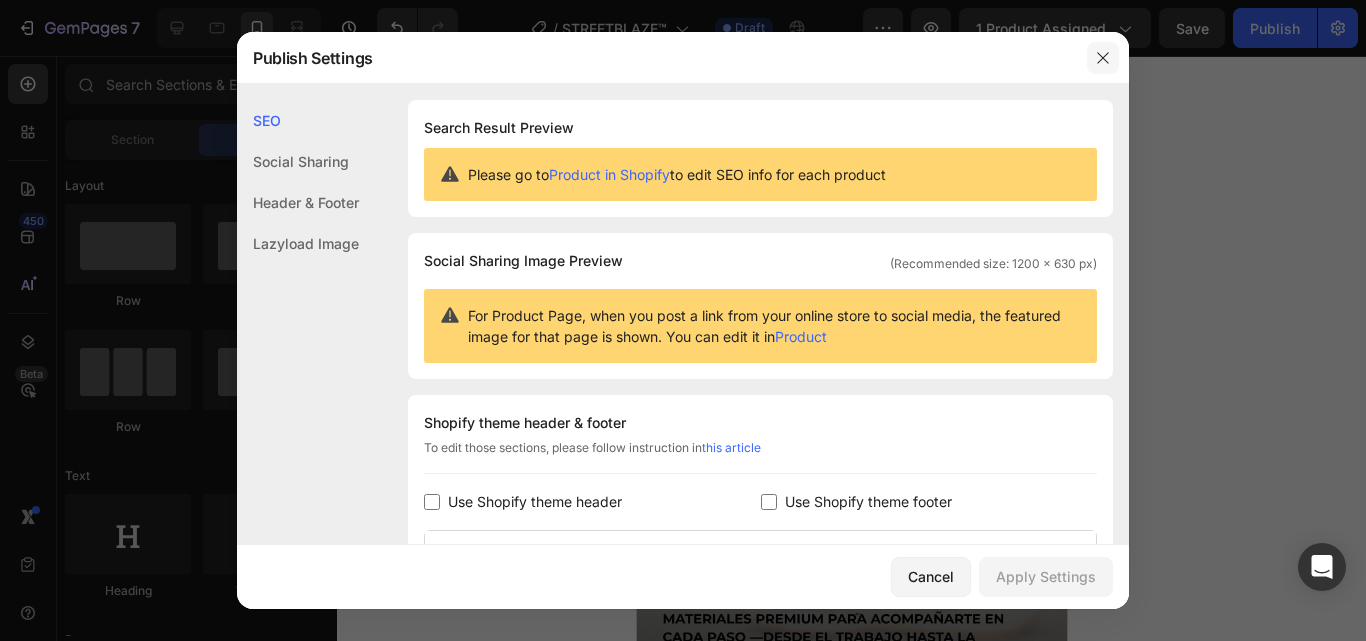 click at bounding box center (1103, 58) 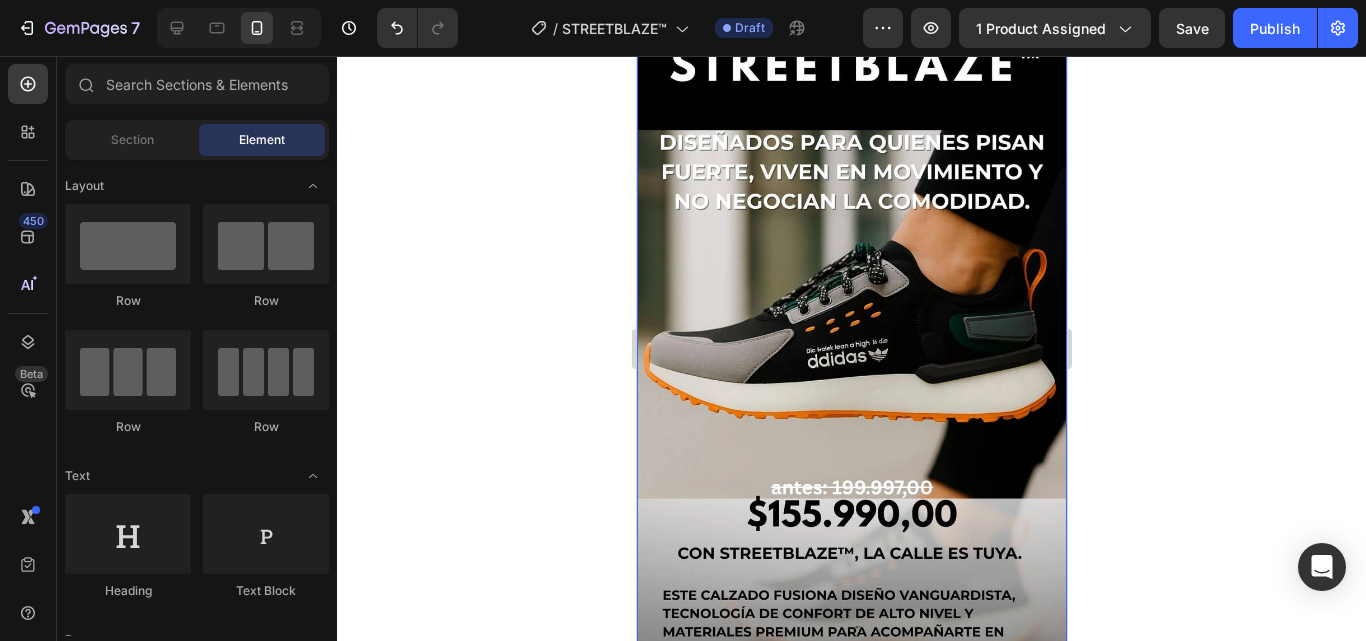 scroll, scrollTop: 0, scrollLeft: 0, axis: both 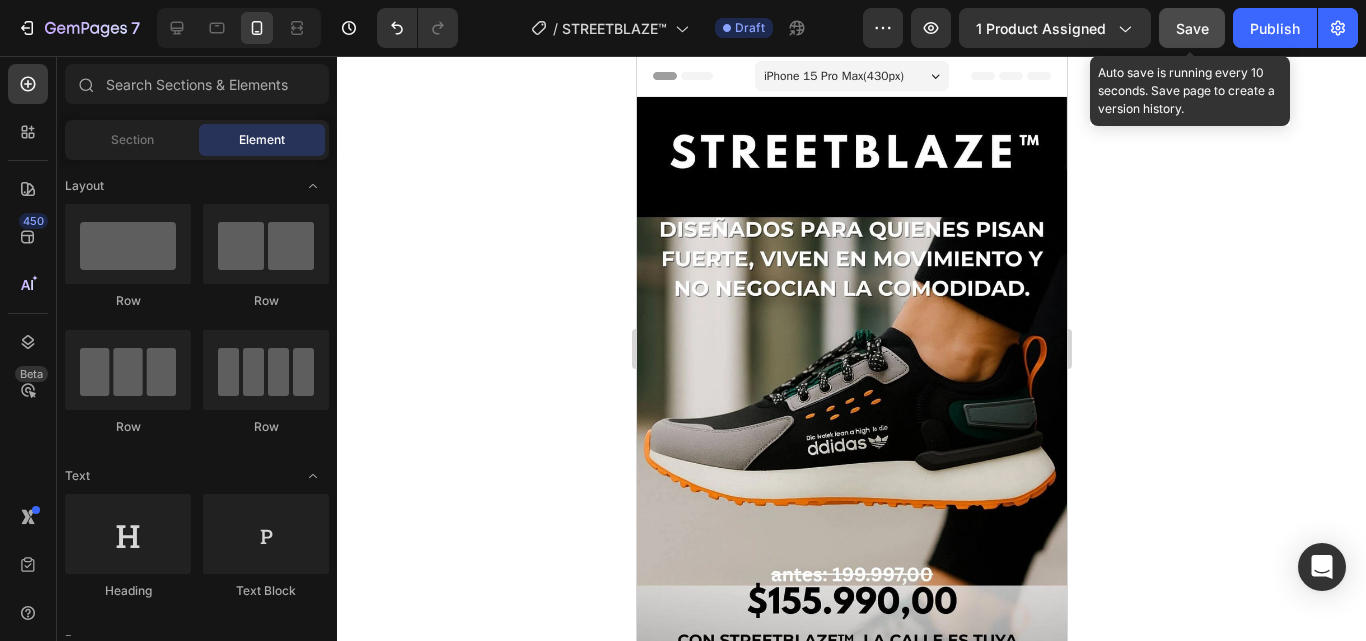 click on "Save" at bounding box center [1192, 28] 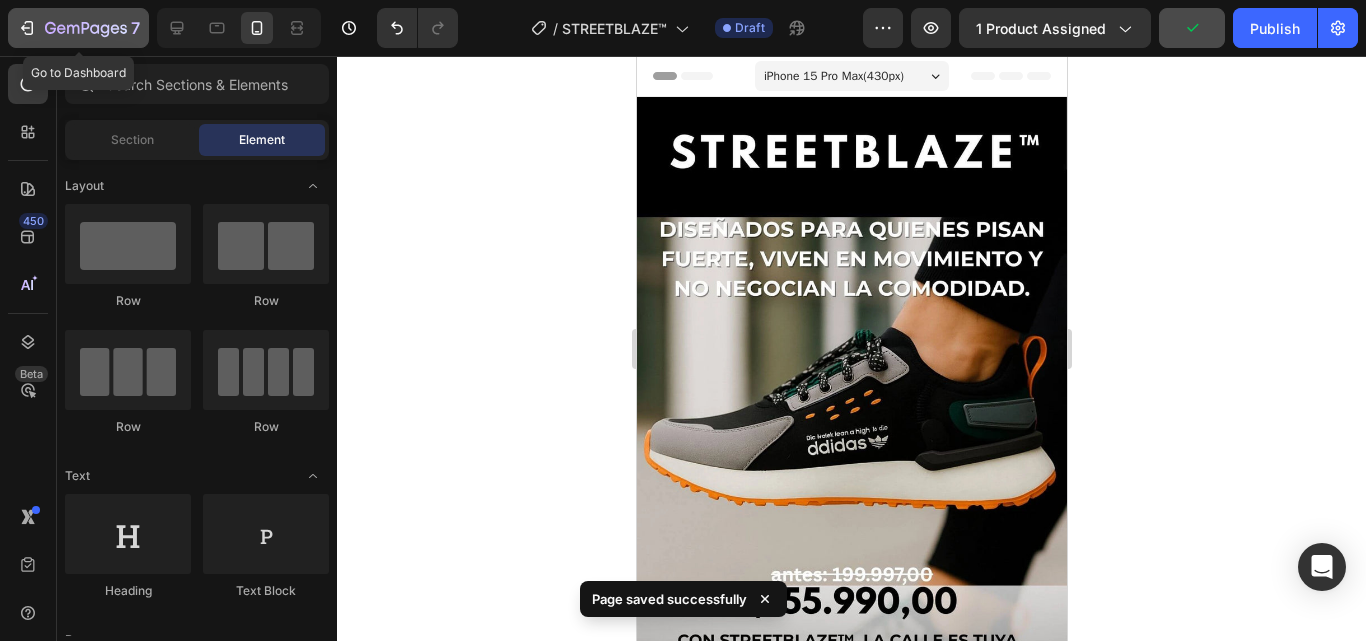 click 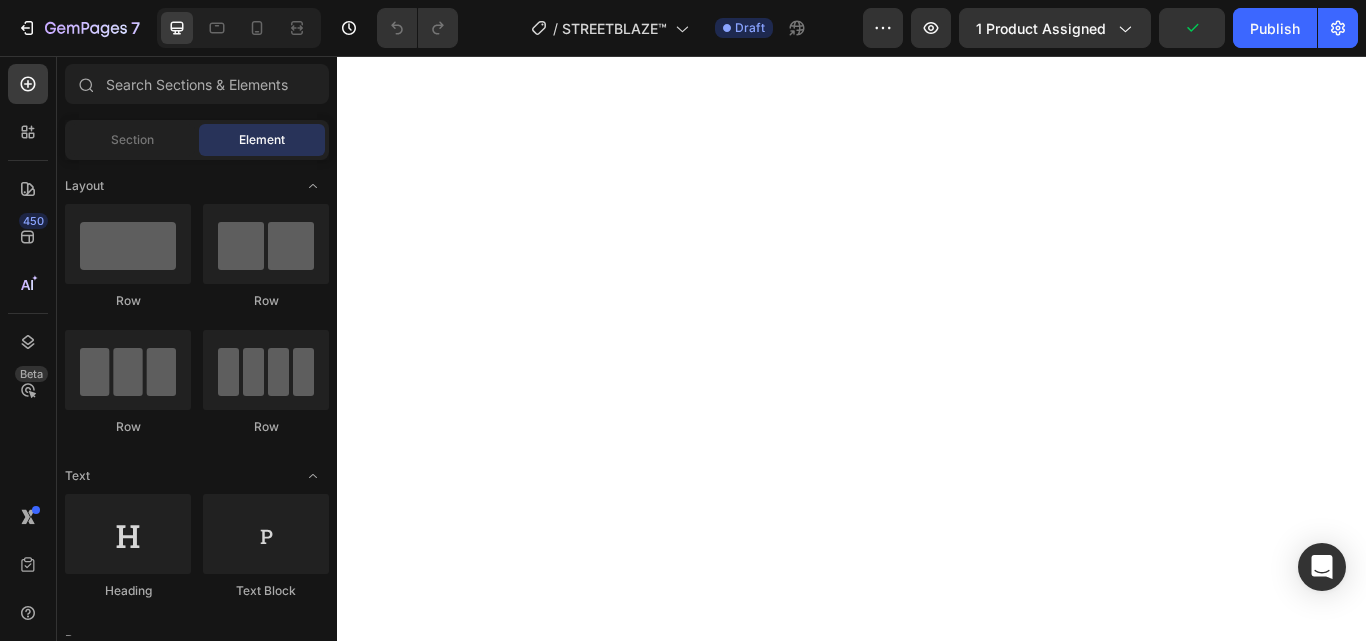 scroll, scrollTop: 0, scrollLeft: 0, axis: both 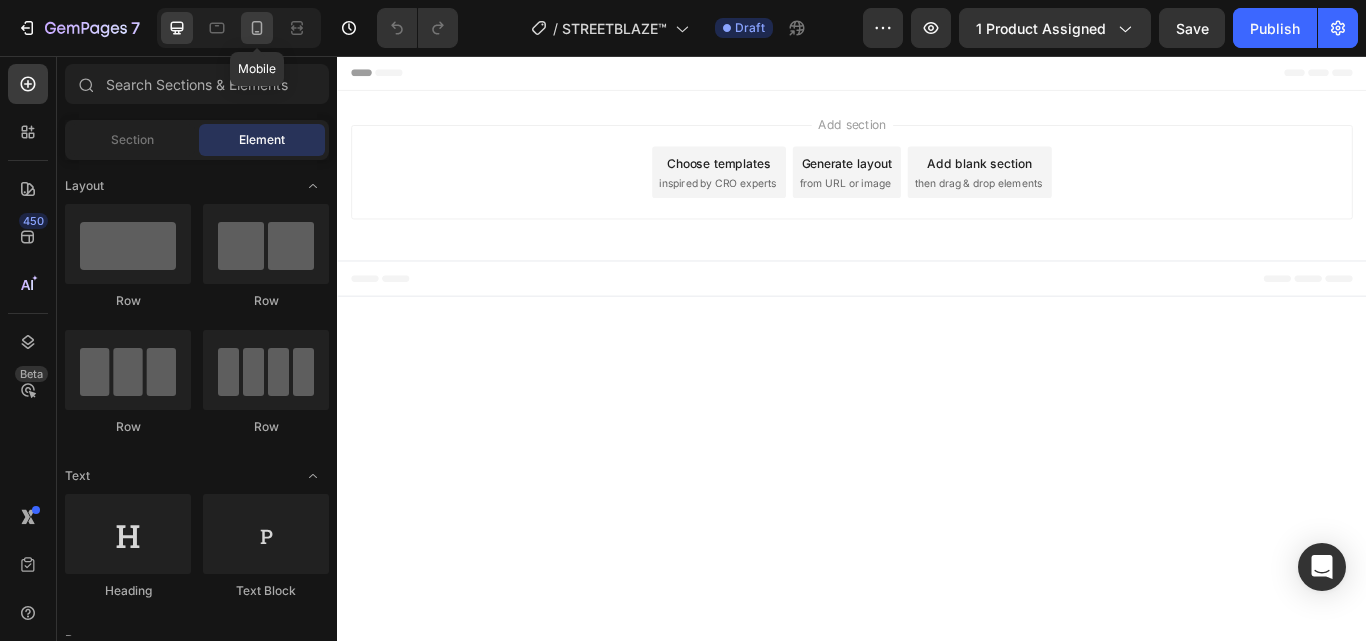 click 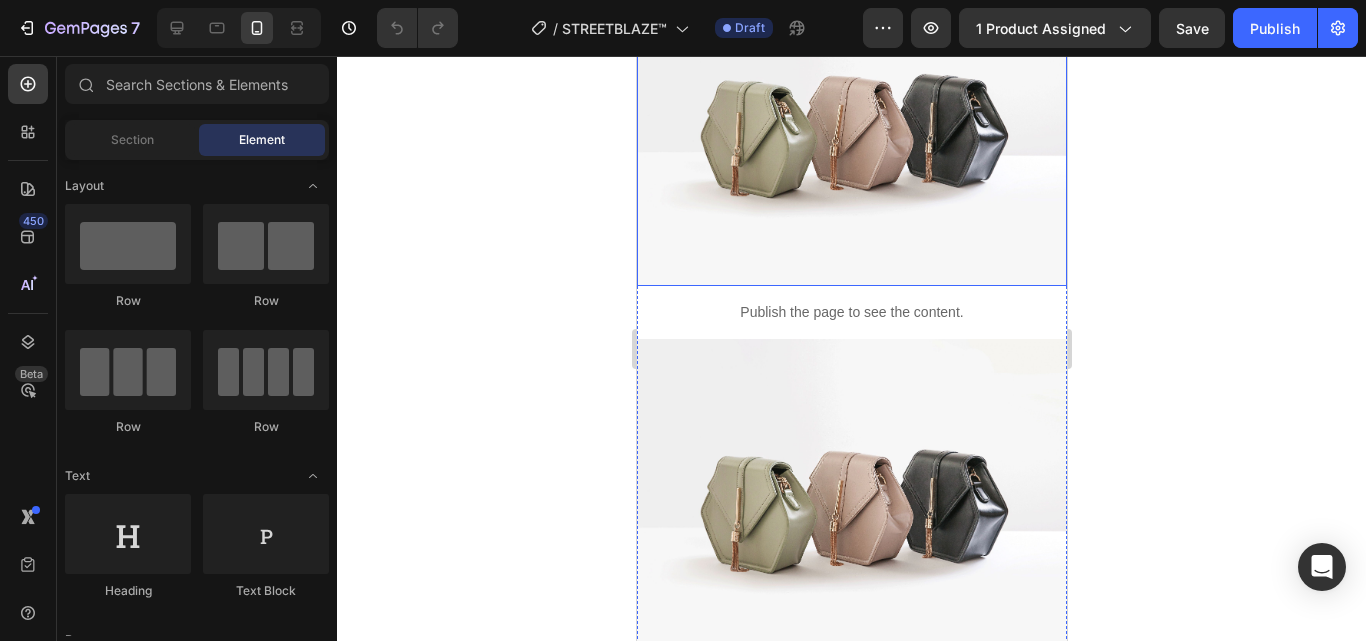 scroll, scrollTop: 600, scrollLeft: 0, axis: vertical 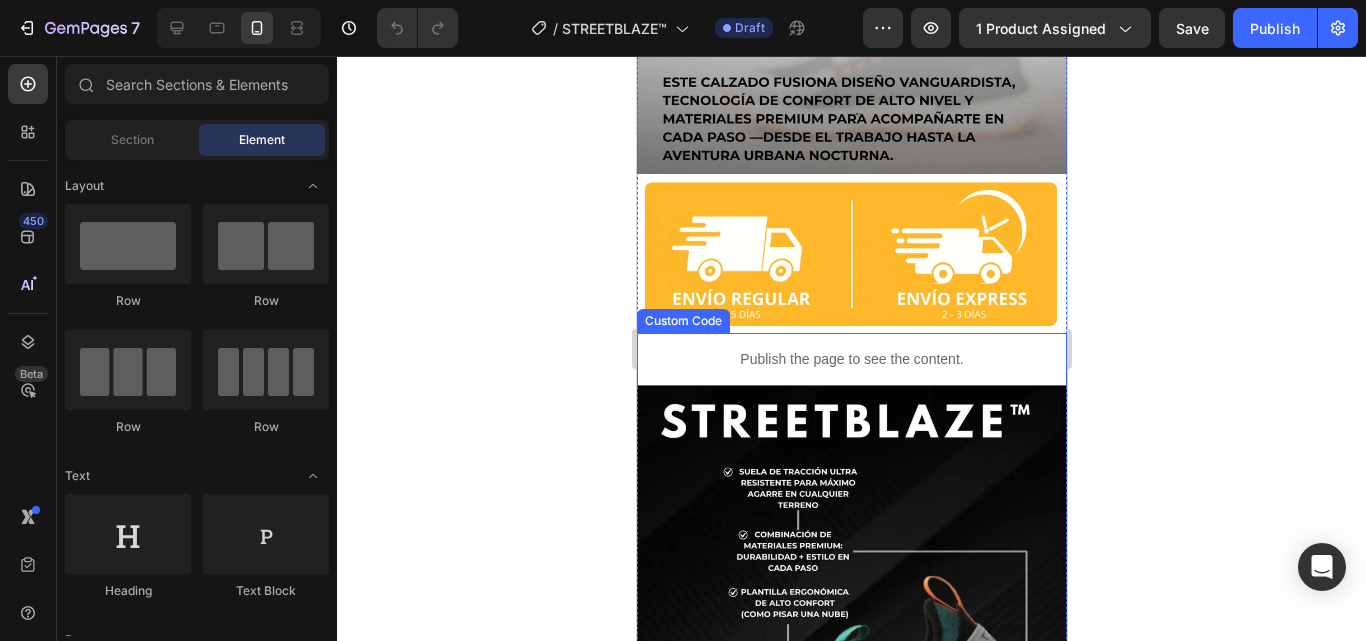 click on "Publish the page to see the content." at bounding box center [851, 359] 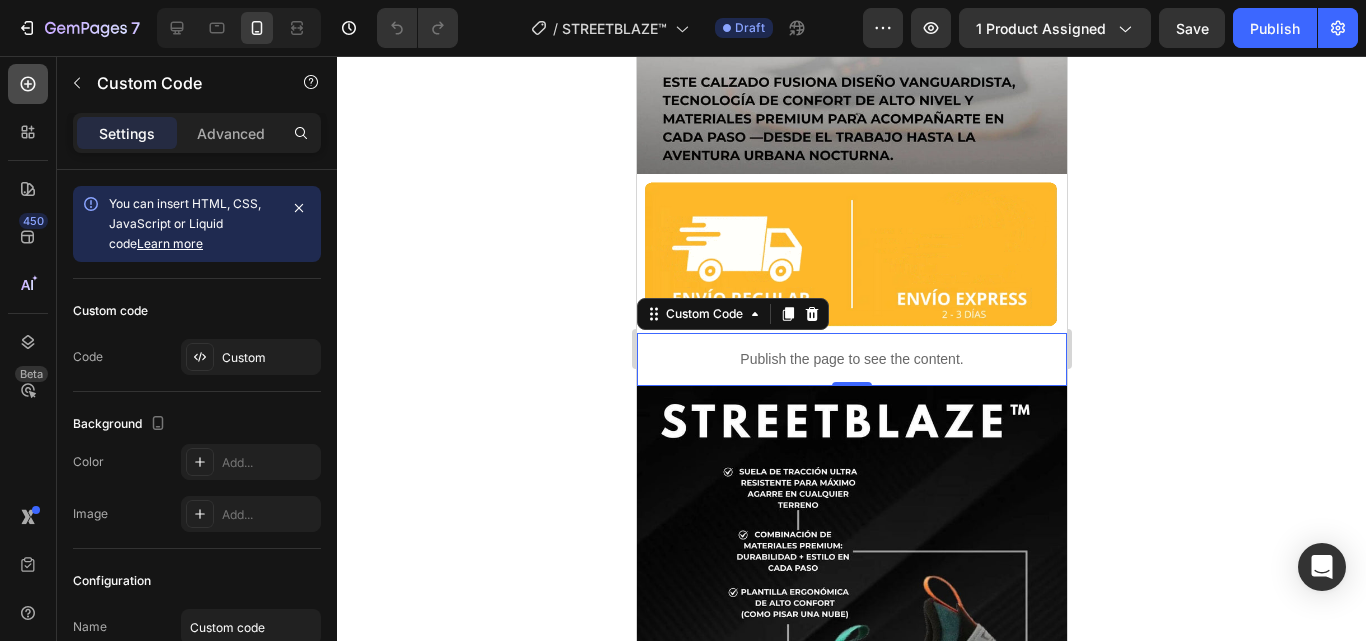 click 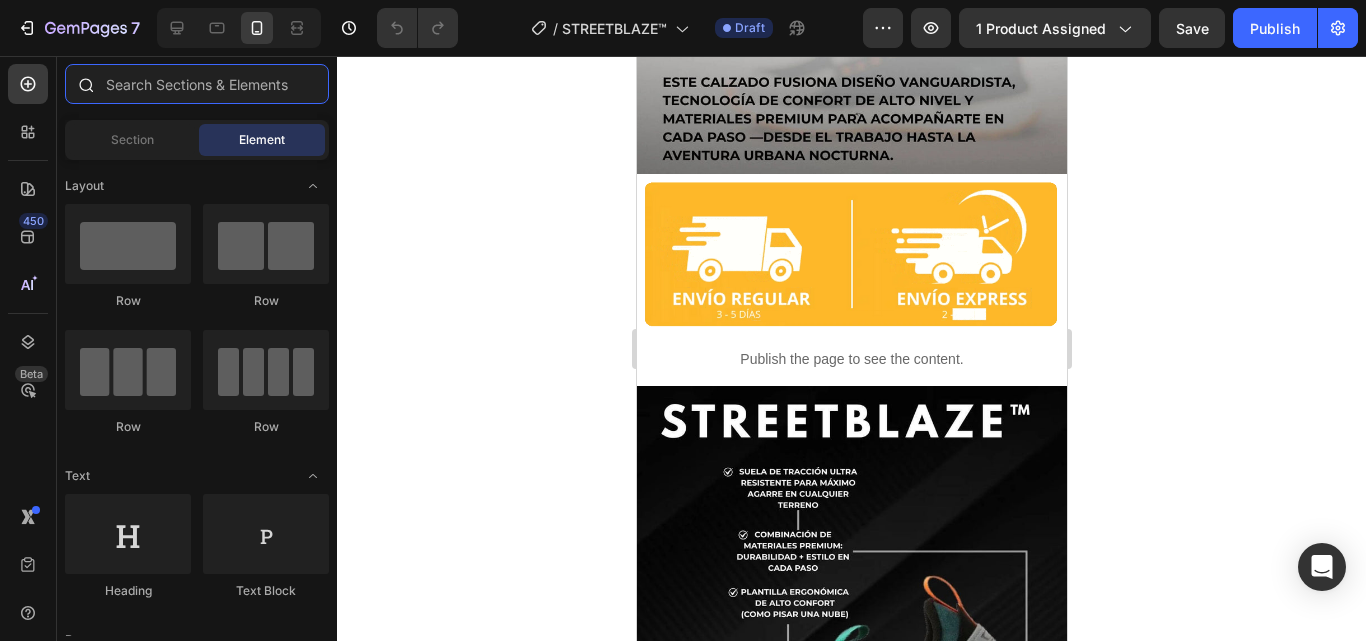 click at bounding box center [197, 84] 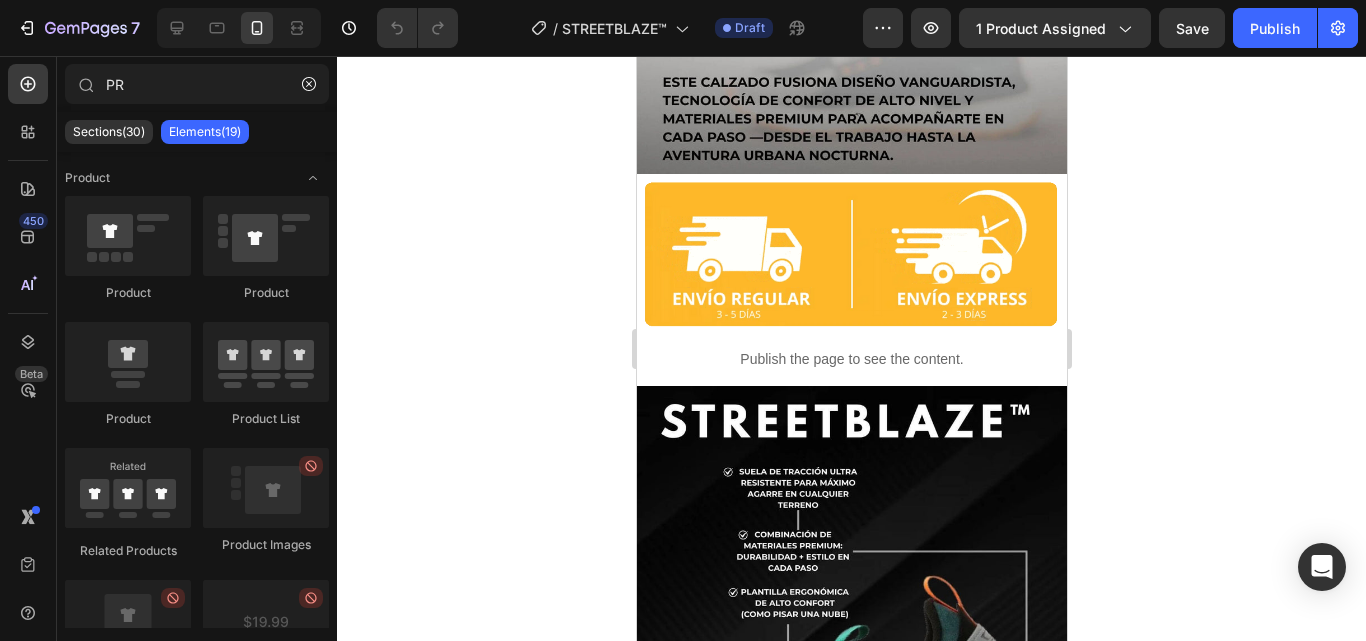 click 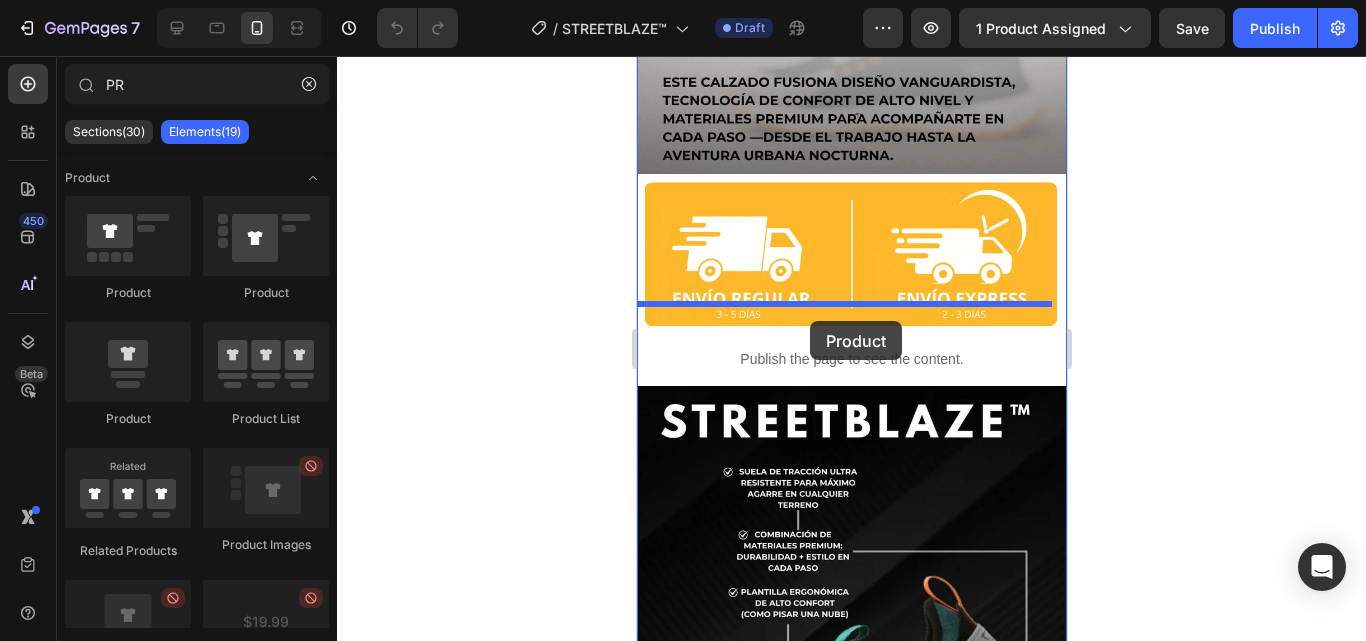 drag, startPoint x: 784, startPoint y: 314, endPoint x: 809, endPoint y: 321, distance: 25.96151 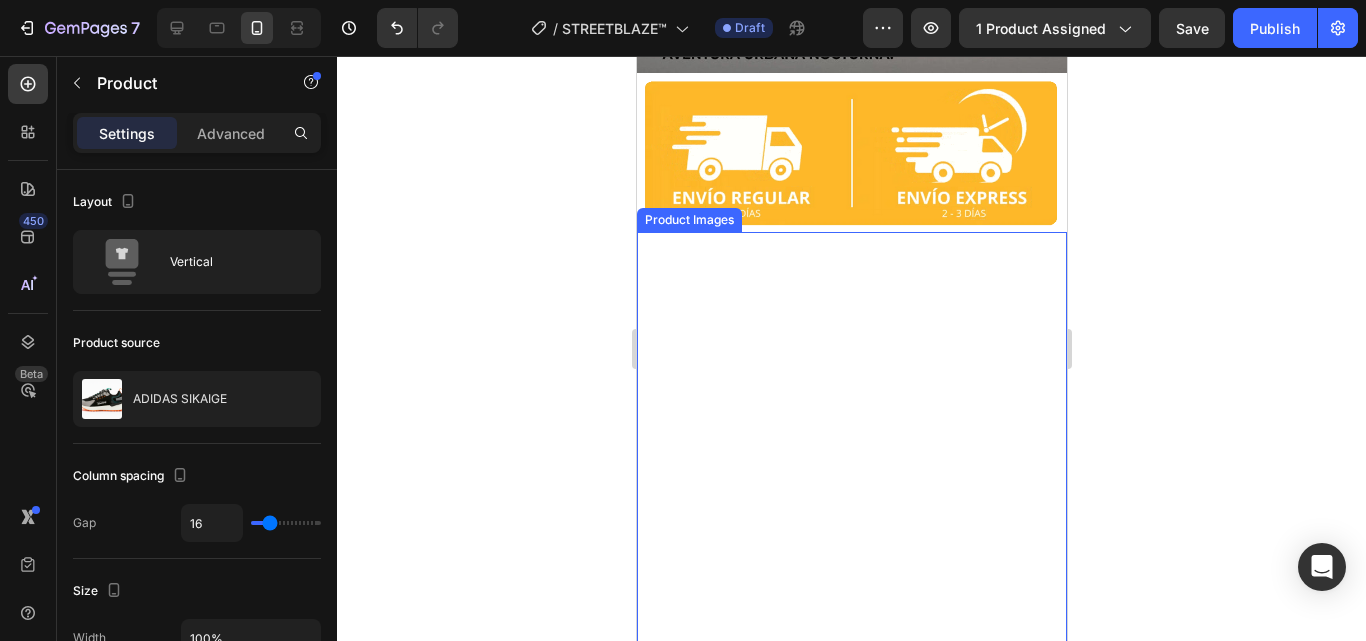 scroll, scrollTop: 700, scrollLeft: 0, axis: vertical 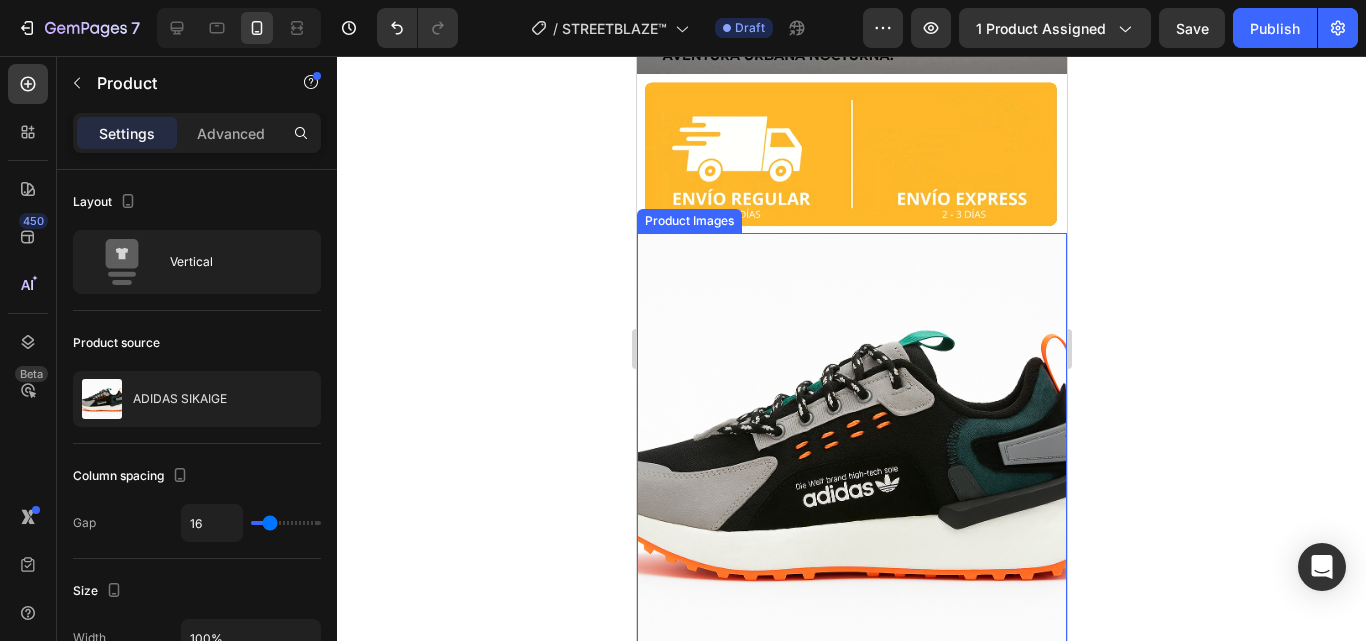 click at bounding box center (851, 448) 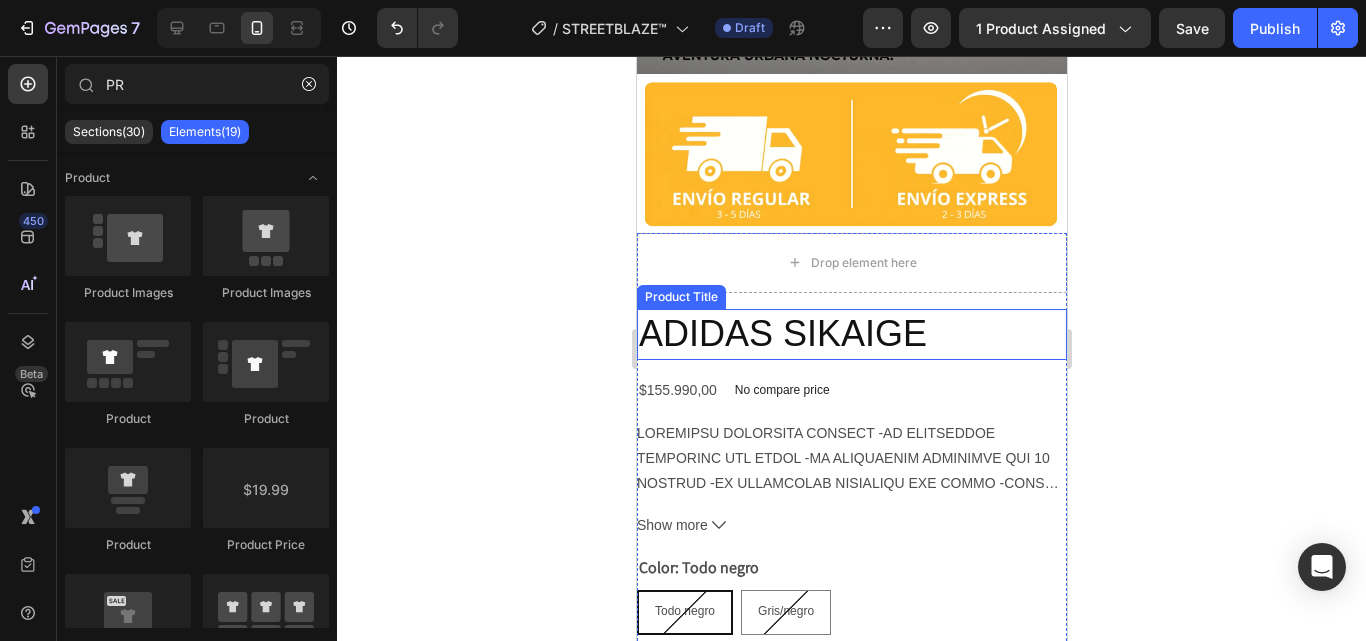 click on "ADIDAS SIKAIGE" at bounding box center (851, 334) 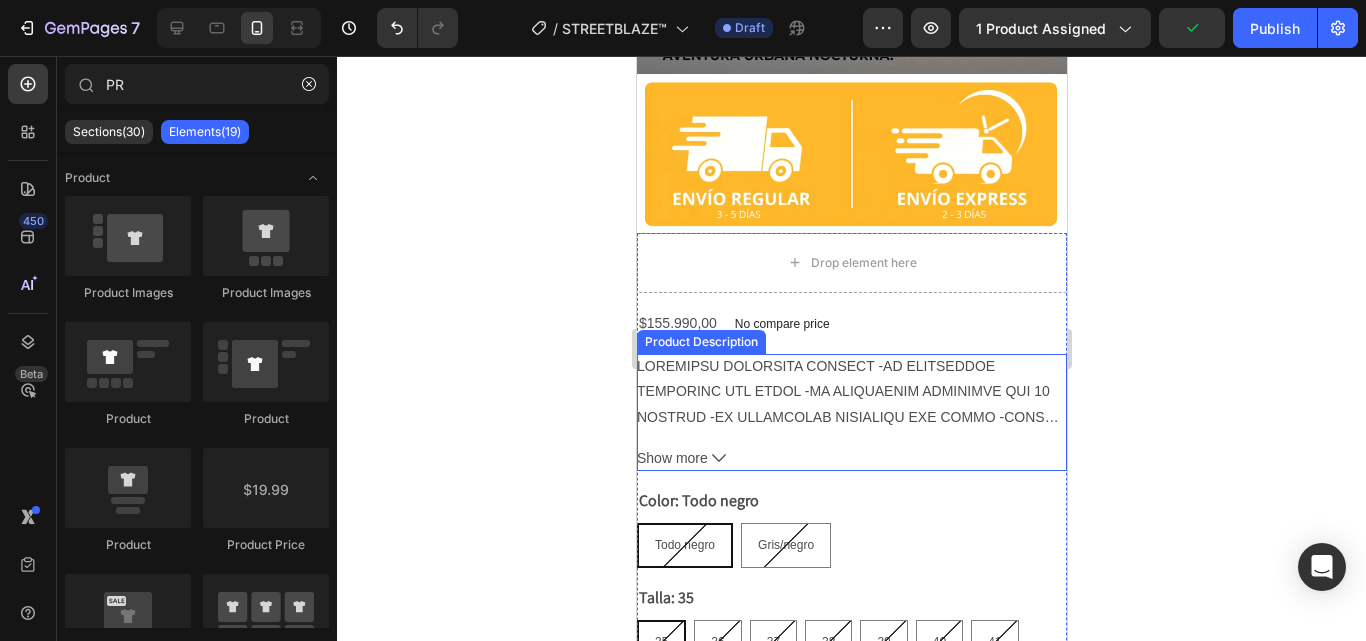 click at bounding box center (851, 392) 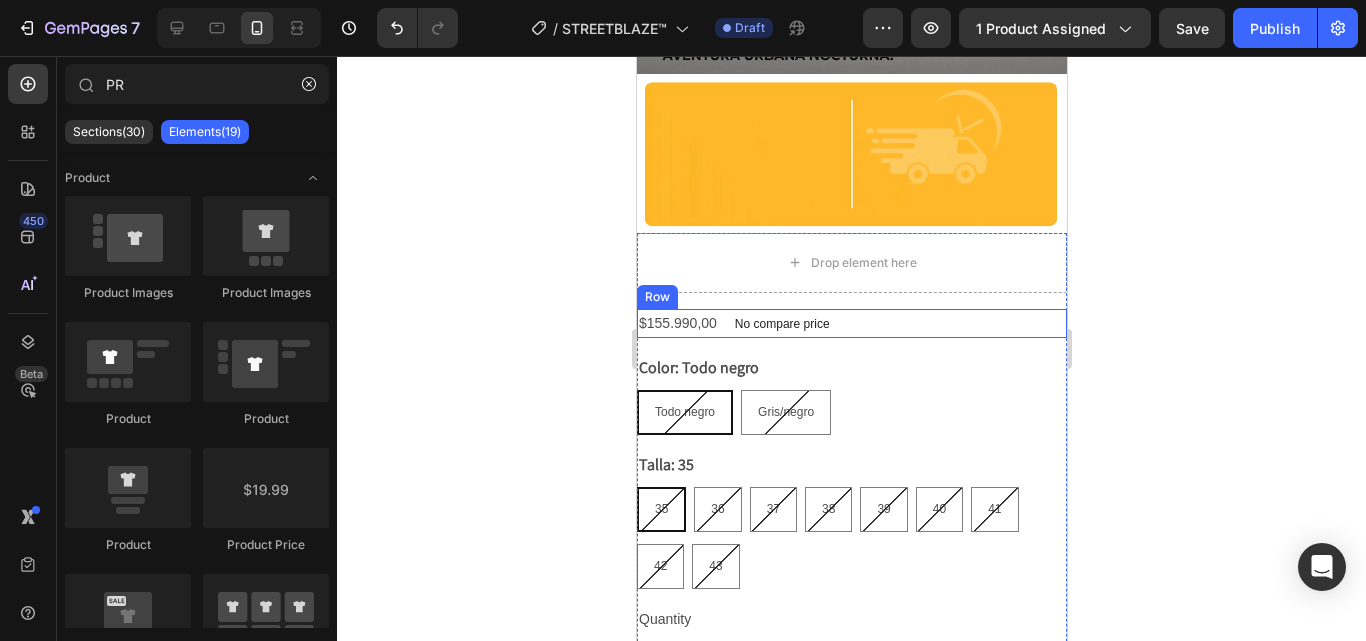 click on "$155.990,00 Product Price Product Price No compare price Product Price Row" at bounding box center (851, 323) 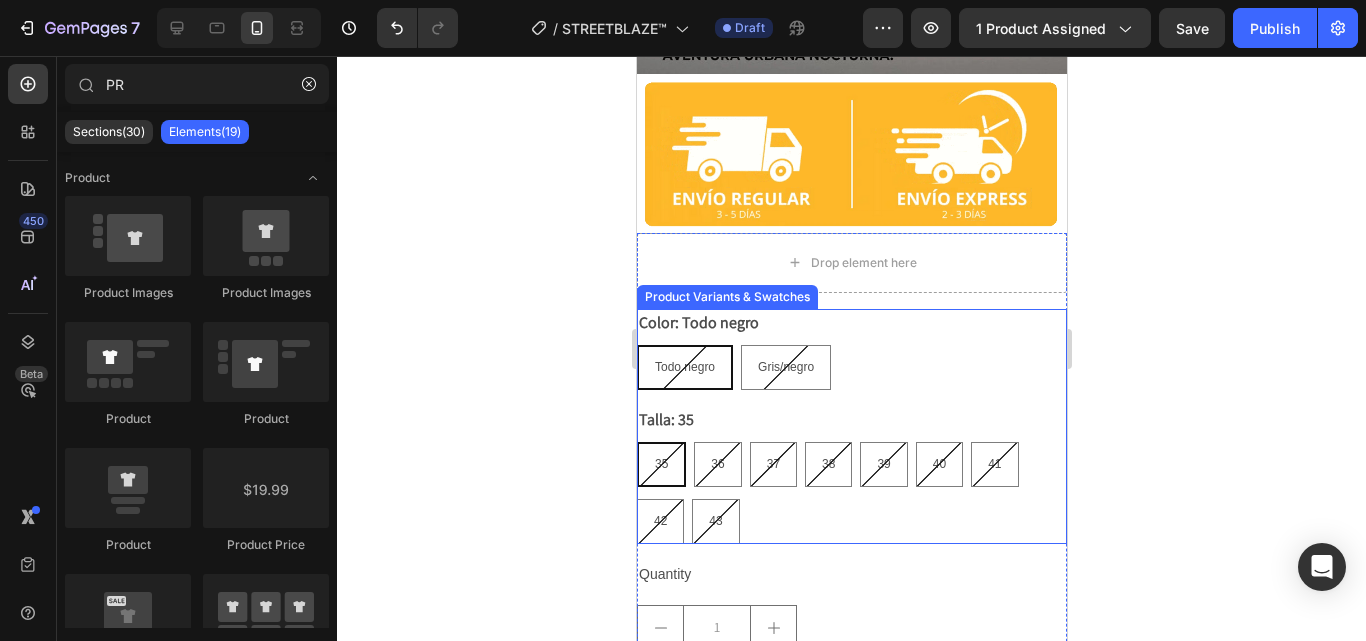 click on "Todo negro Todo negro Todo negro Gris/negro Gris/negro Gris/negro" at bounding box center (851, 367) 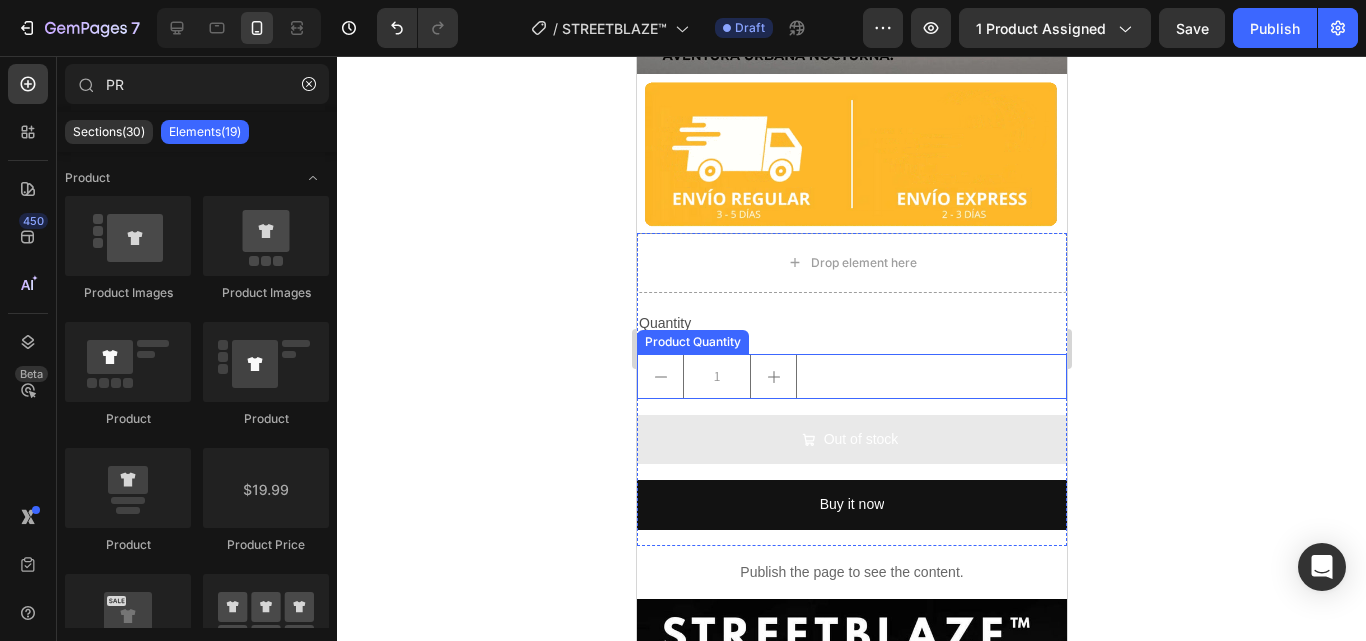 click on "1" at bounding box center (851, 376) 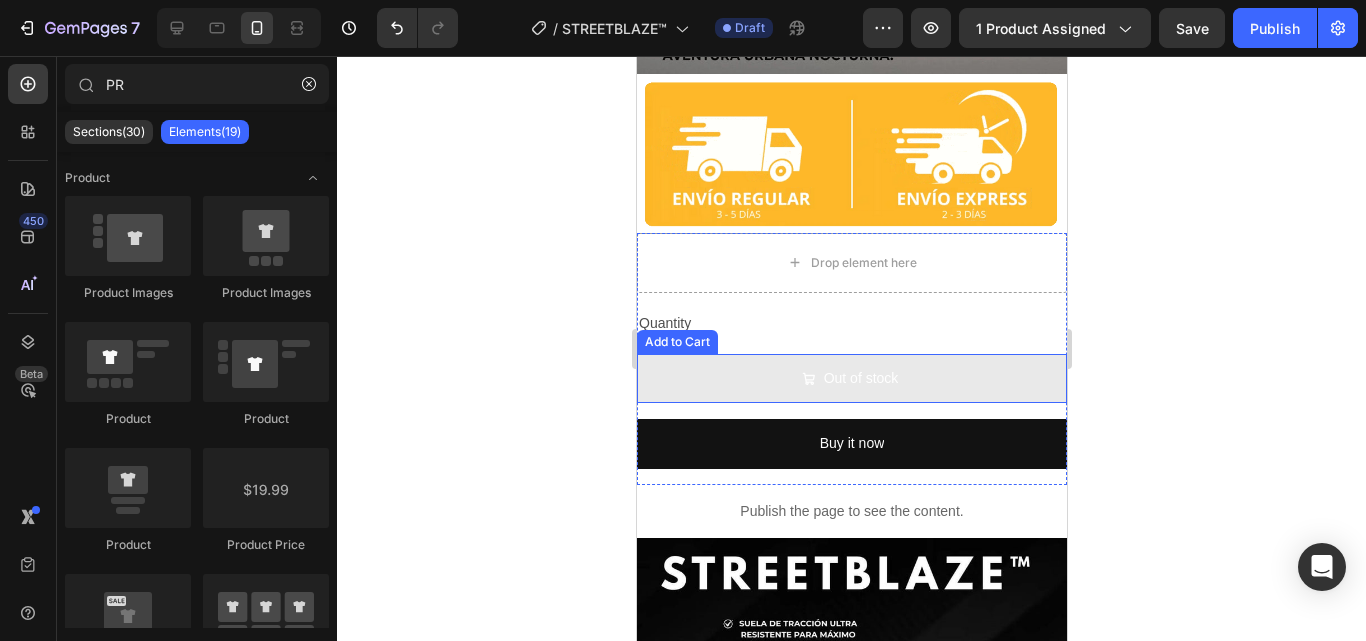 click on "Out of stock" at bounding box center [851, 378] 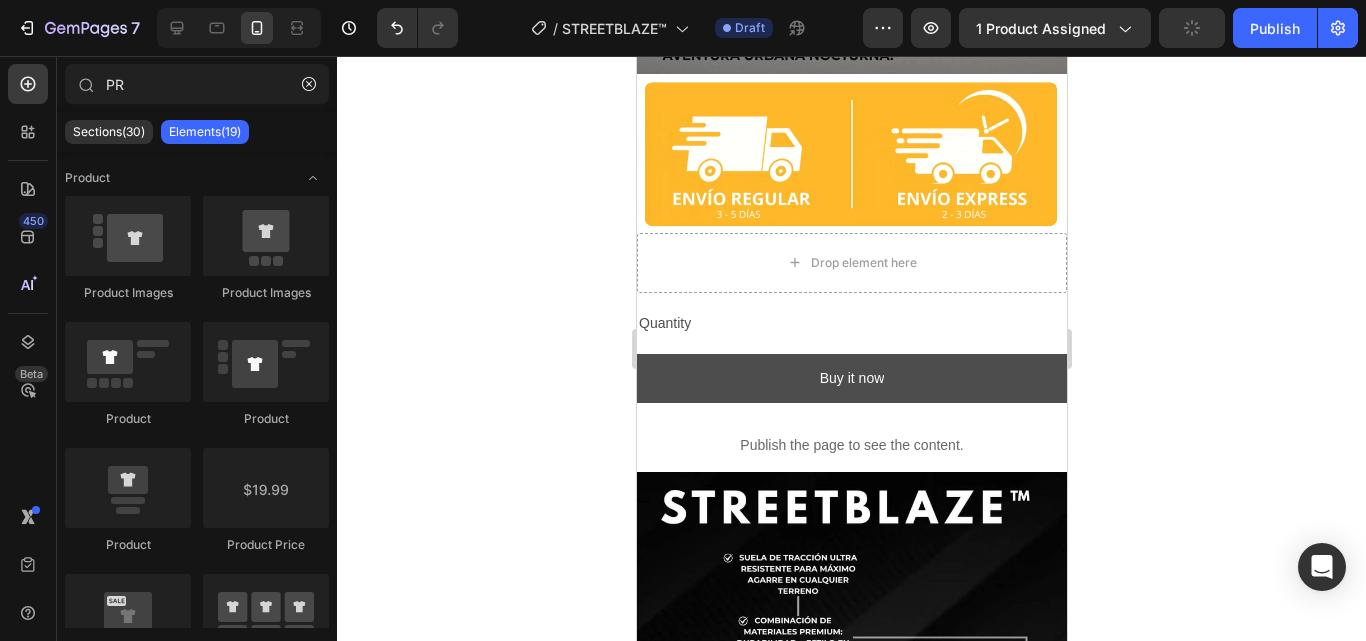 click on "Buy it now" at bounding box center [851, 378] 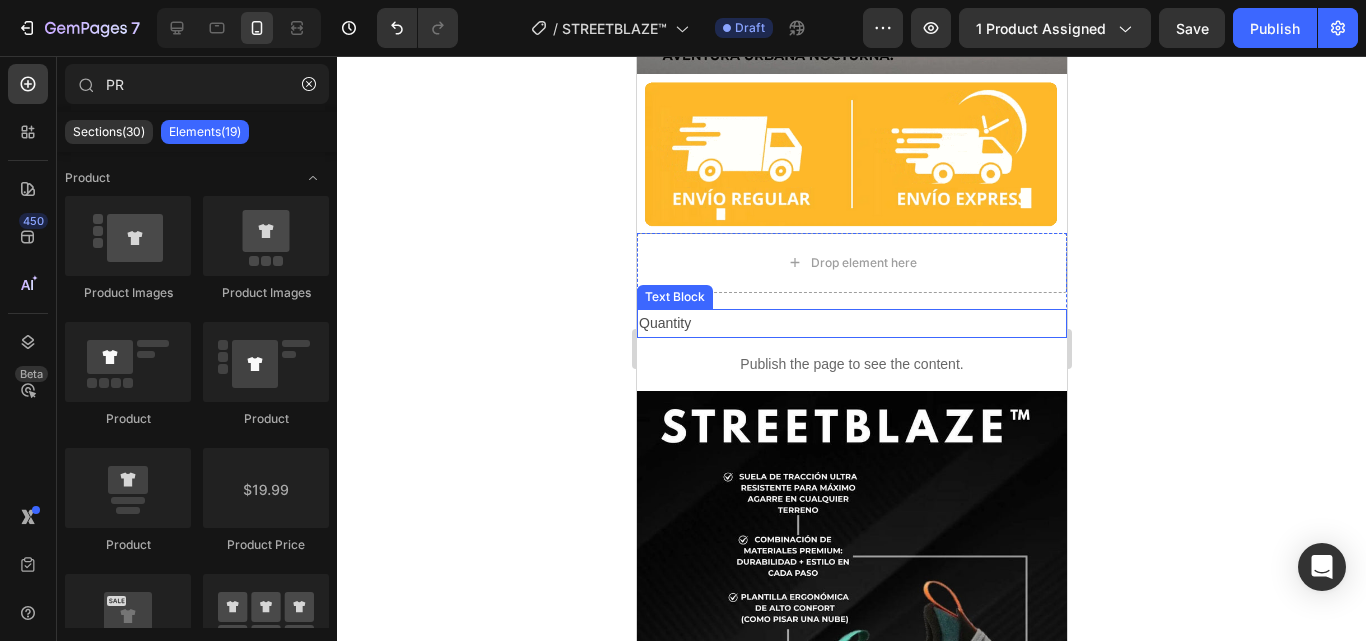 click on "Quantity" at bounding box center [851, 323] 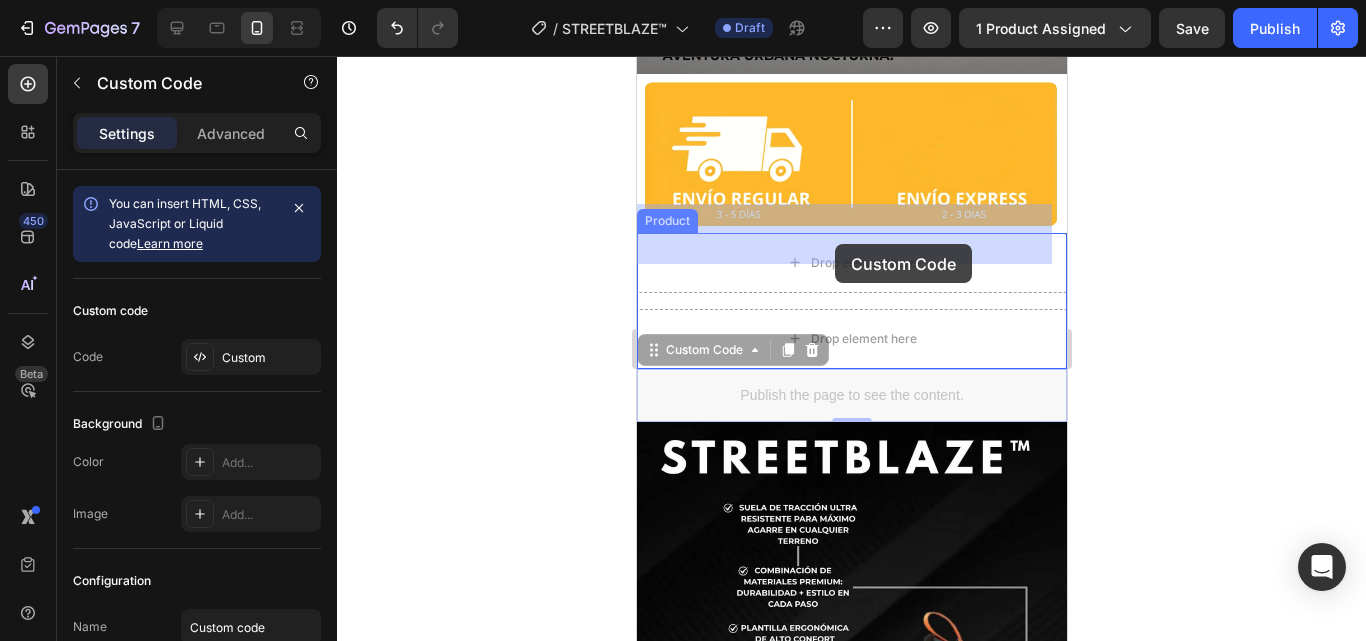 drag, startPoint x: 849, startPoint y: 365, endPoint x: 834, endPoint y: 244, distance: 121.92621 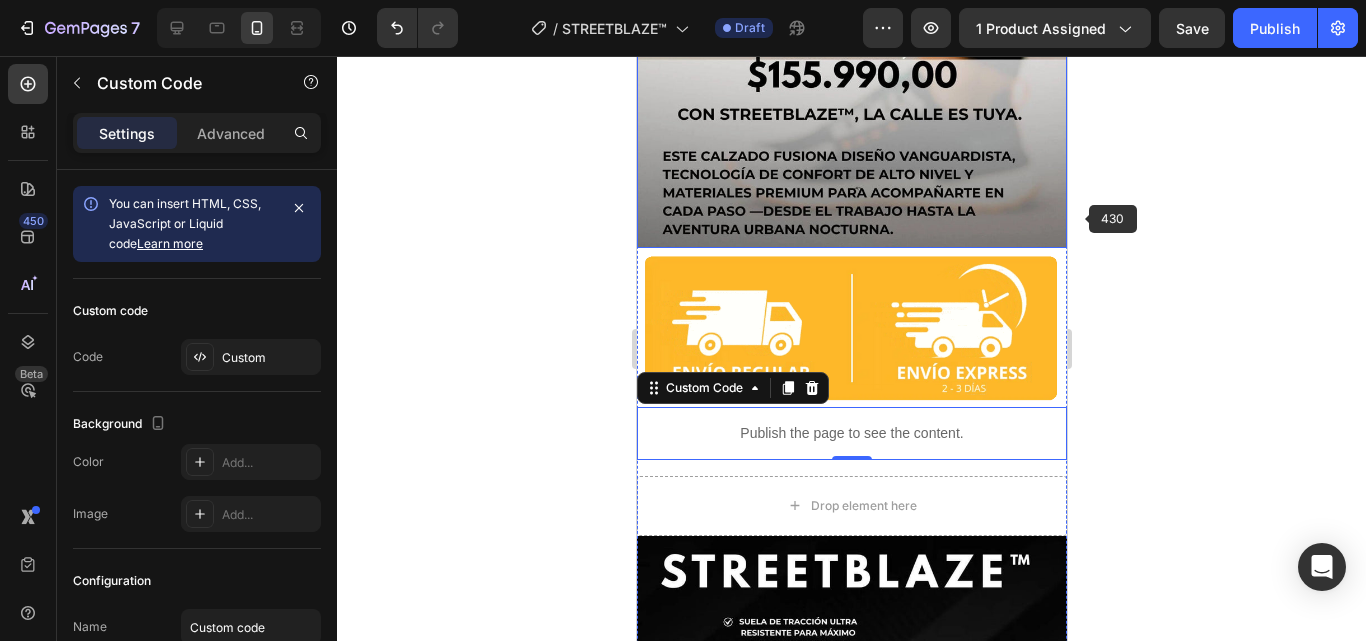 scroll, scrollTop: 400, scrollLeft: 0, axis: vertical 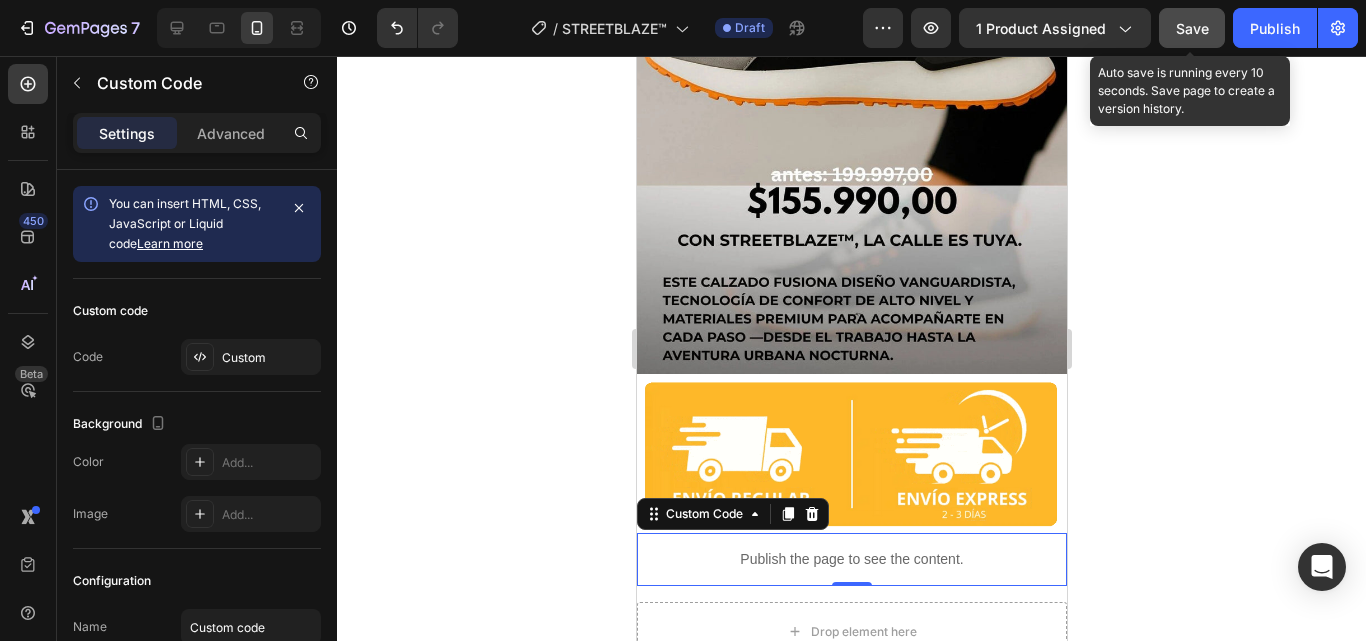 click on "Save" at bounding box center (1192, 28) 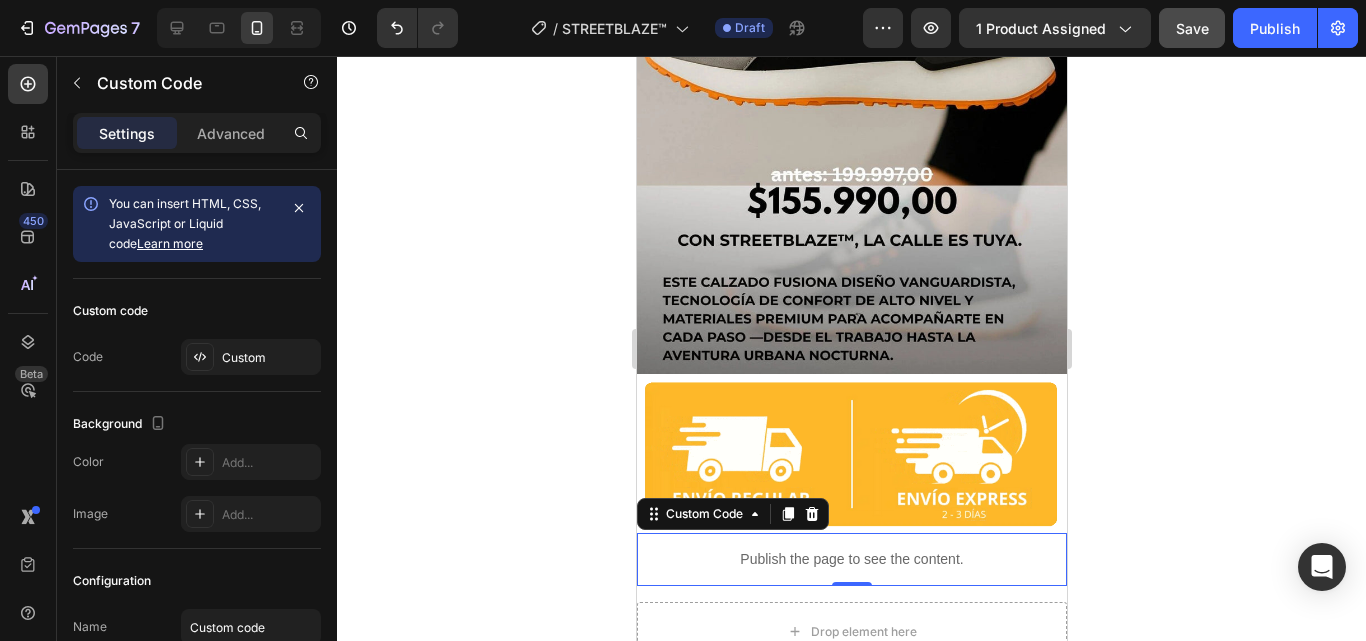 scroll, scrollTop: 500, scrollLeft: 0, axis: vertical 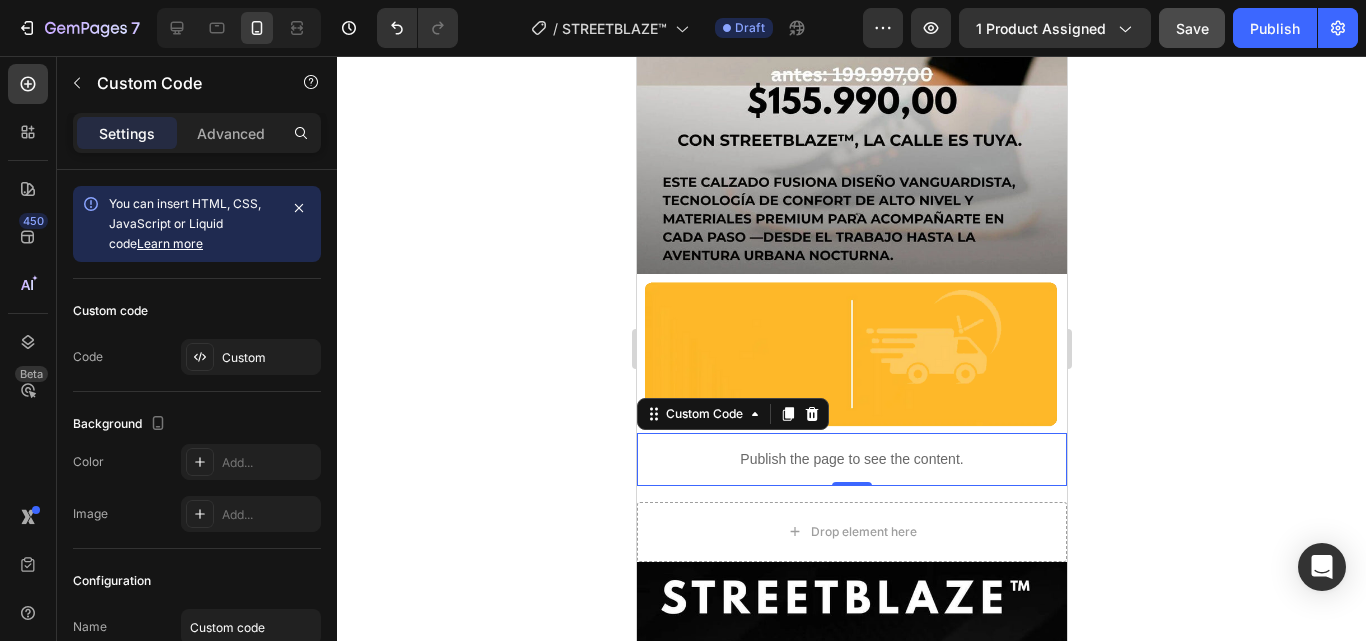 click on "Publish the page to see the content." at bounding box center (851, 459) 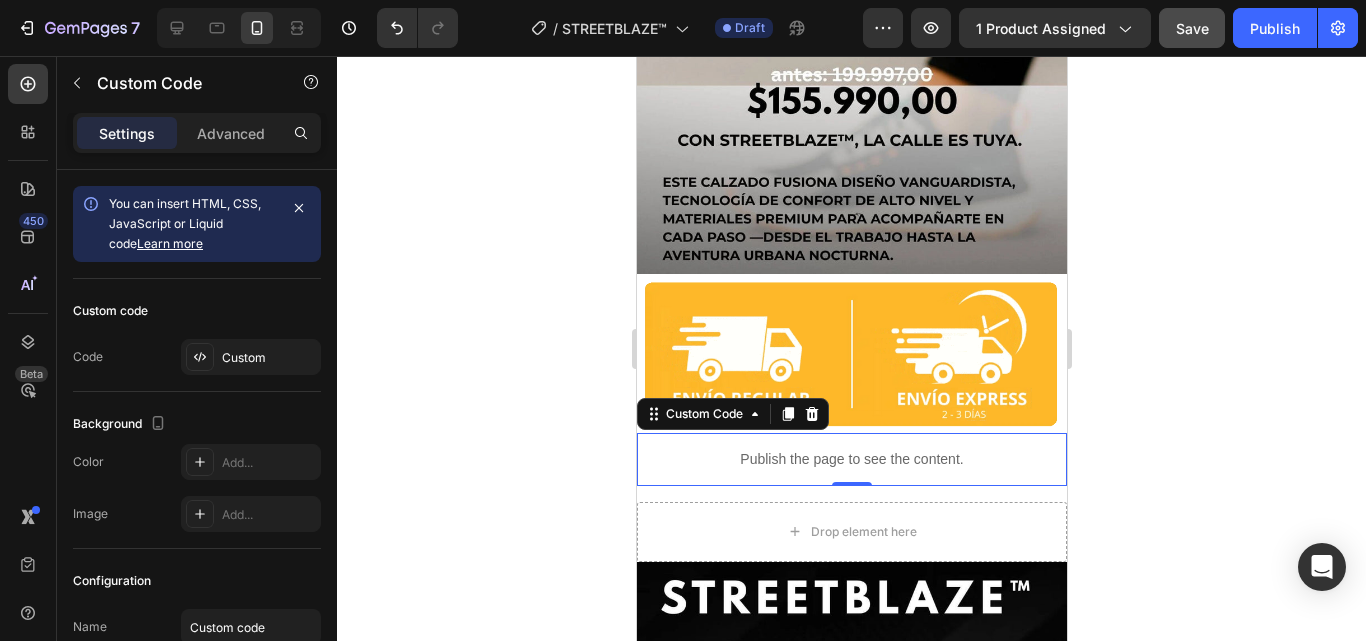 click on "Publish the page to see the content." at bounding box center (851, 459) 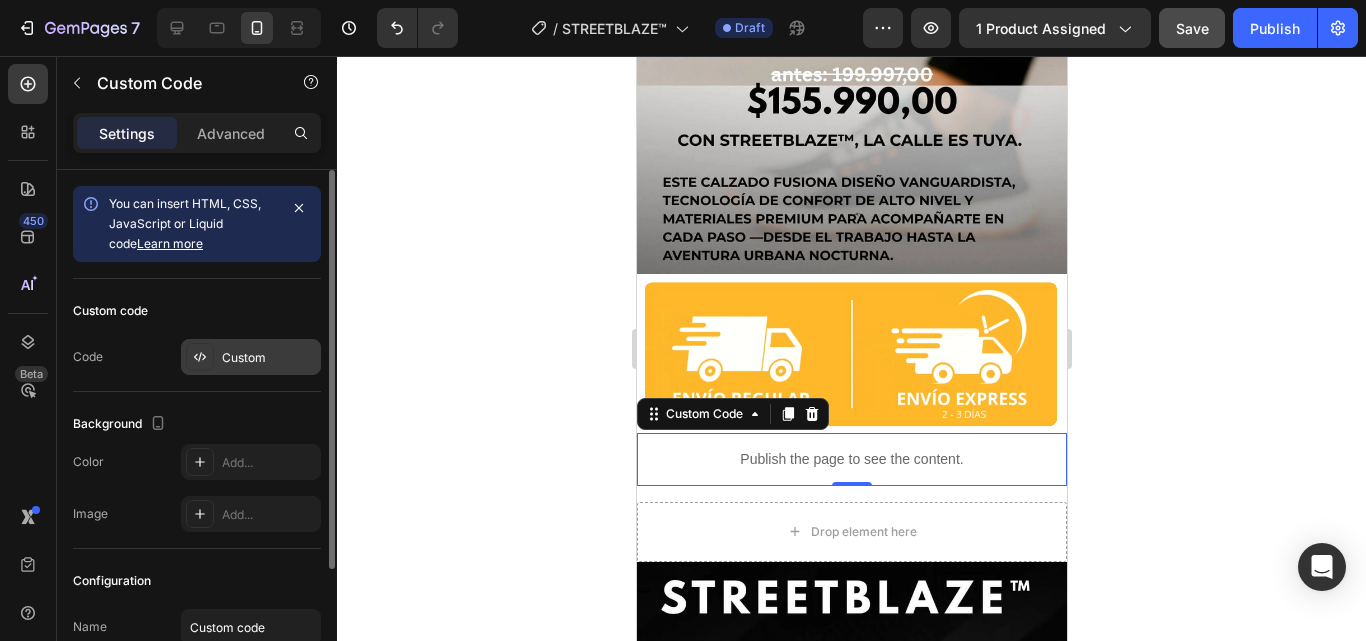 click 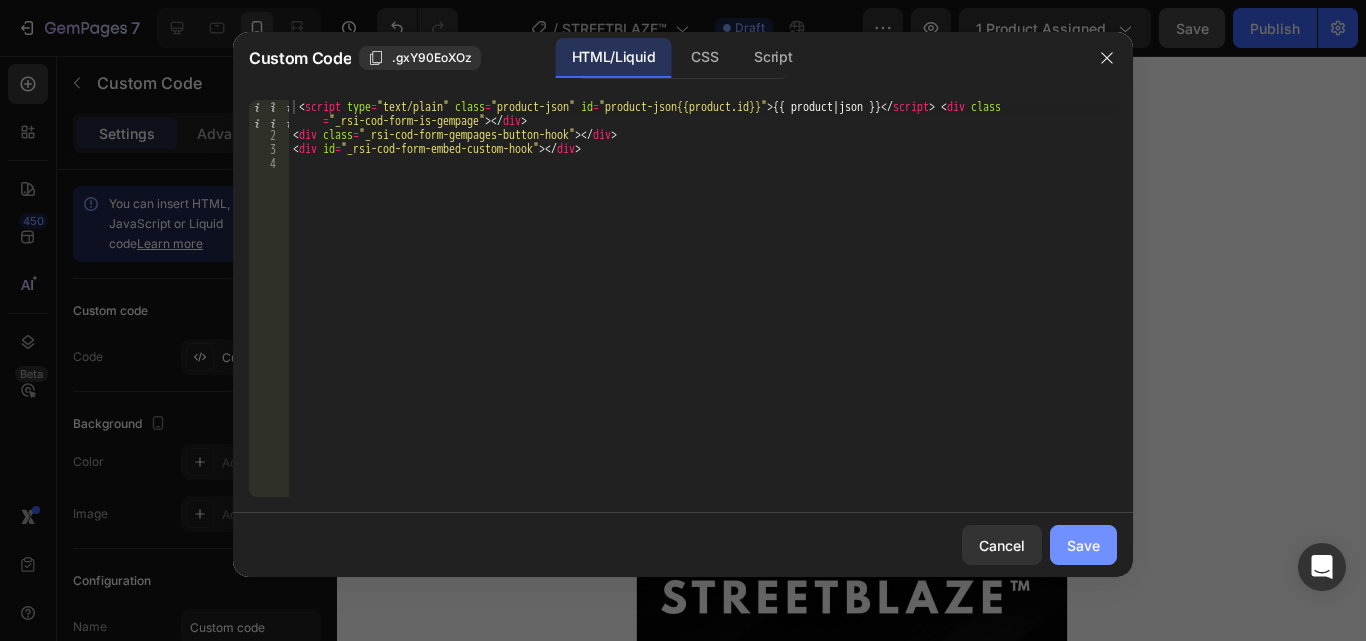click on "Save" at bounding box center (1083, 545) 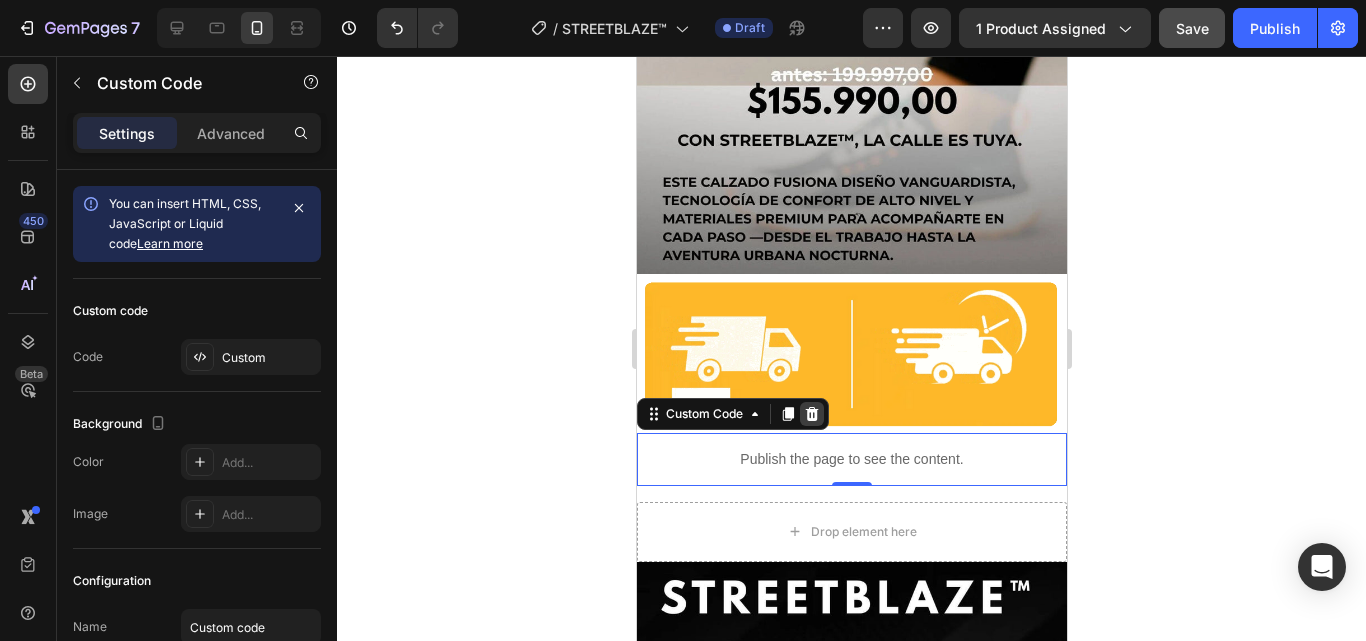 click 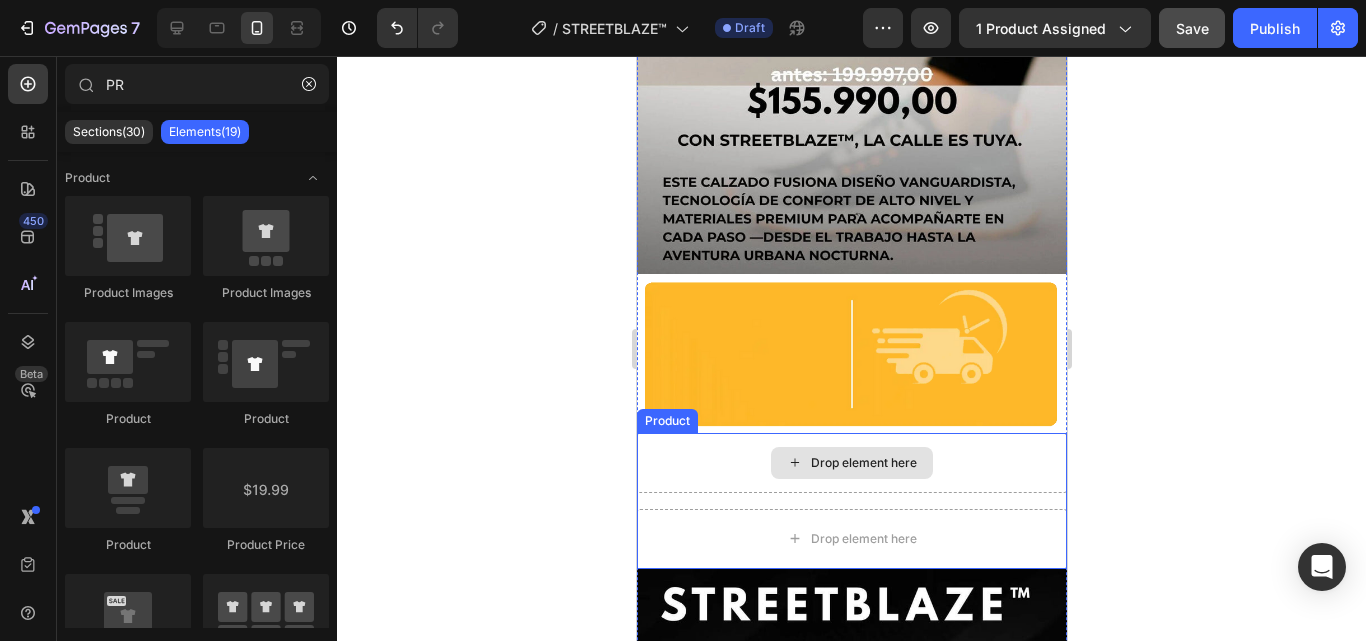 click on "Drop element here" at bounding box center [863, 463] 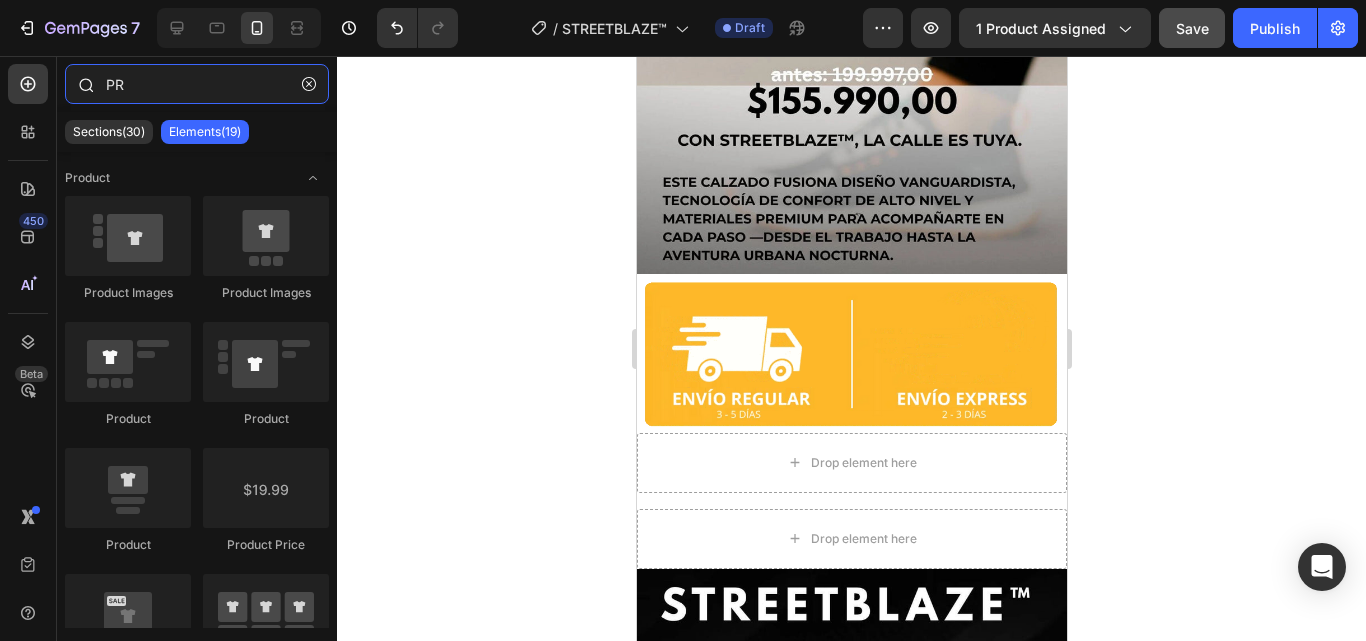 click on "PR" at bounding box center [197, 84] 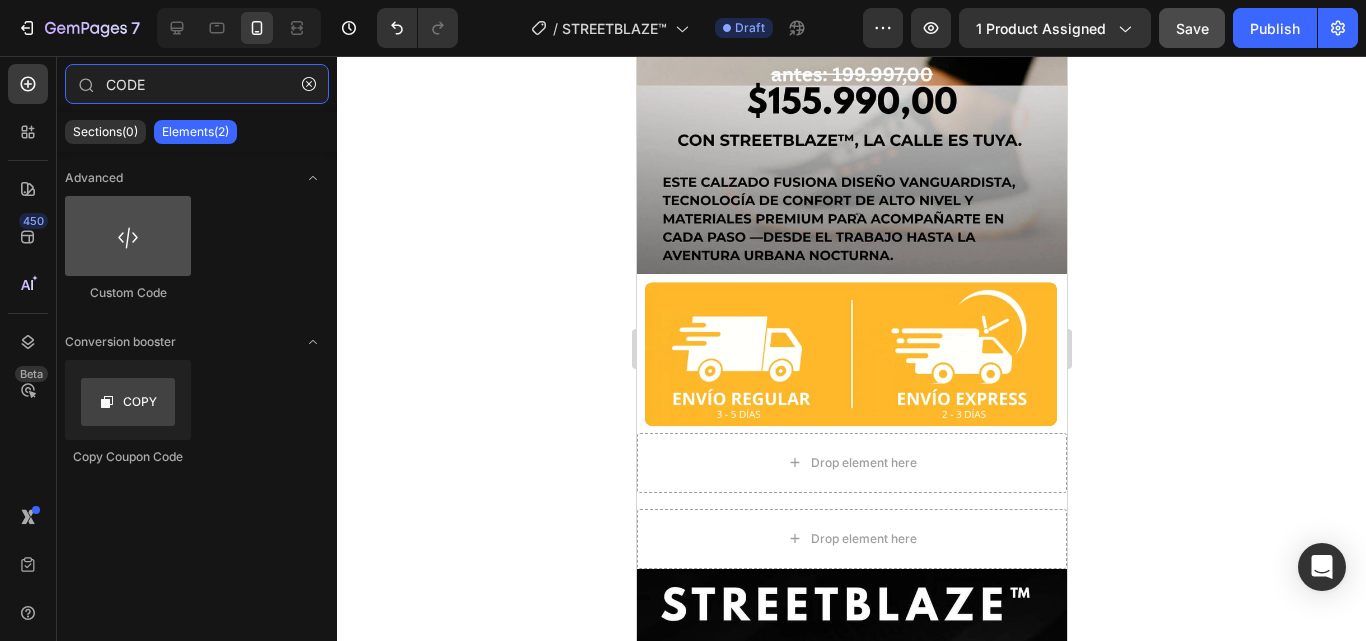 type on "CODE" 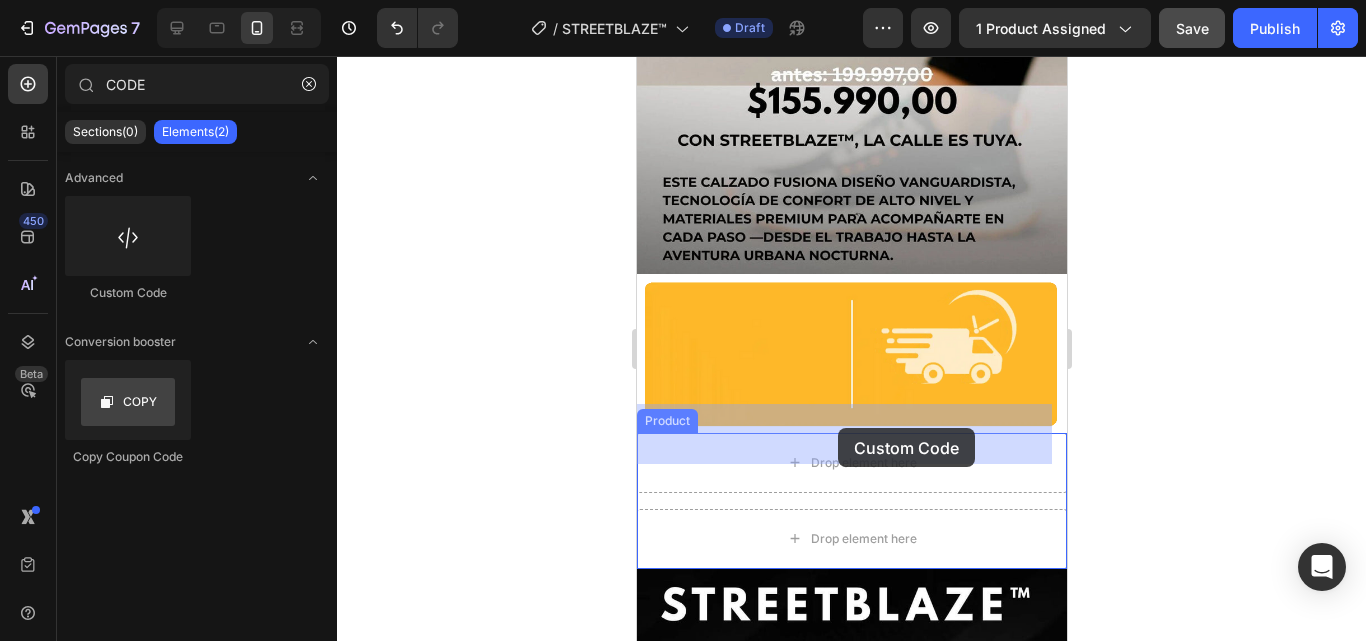 drag, startPoint x: 761, startPoint y: 314, endPoint x: 837, endPoint y: 428, distance: 137.01096 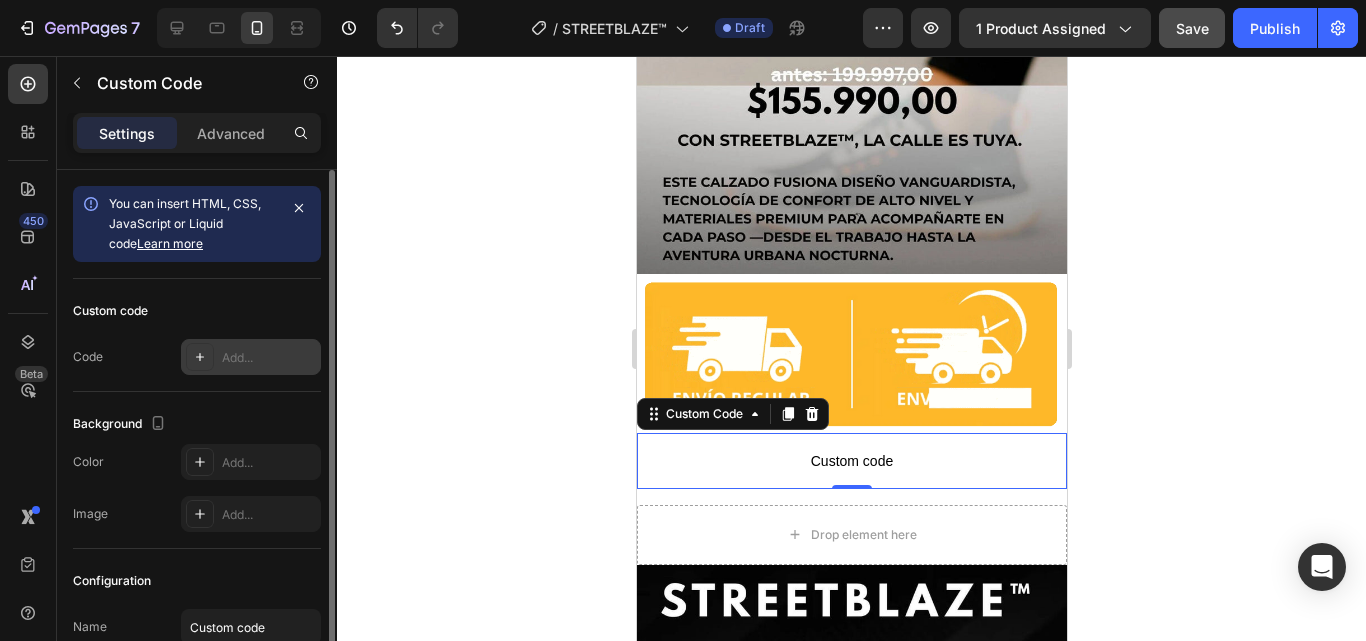 click on "Add..." at bounding box center (251, 357) 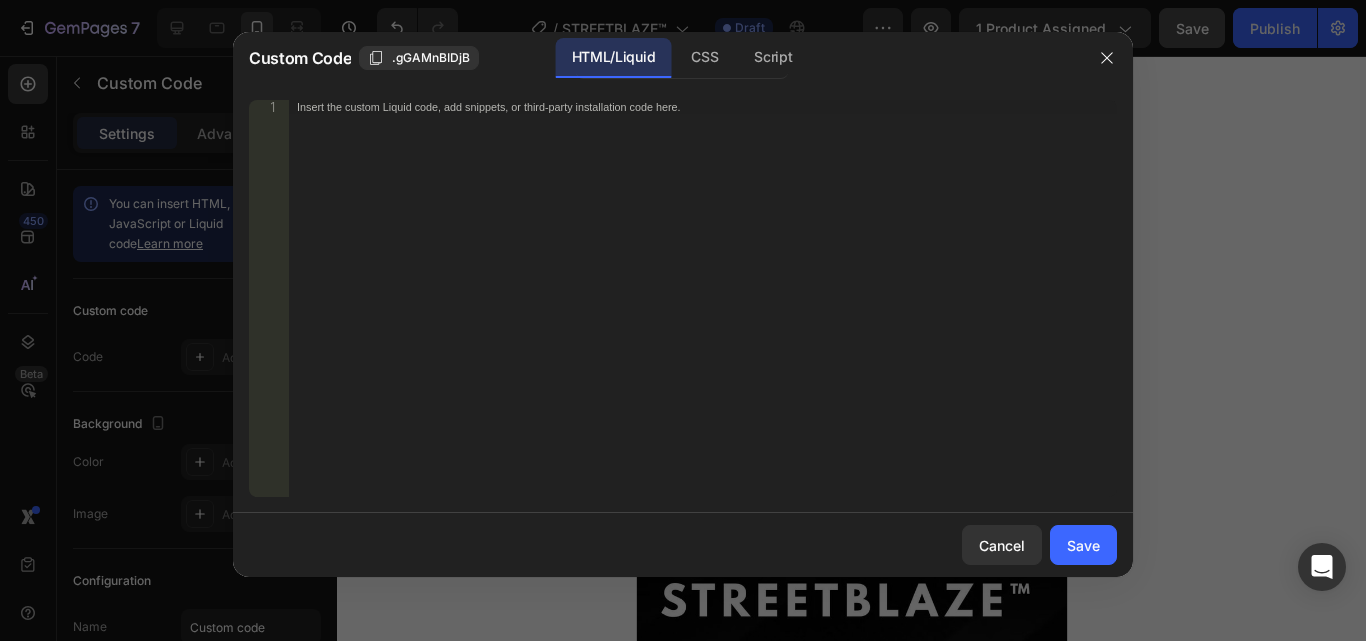 type 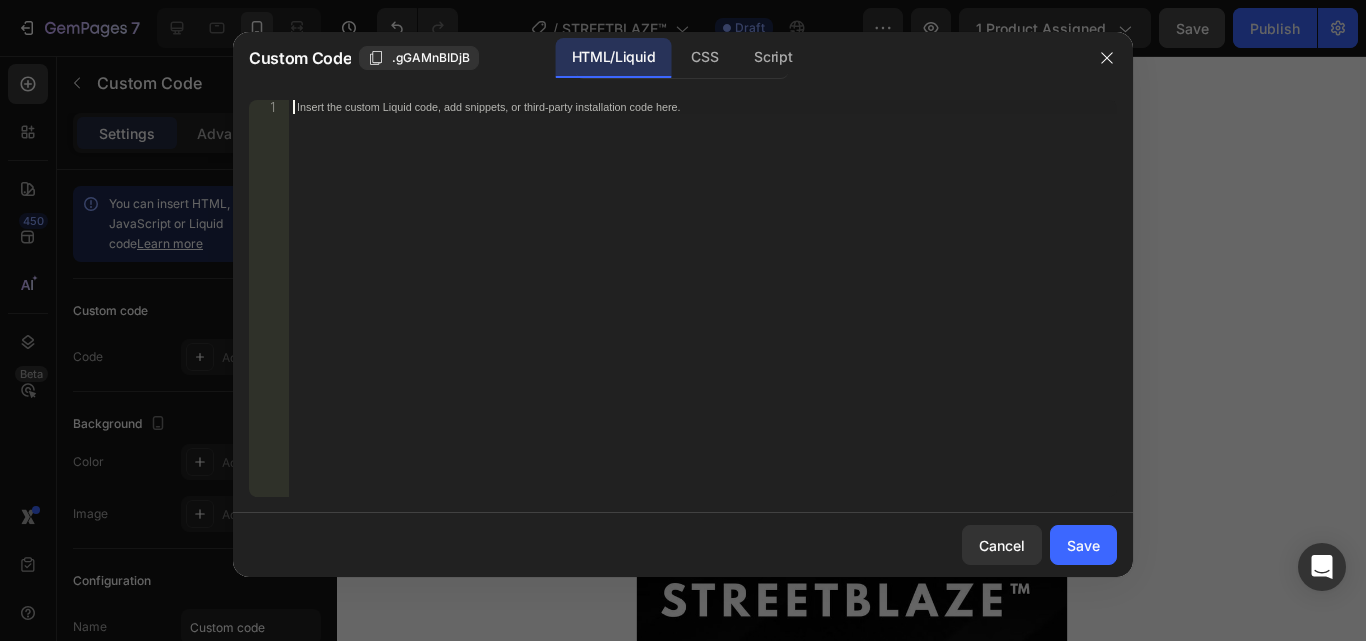 click on "Insert the custom Liquid code, add snippets, or third-party installation code here." at bounding box center (703, 312) 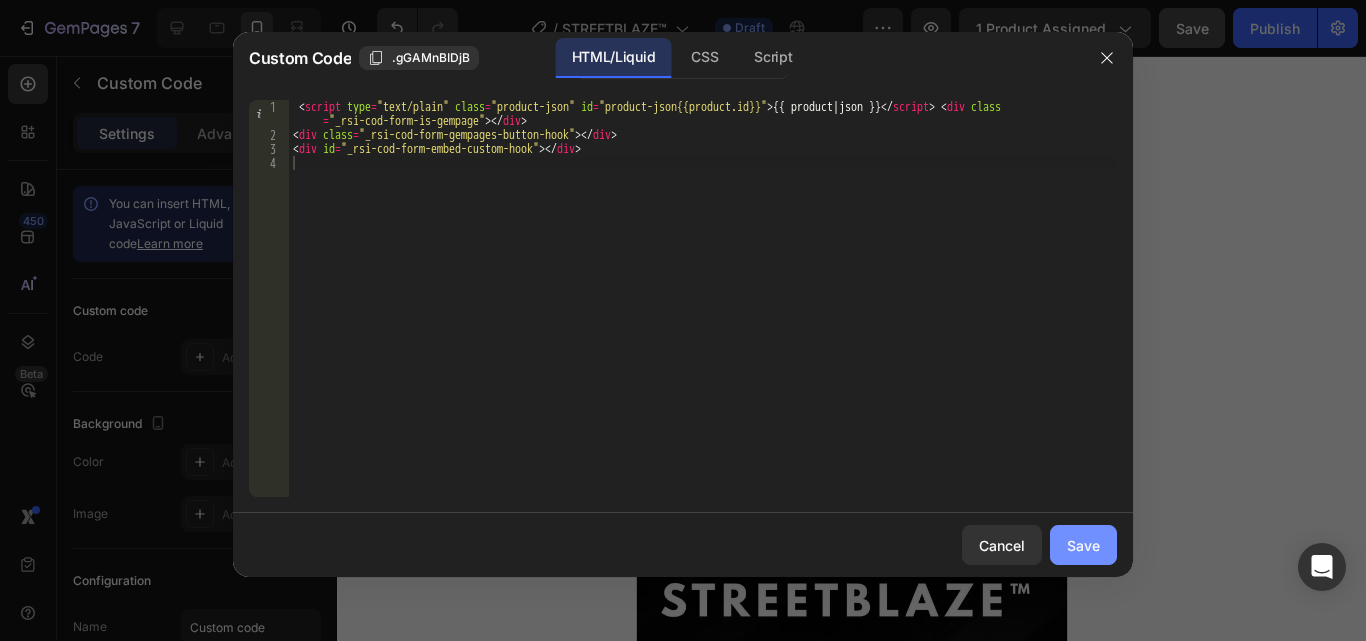 click on "Save" 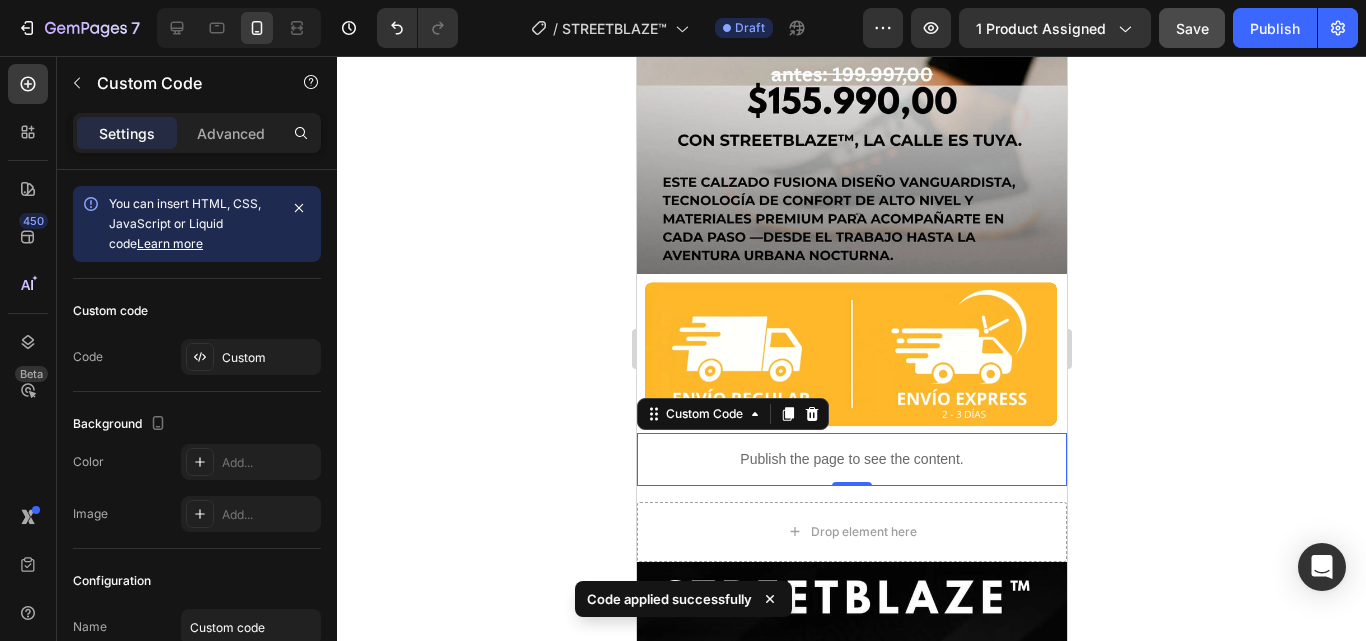 click 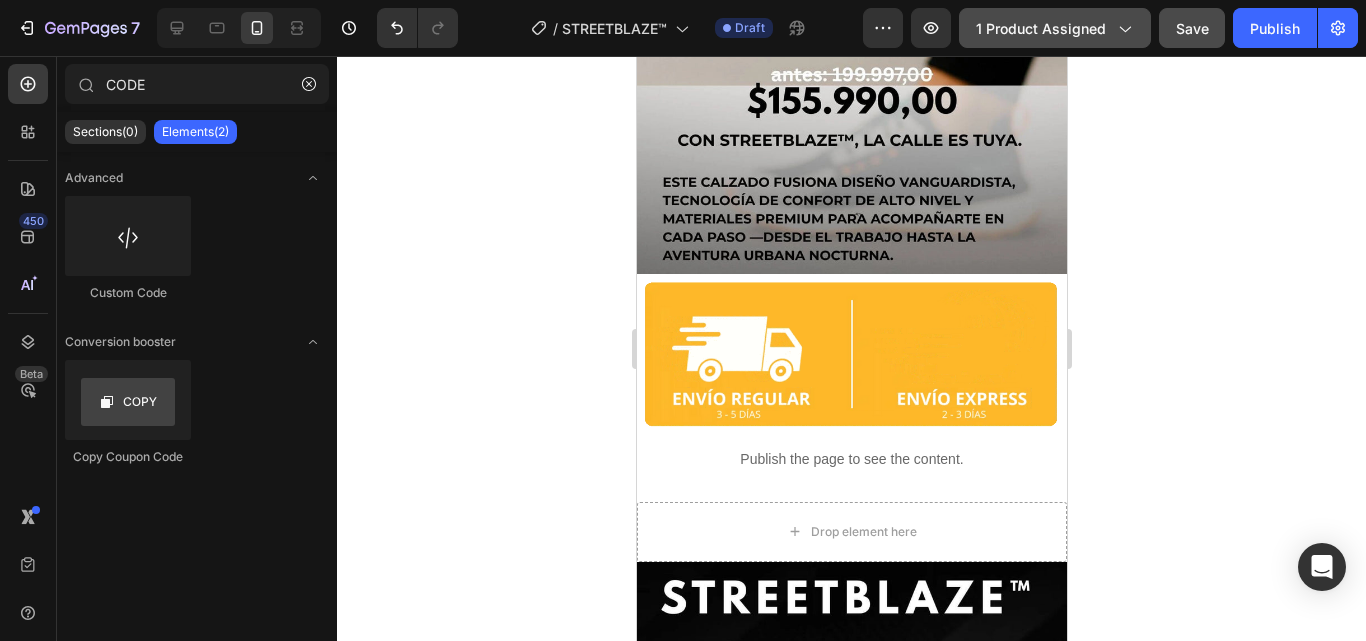 click on "1 product assigned" at bounding box center (1055, 28) 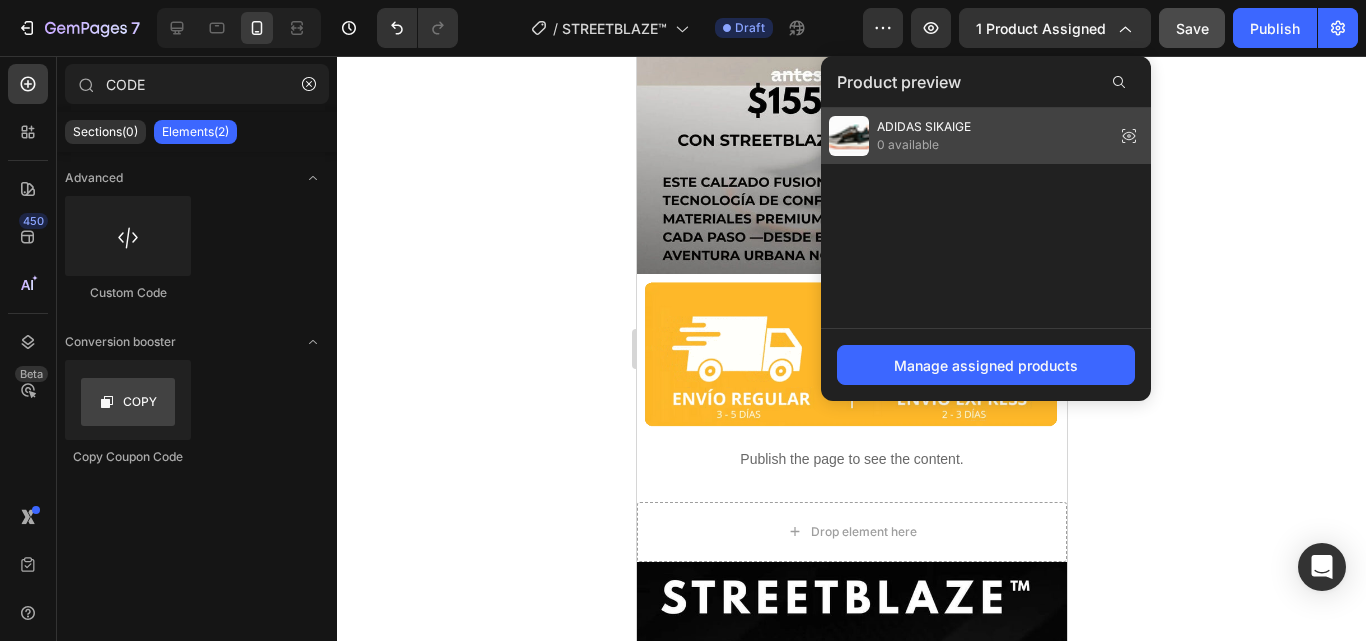 click 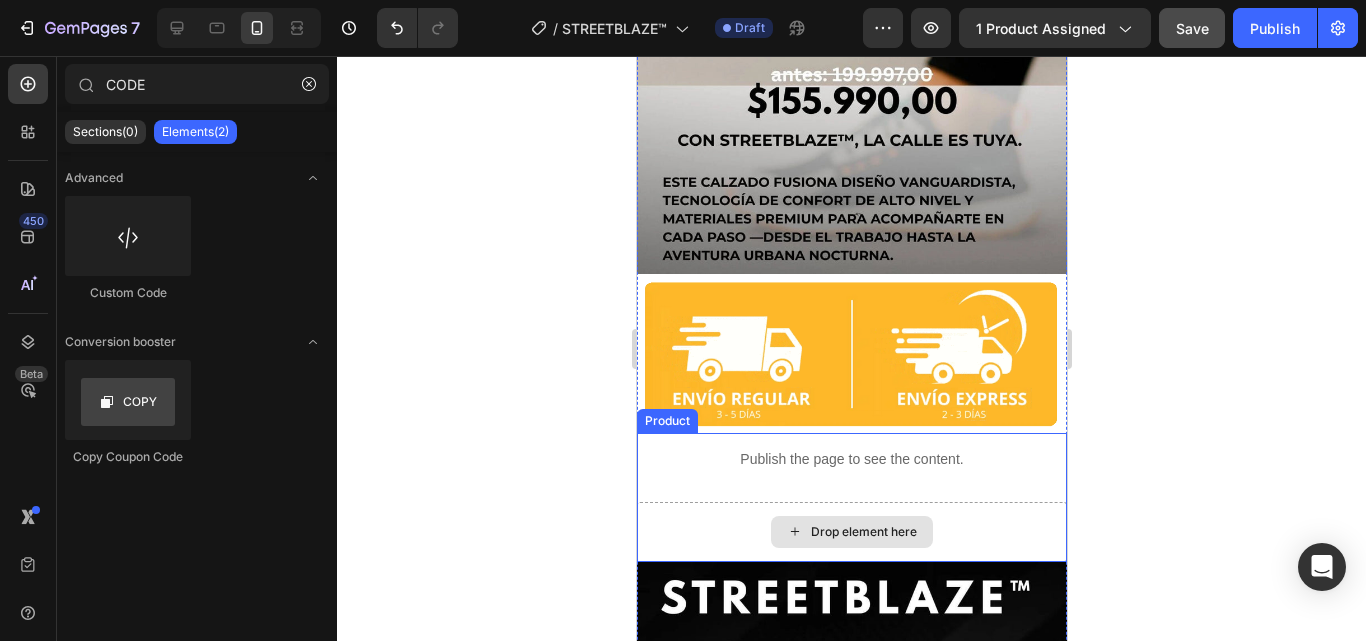 click on "Drop element here" at bounding box center [851, 532] 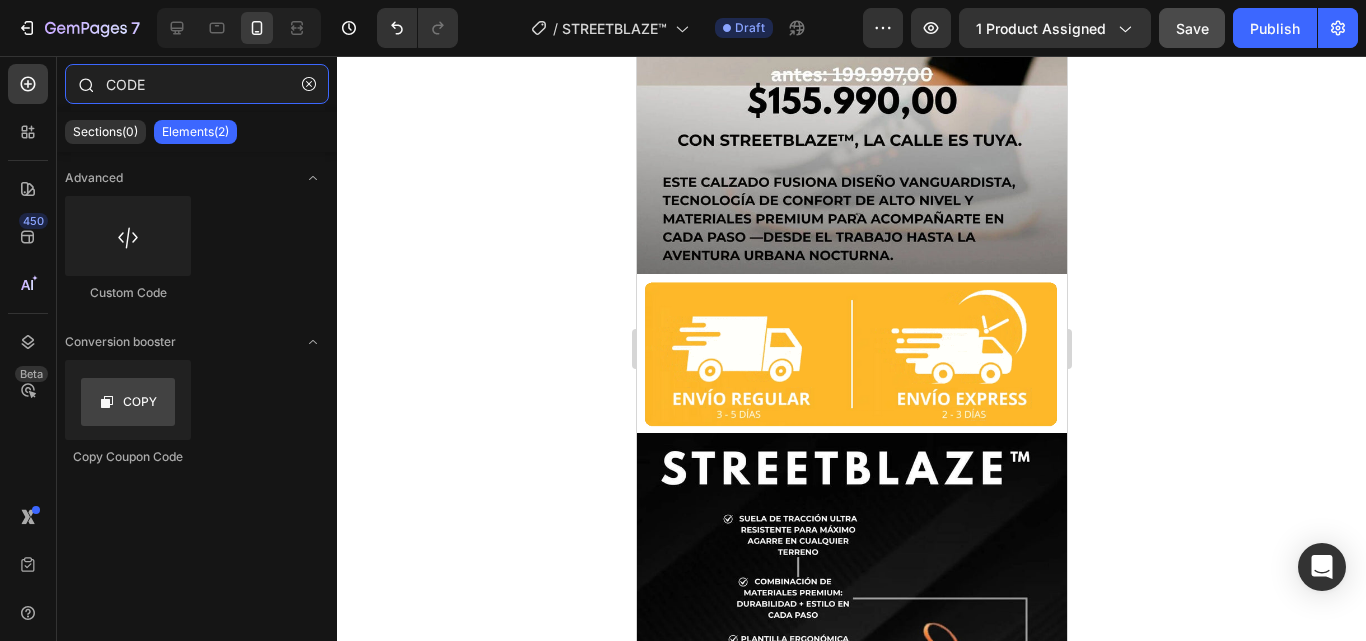 click on "CODE" at bounding box center (197, 84) 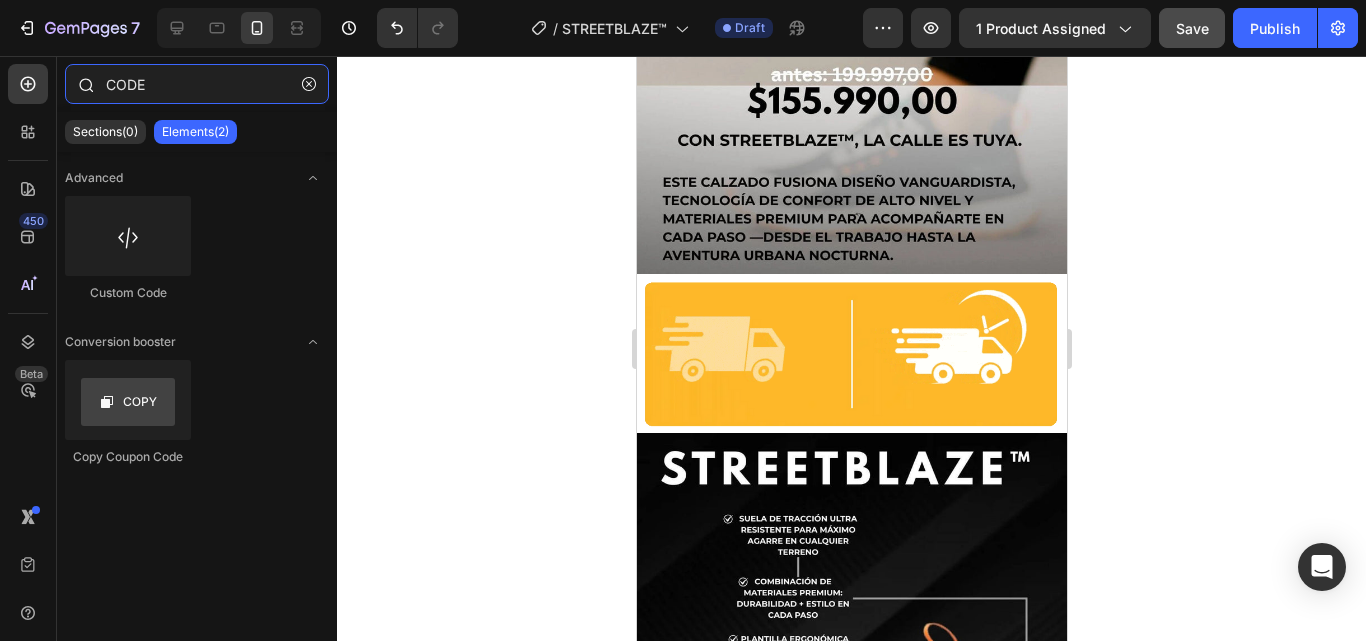 click on "CODE" at bounding box center [197, 84] 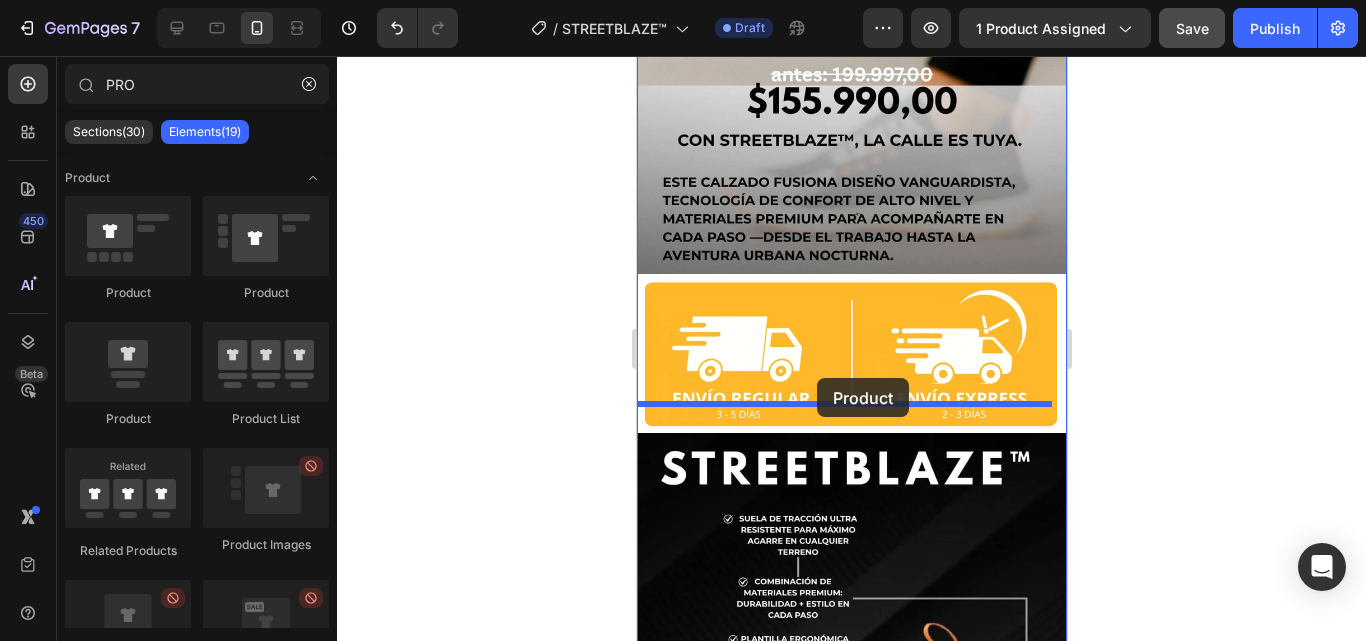 drag, startPoint x: 771, startPoint y: 420, endPoint x: 816, endPoint y: 378, distance: 61.554855 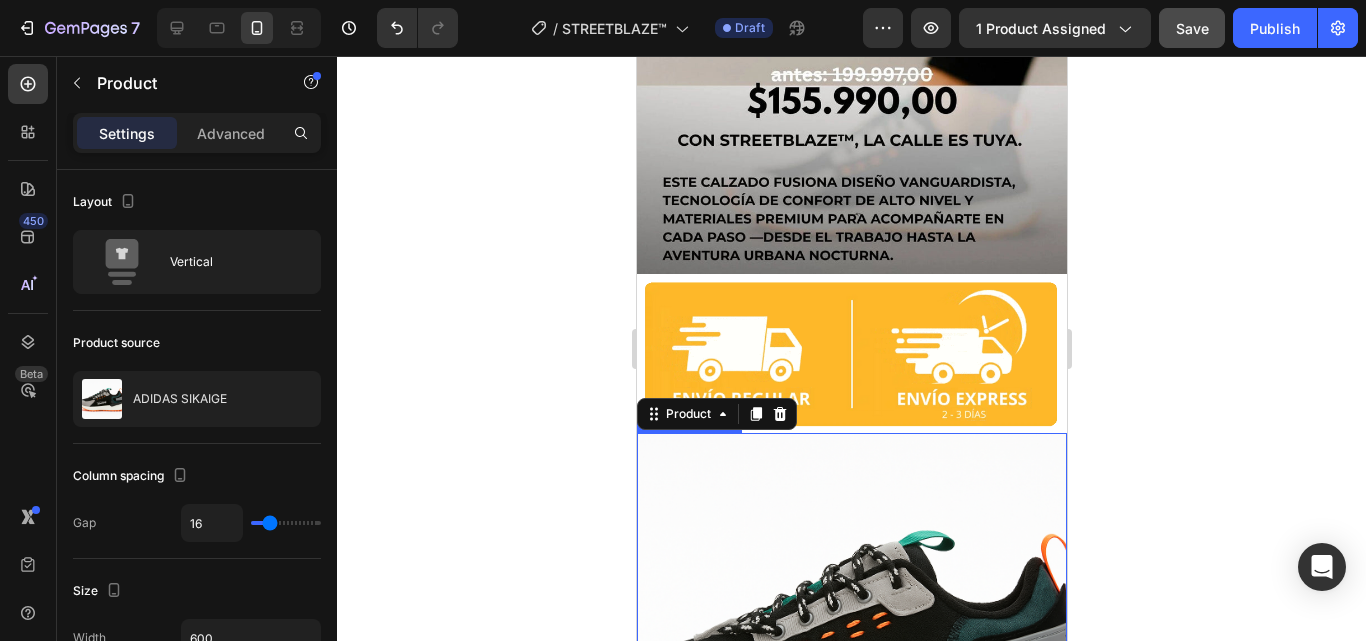 click at bounding box center (851, 648) 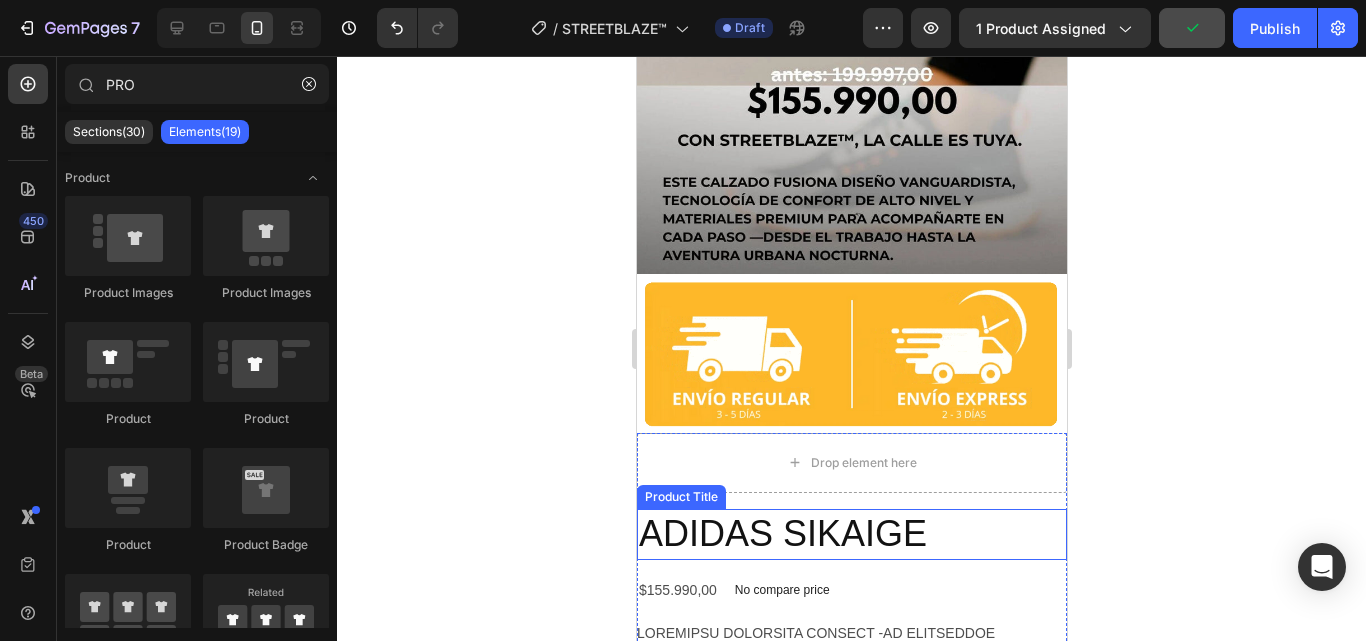 click on "ADIDAS SIKAIGE" at bounding box center [851, 534] 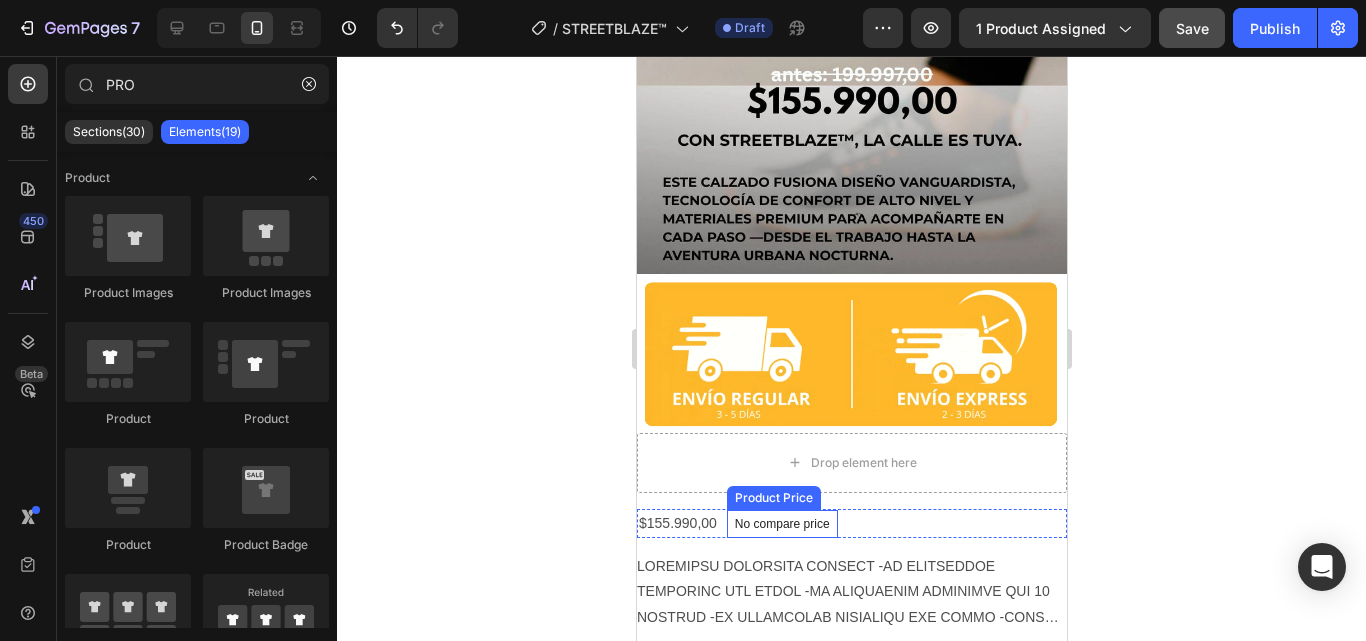 click on "No compare price" at bounding box center (781, 524) 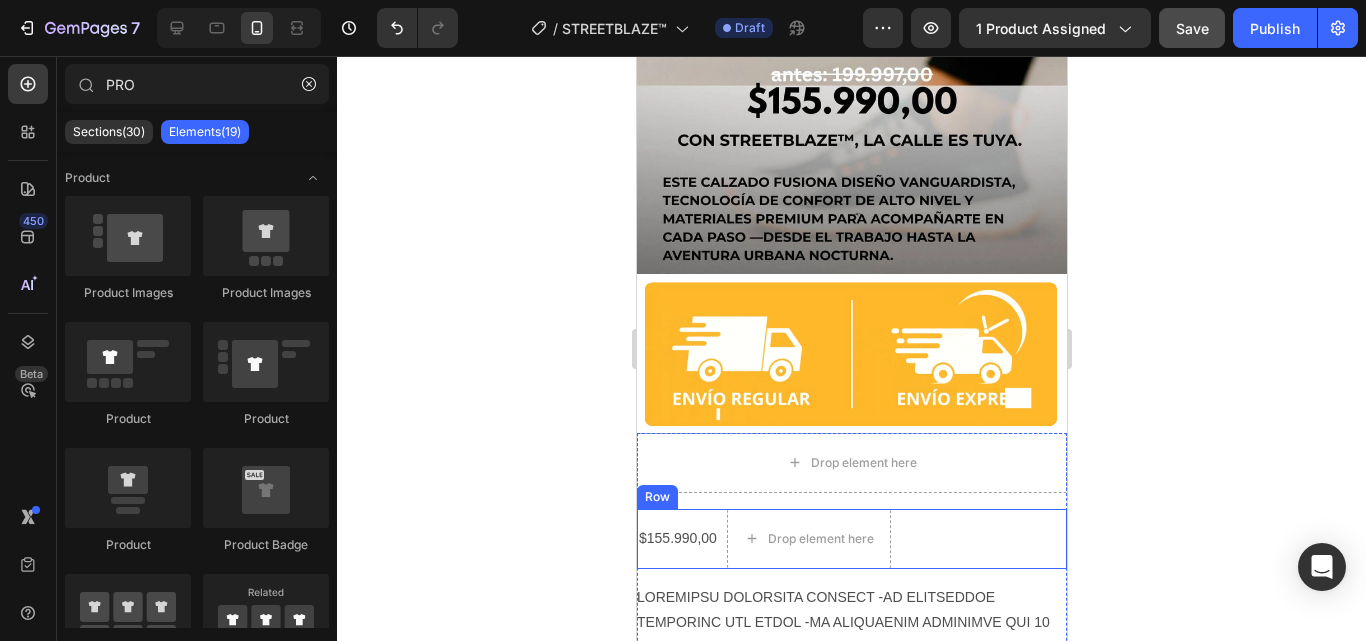 click on "$155.990,00 Product Price Product Price
Drop element here Row" at bounding box center [851, 539] 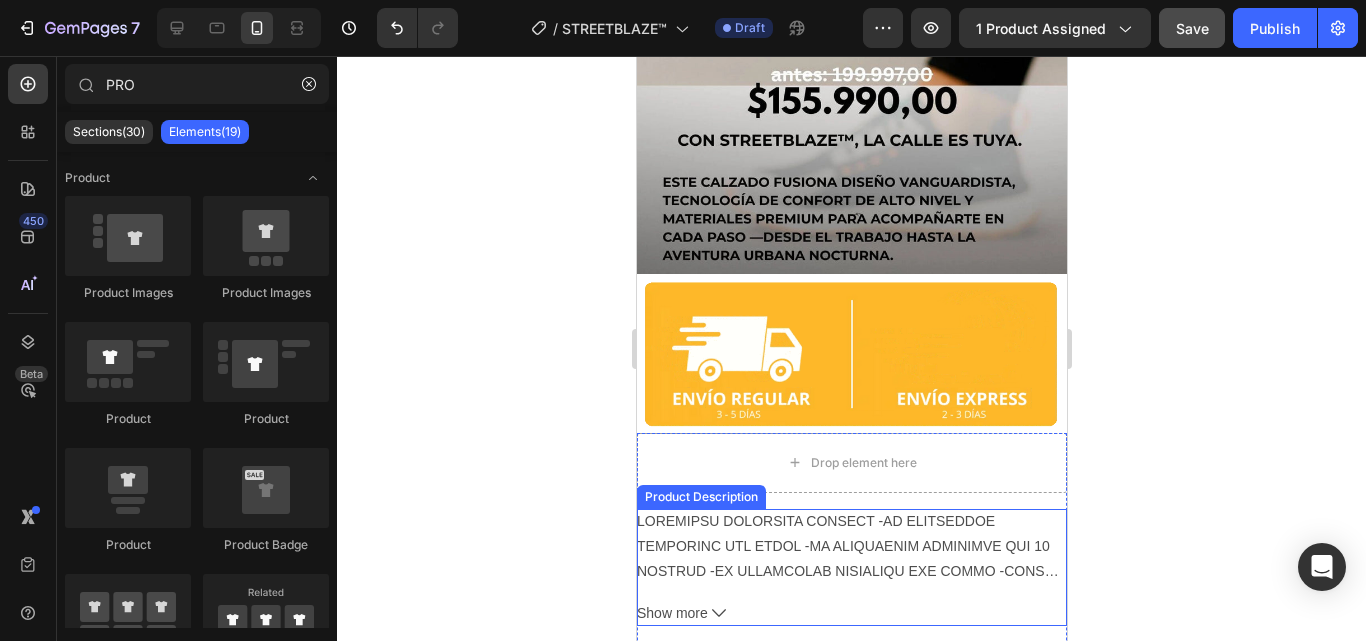 click at bounding box center [851, 547] 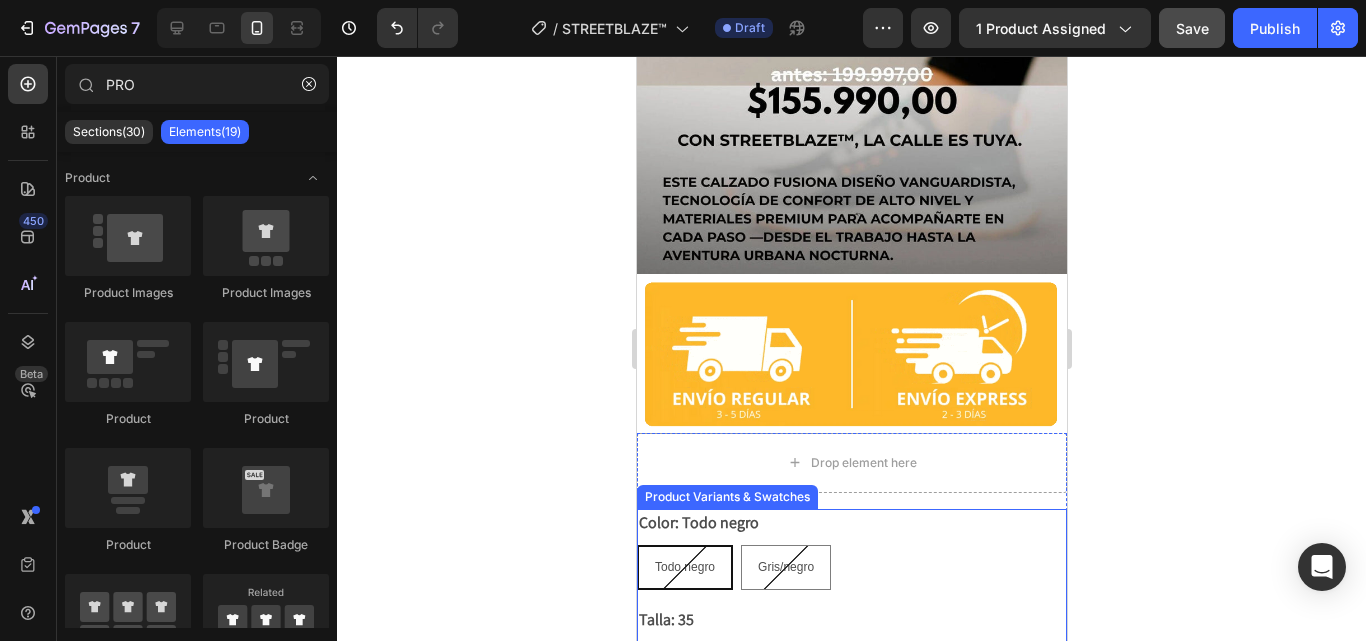 click on "Color: Todo negro Todo negro Todo negro Todo negro Gris/negro Gris/negro Gris/negro" at bounding box center (851, 549) 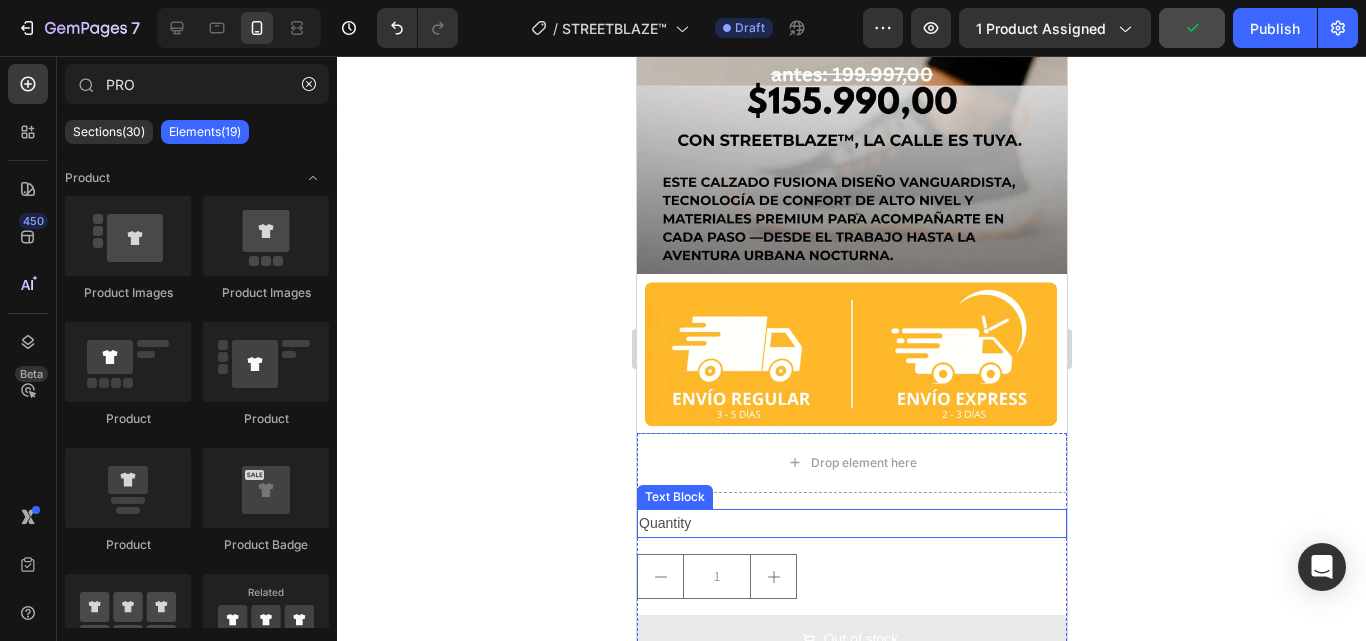 click on "Quantity" at bounding box center [851, 523] 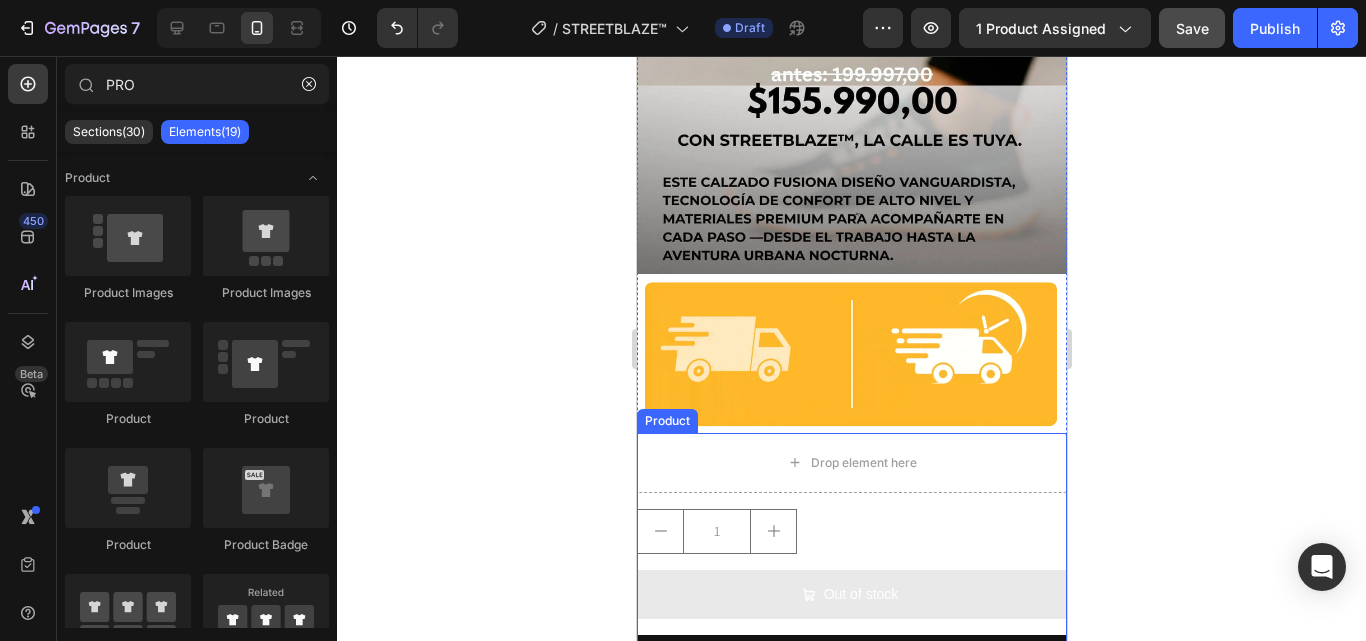 click on "1" at bounding box center (851, 531) 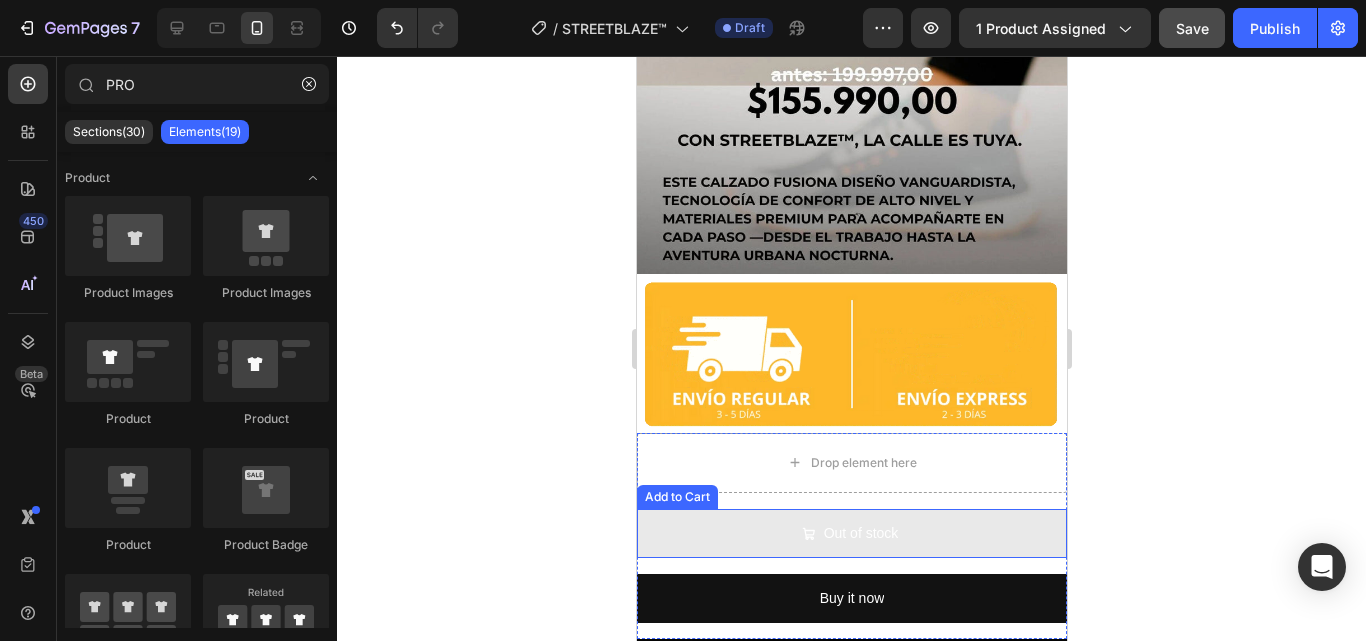 click on "Out of stock" at bounding box center (851, 533) 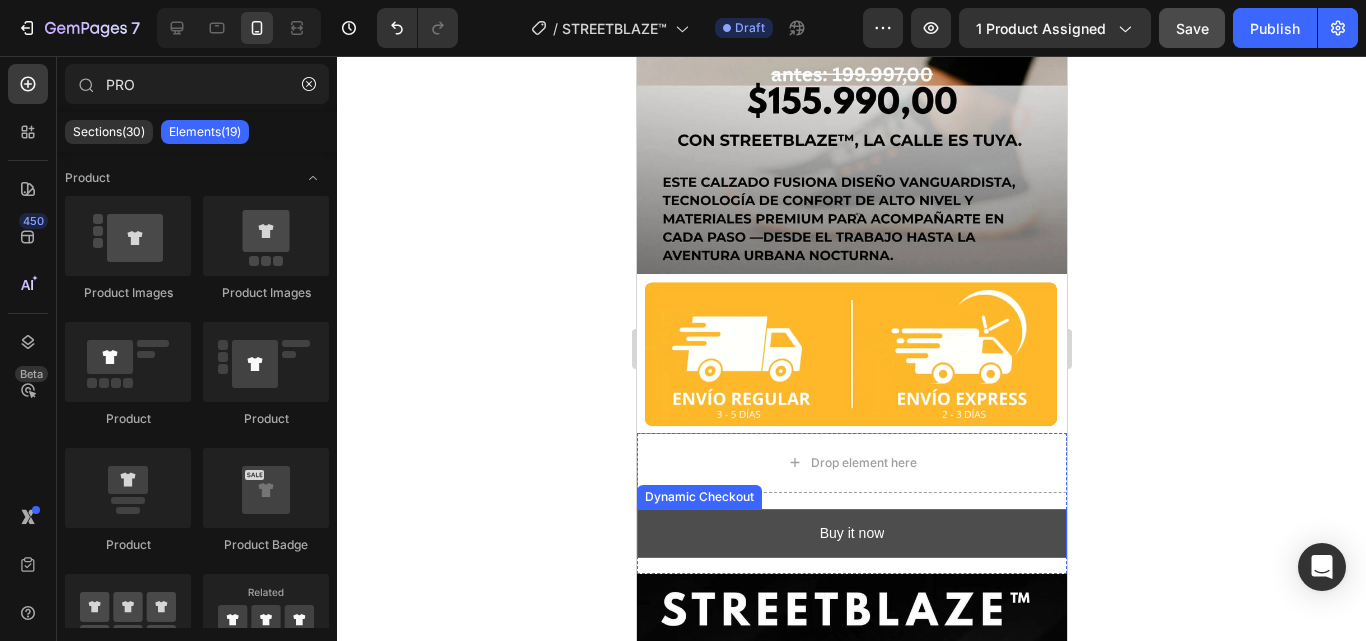 click on "Buy it now" at bounding box center (851, 533) 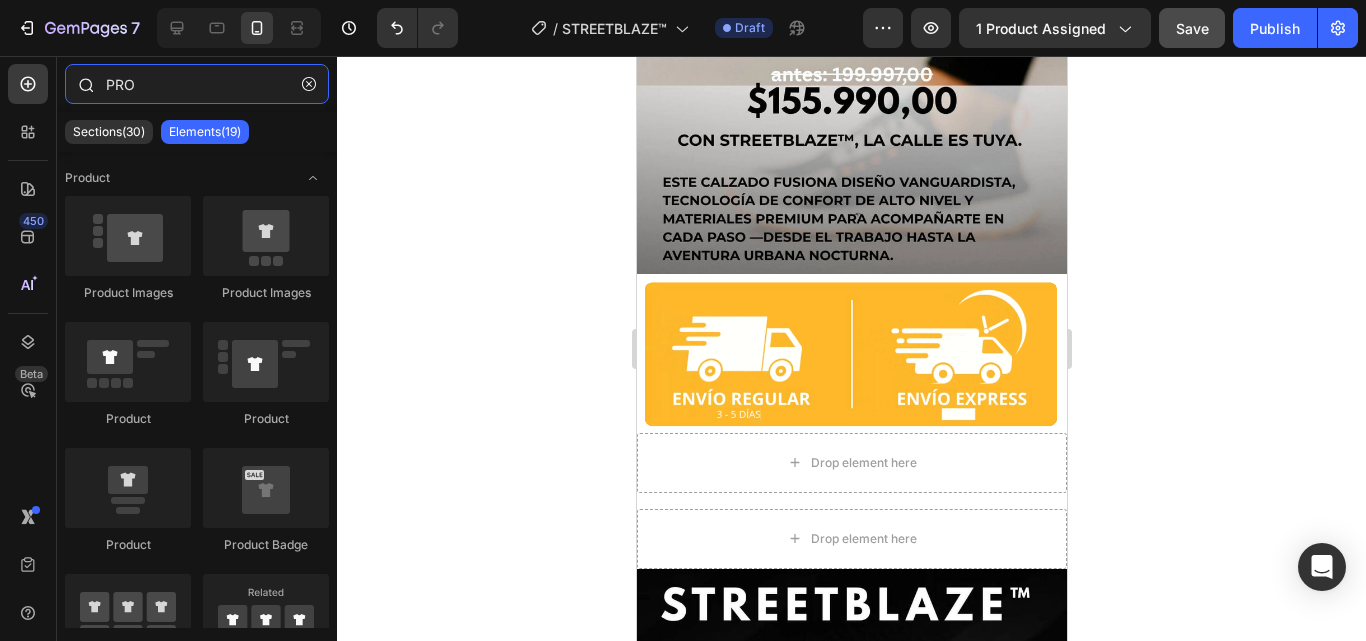 click on "PRO" at bounding box center [197, 84] 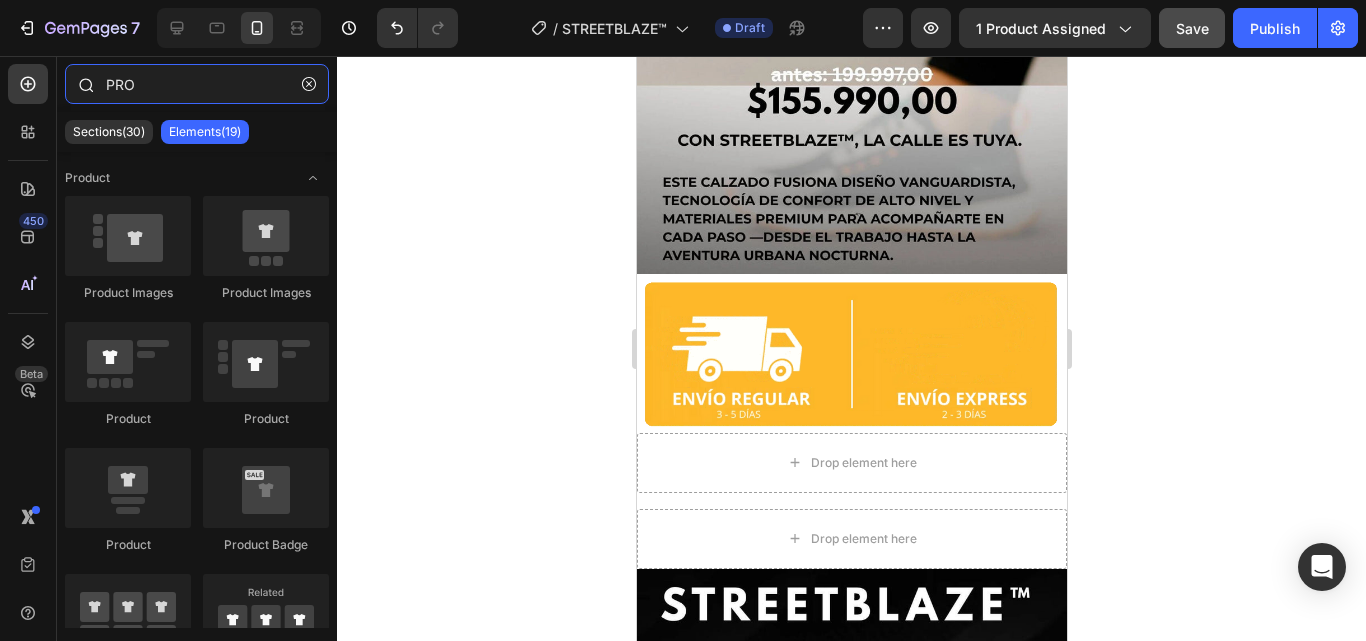 click on "PRO" at bounding box center (197, 84) 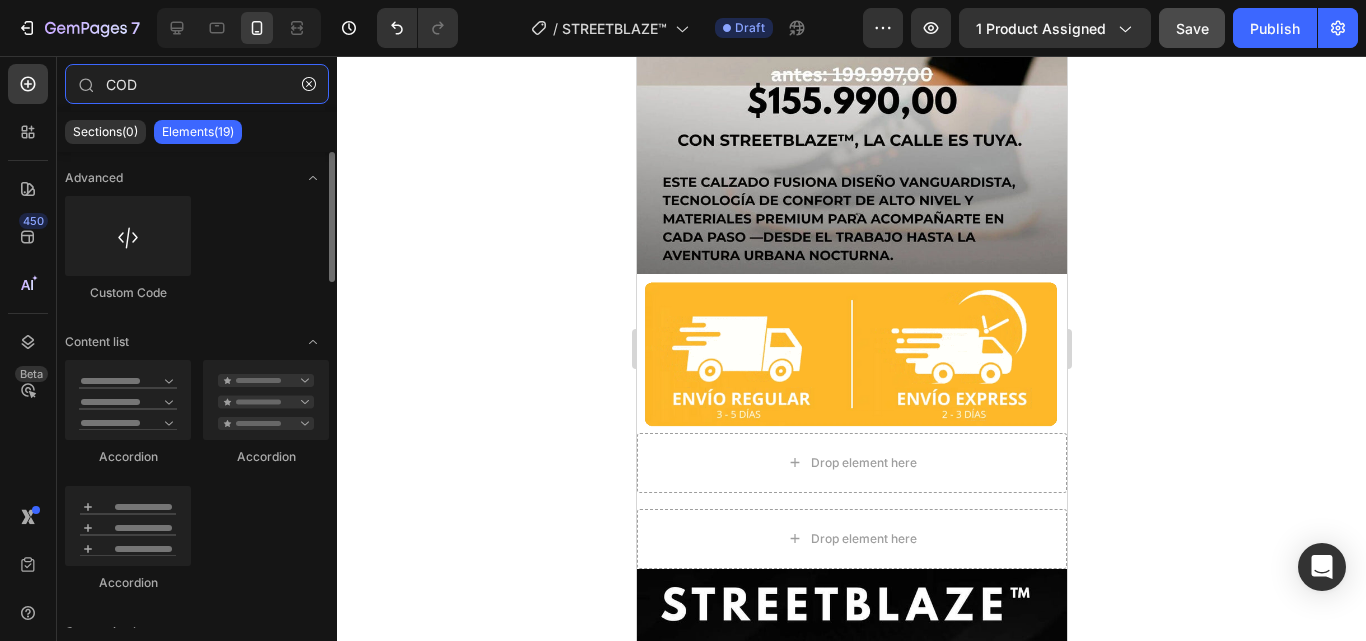 type on "COD" 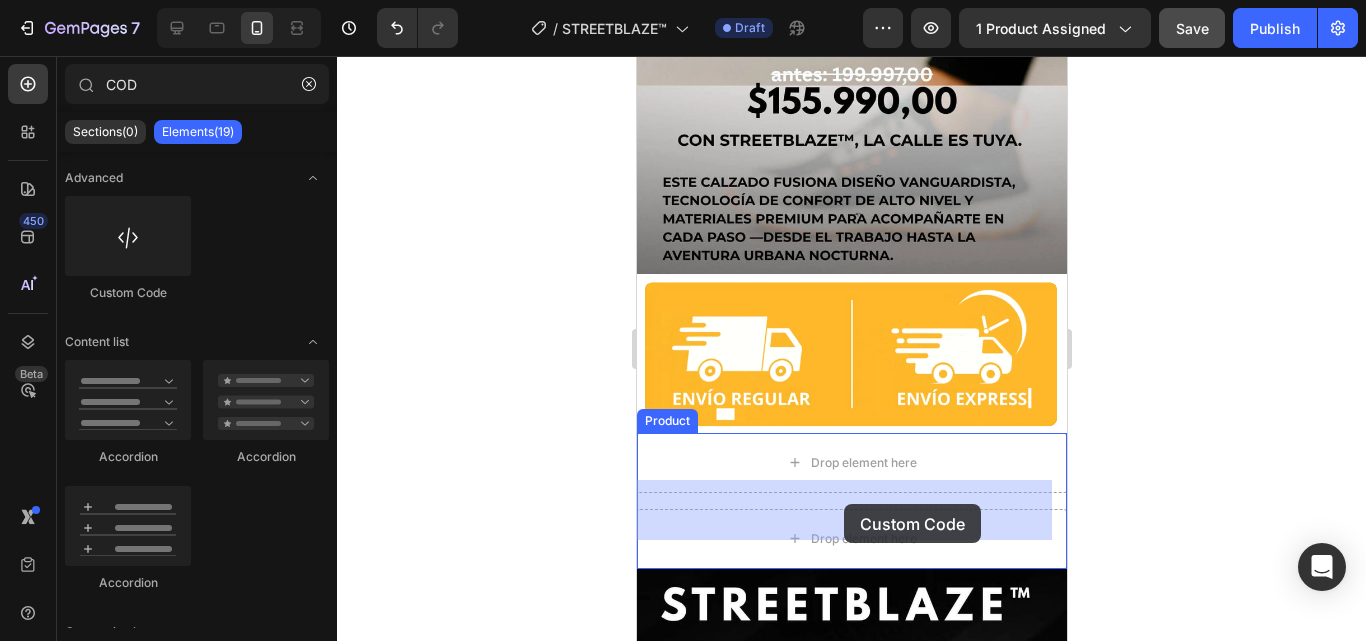 drag, startPoint x: 897, startPoint y: 331, endPoint x: 843, endPoint y: 504, distance: 181.2319 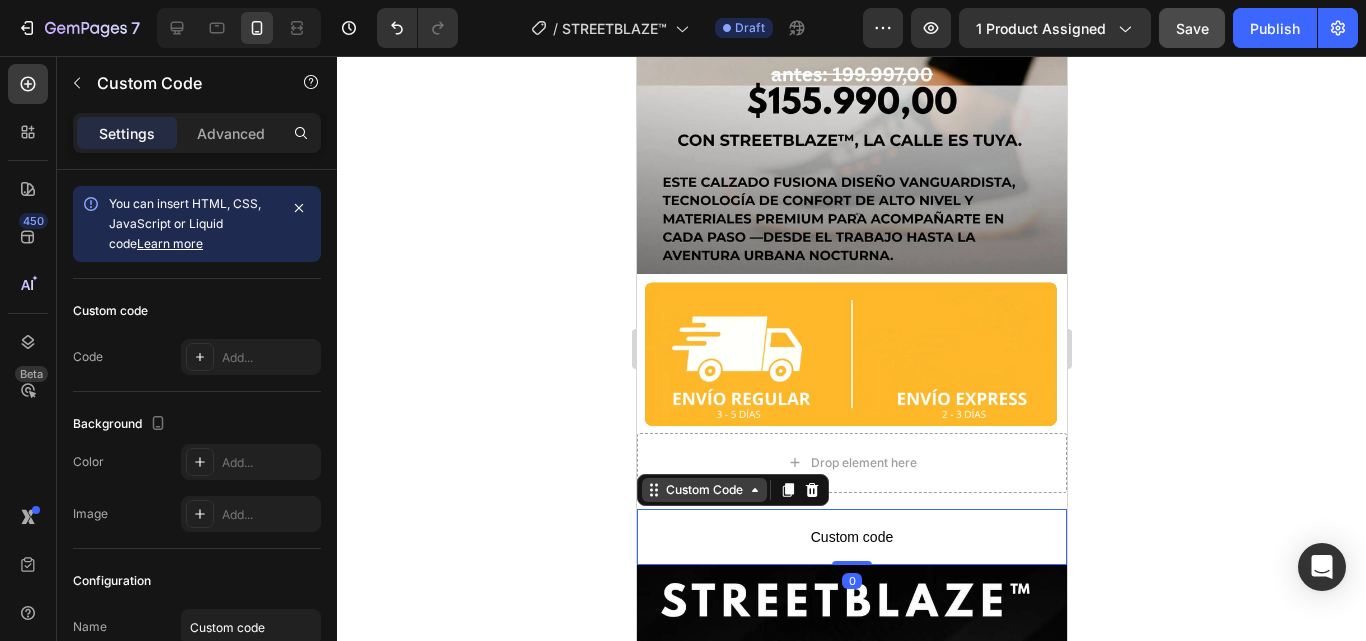 click on "Custom Code" at bounding box center (703, 490) 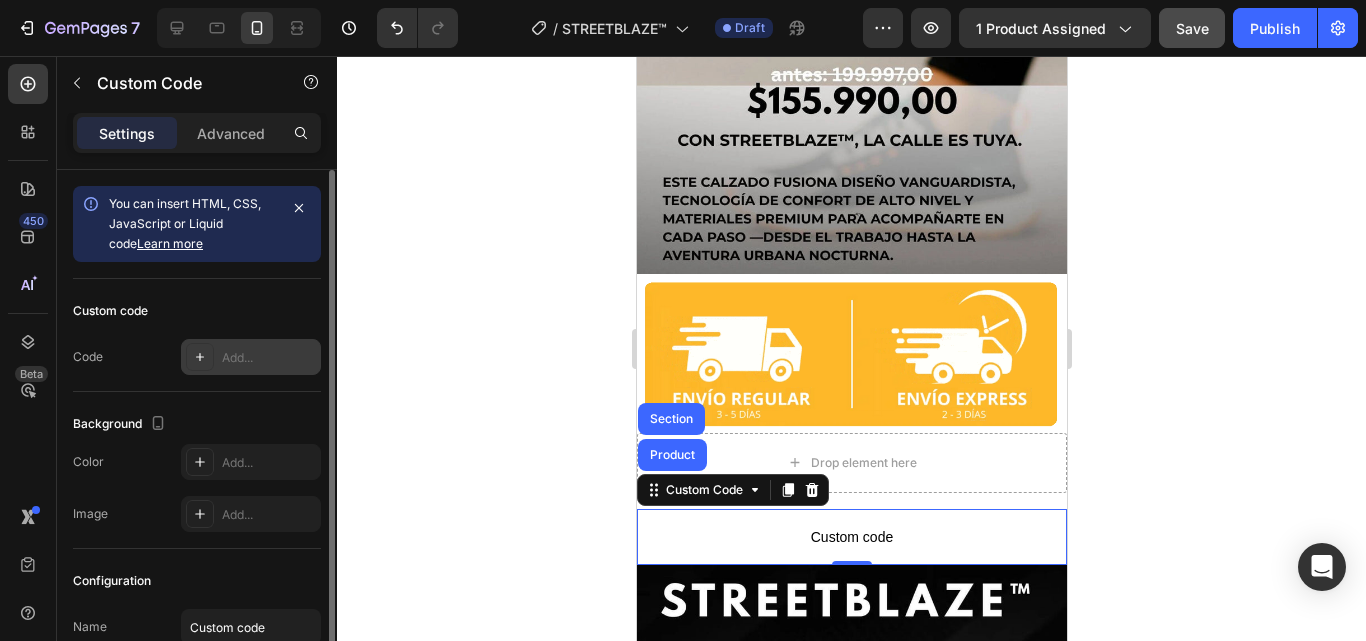 click at bounding box center [200, 357] 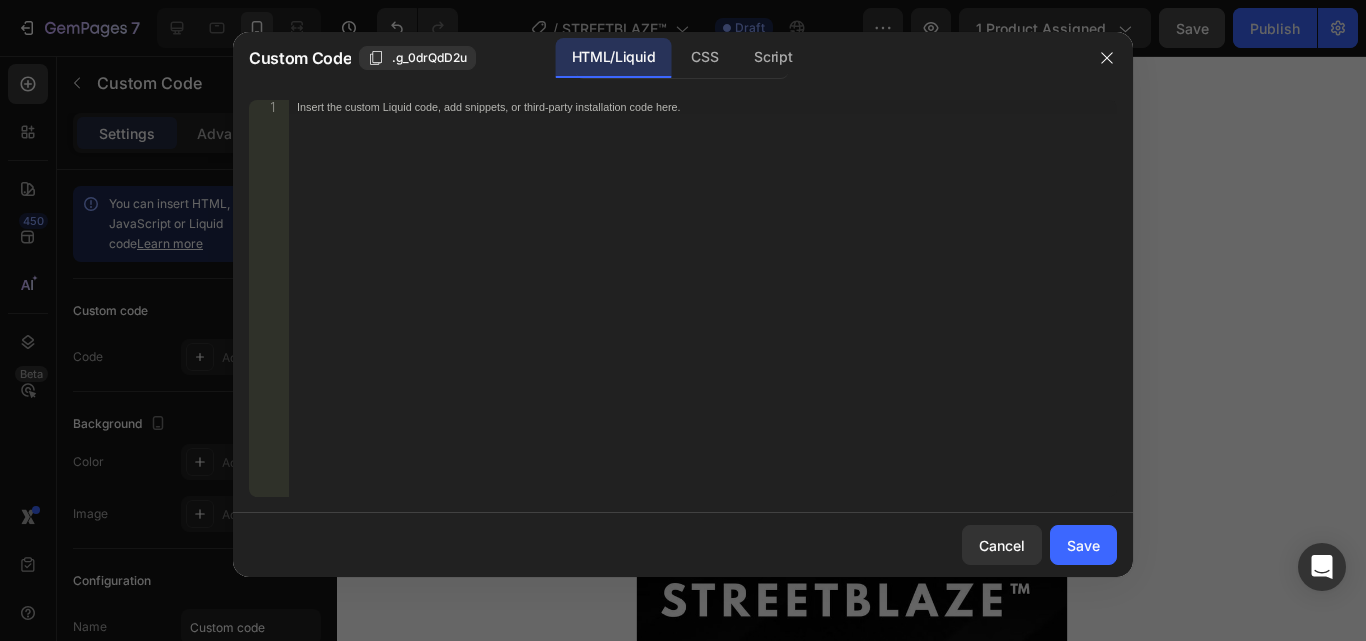 type 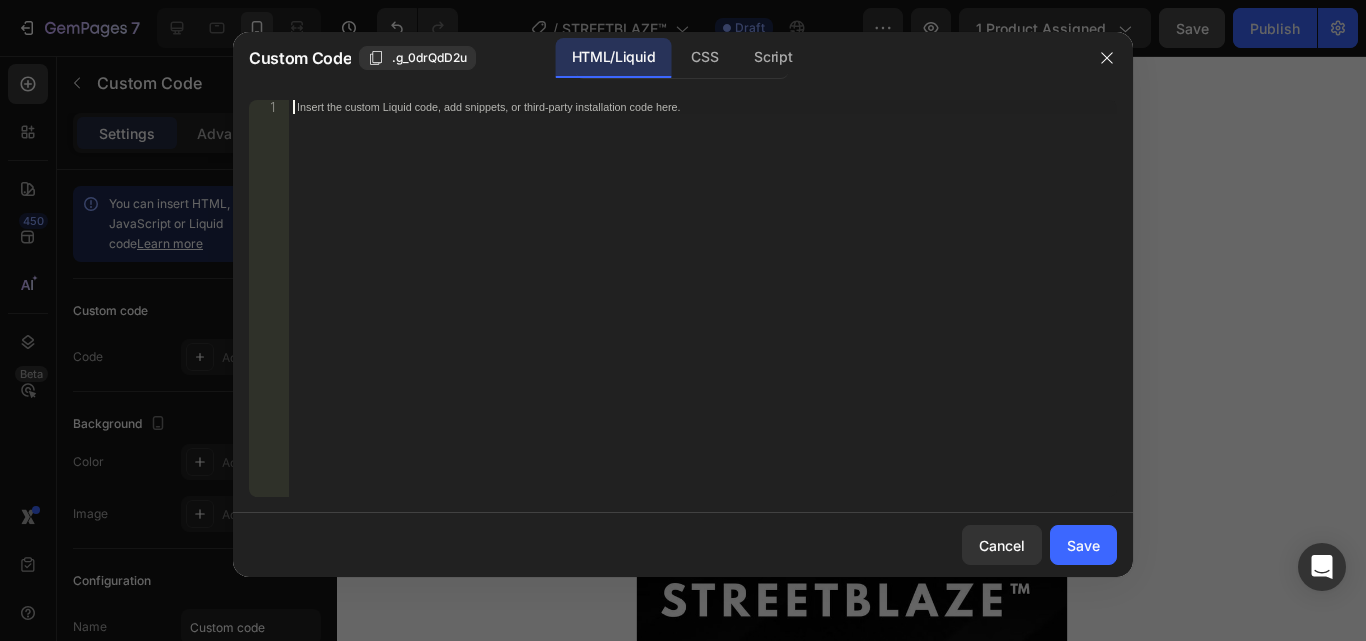click on "Insert the custom Liquid code, add snippets, or third-party installation code here." at bounding box center [703, 312] 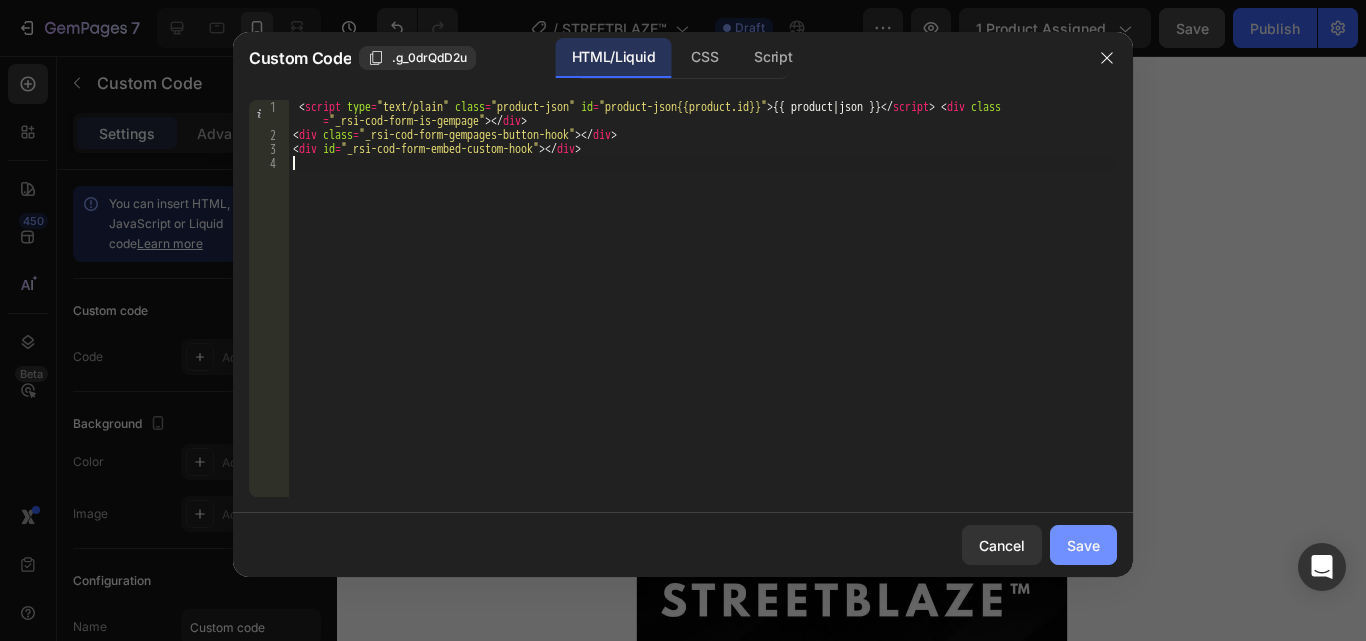 click on "Save" at bounding box center (1083, 545) 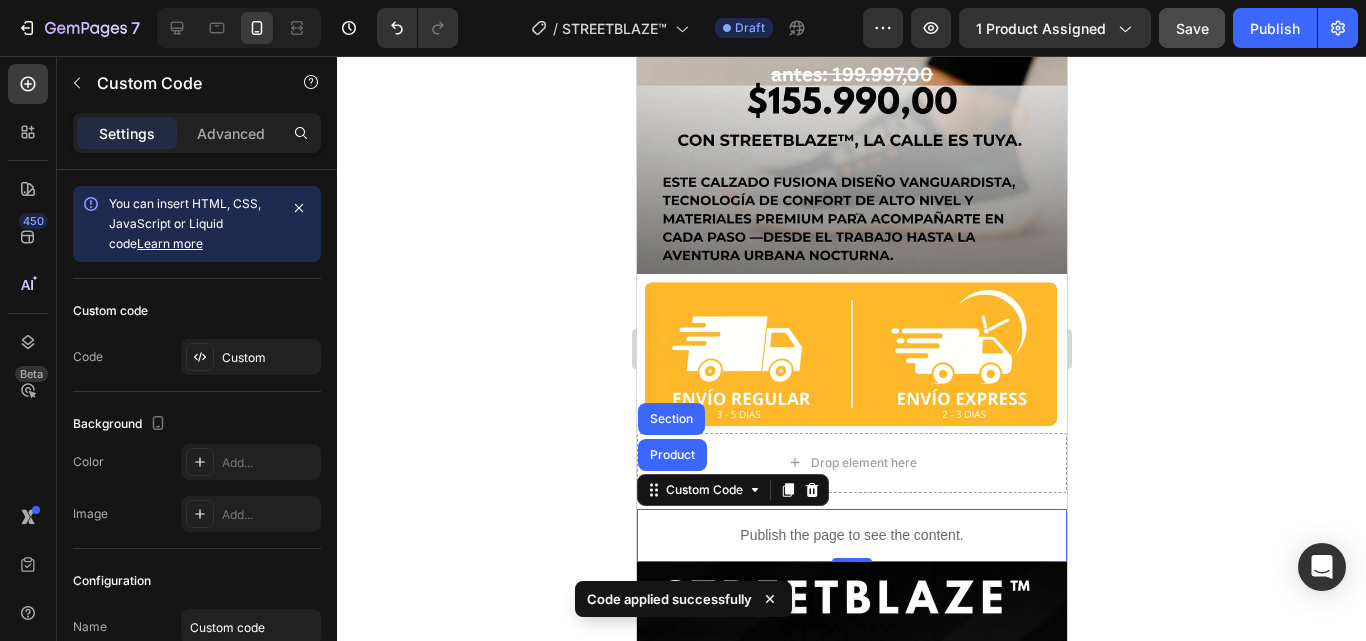click 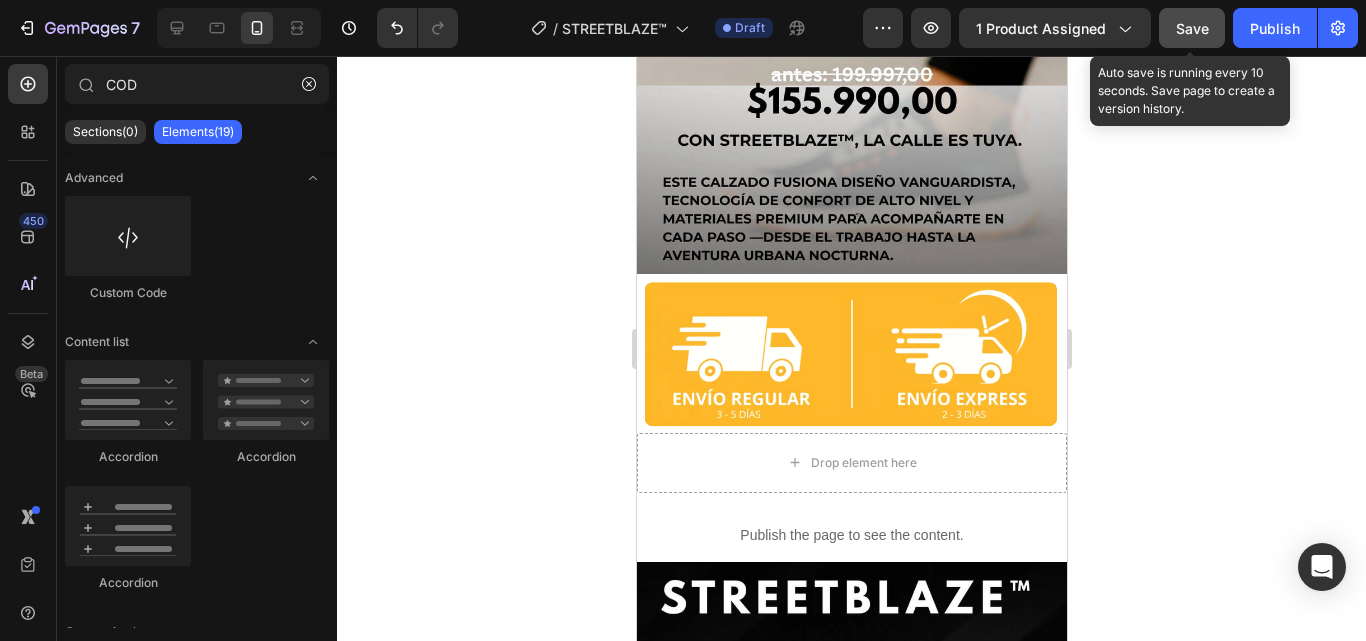 click on "Save" at bounding box center [1192, 28] 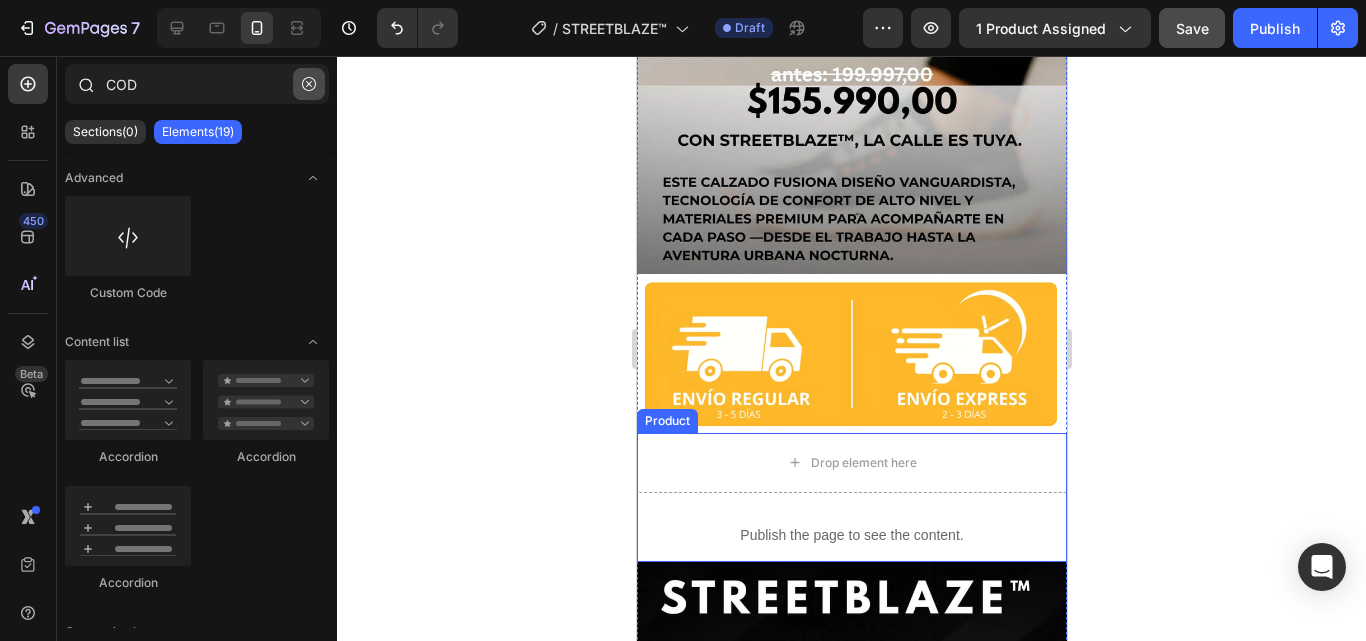 click 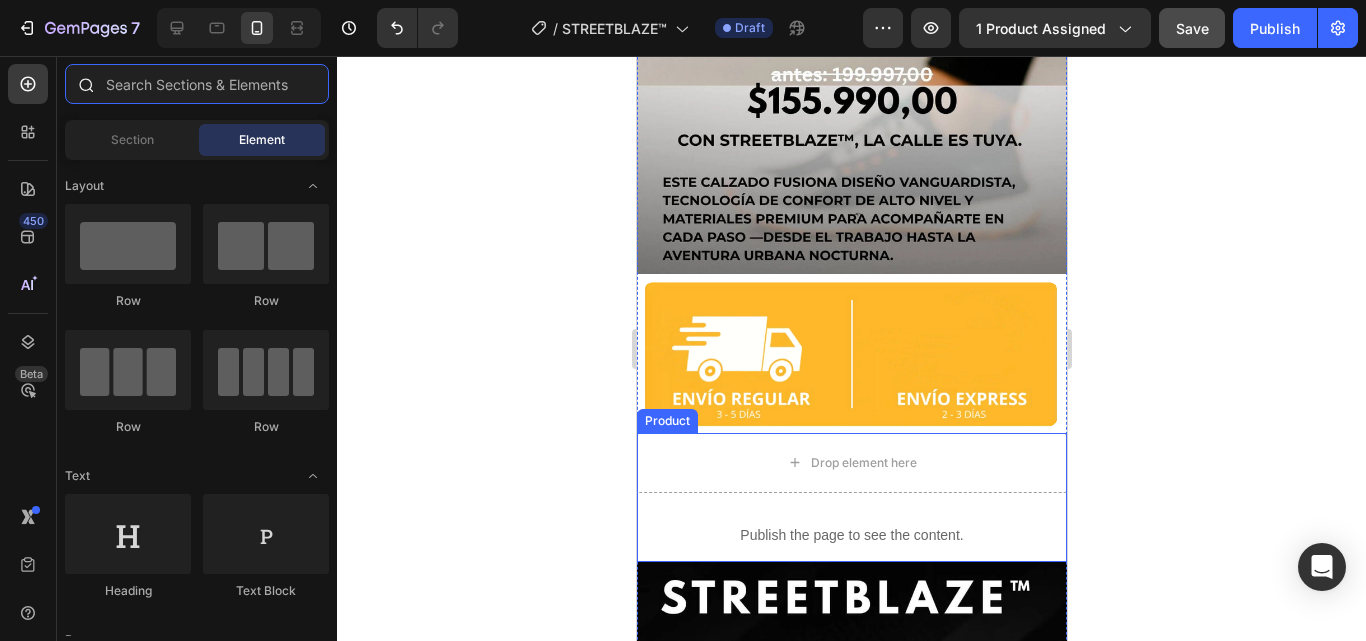 click at bounding box center (197, 84) 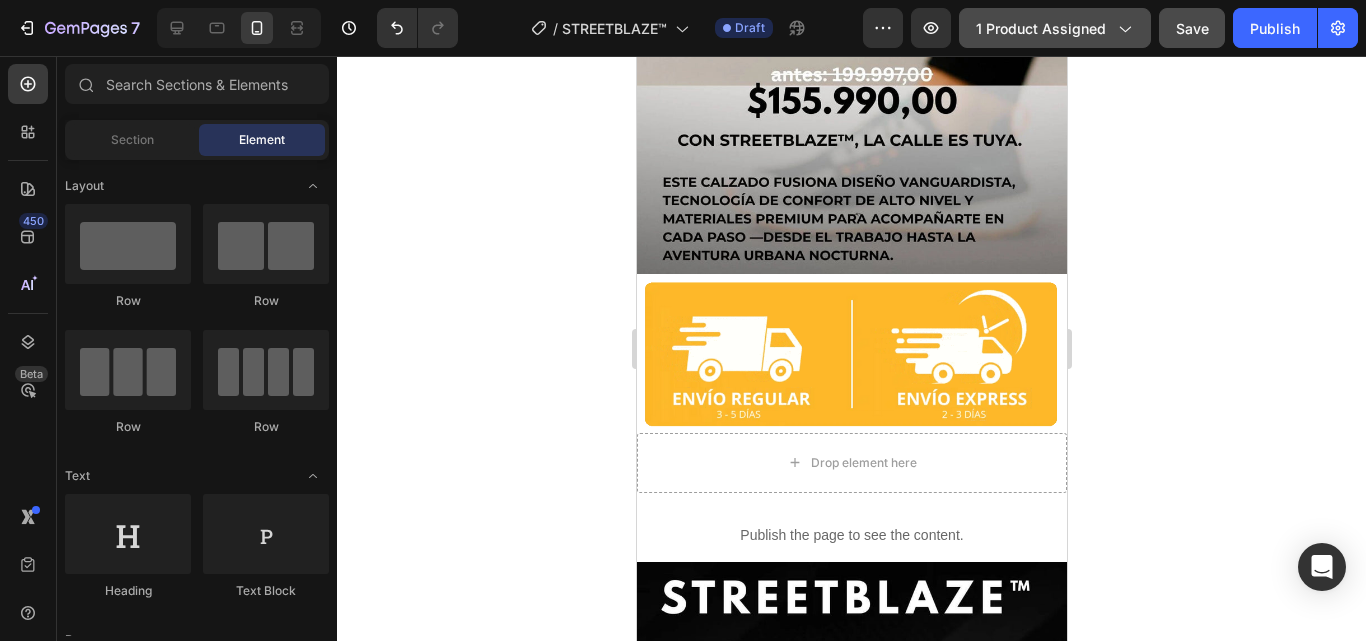 click on "1 product assigned" 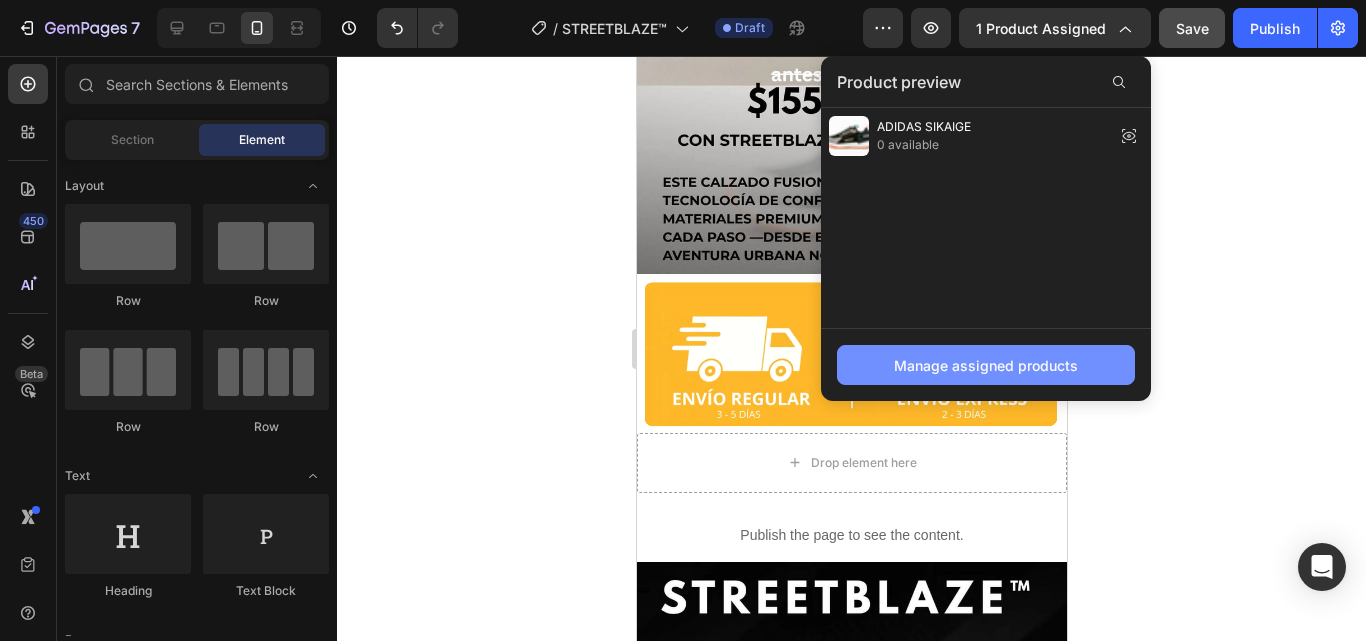 click on "Manage assigned products" at bounding box center (986, 365) 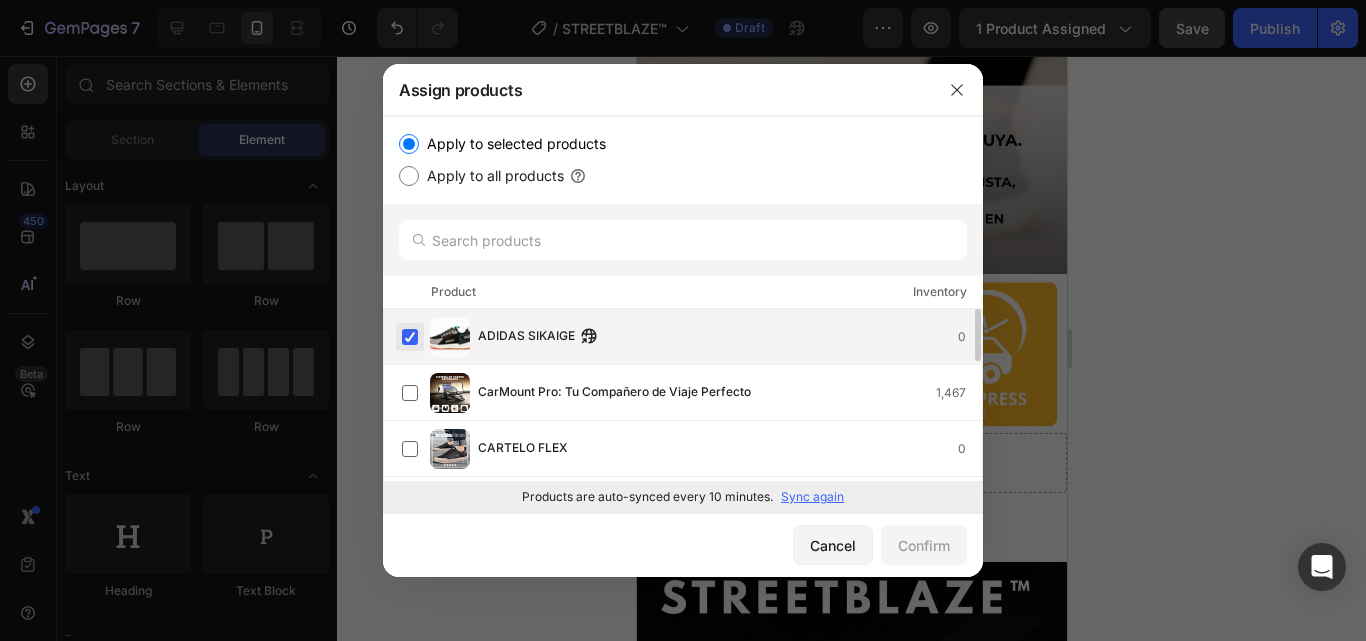 click at bounding box center [410, 337] 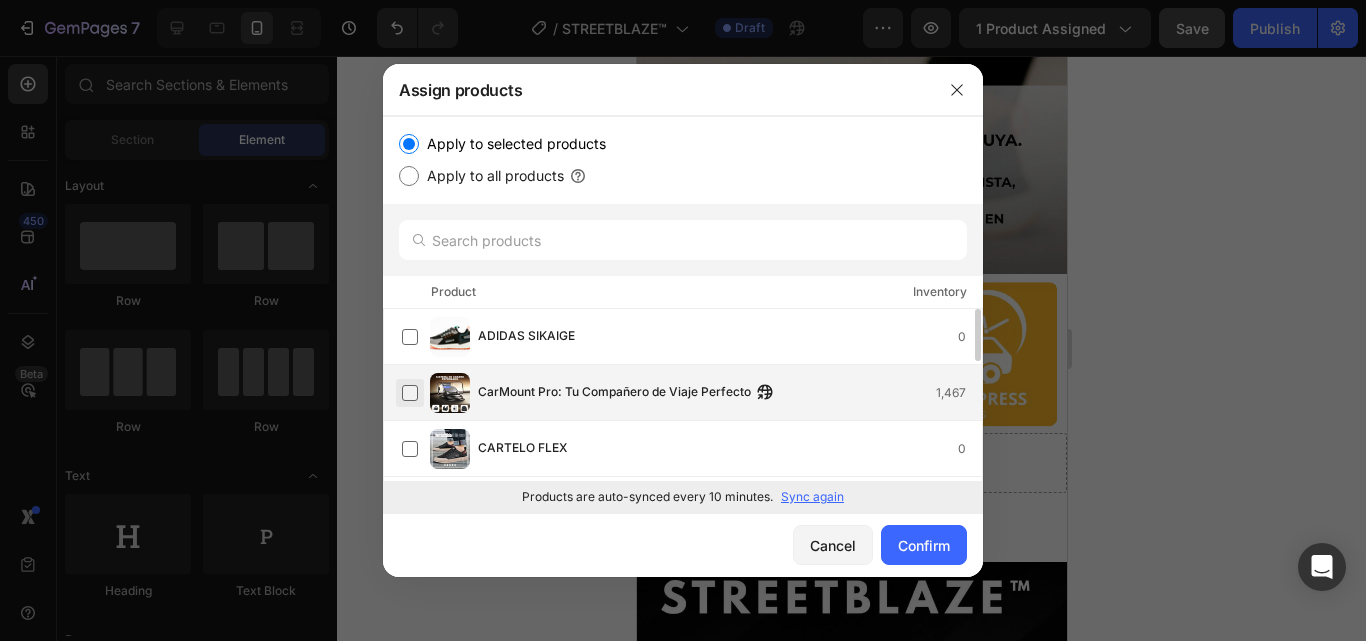 click at bounding box center [410, 393] 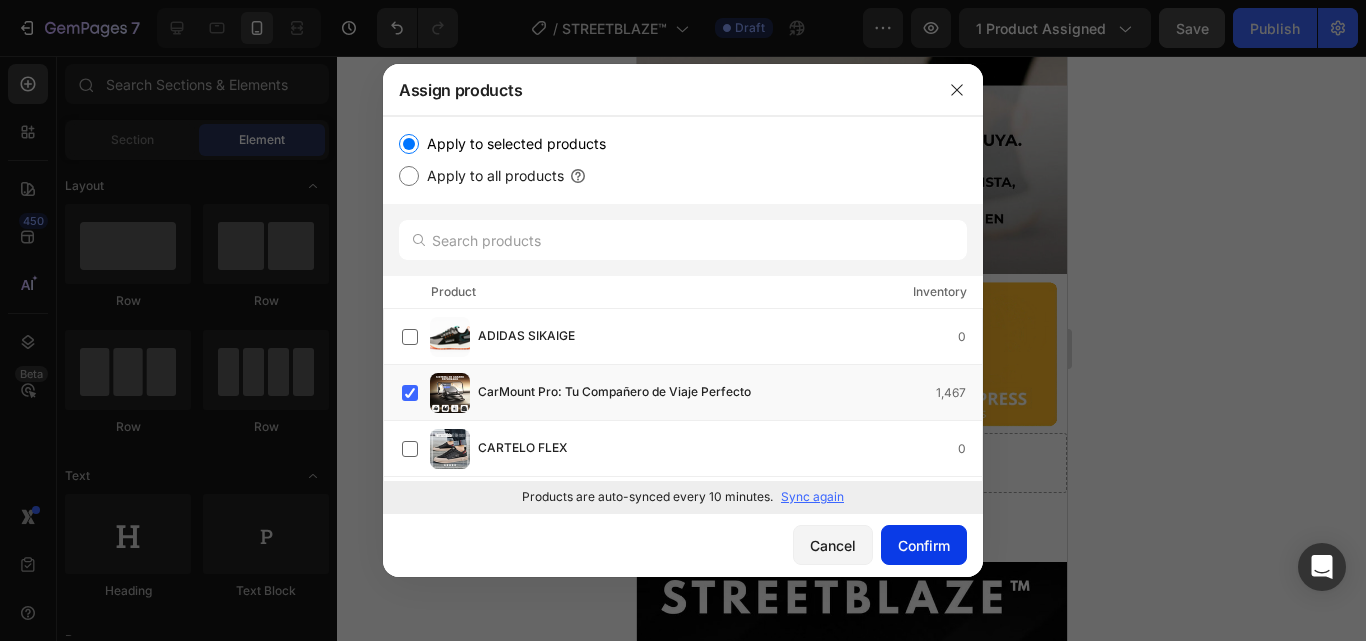 click on "Confirm" 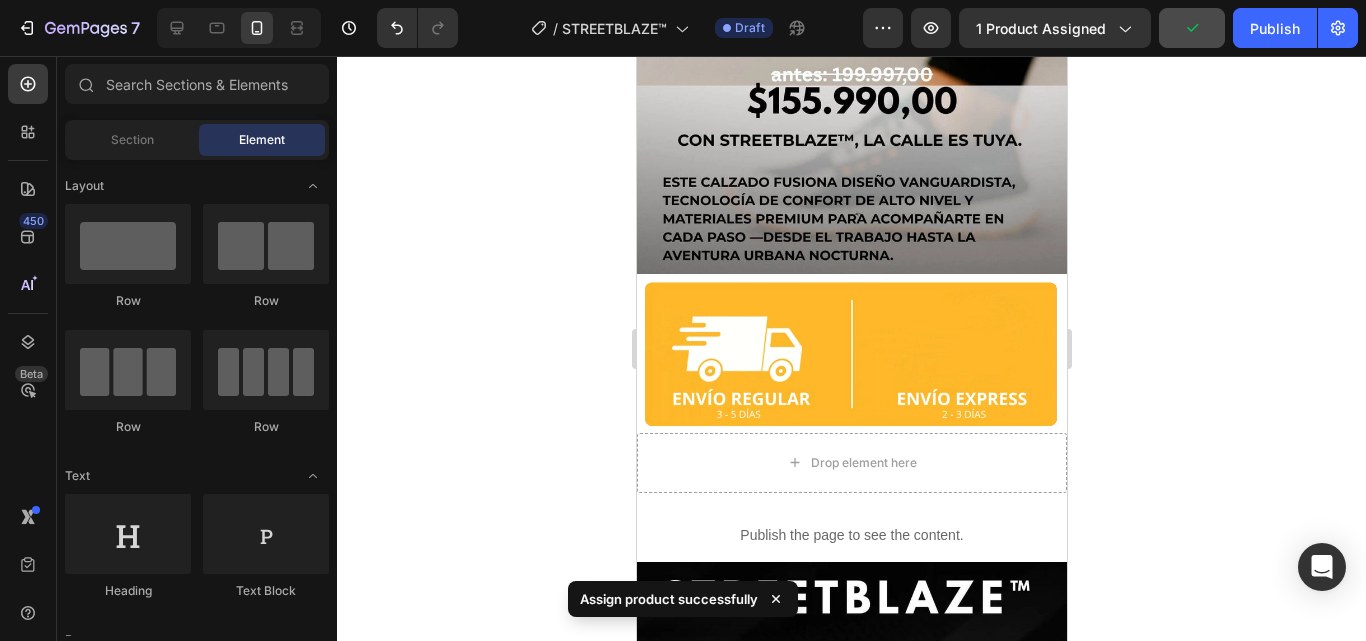 click 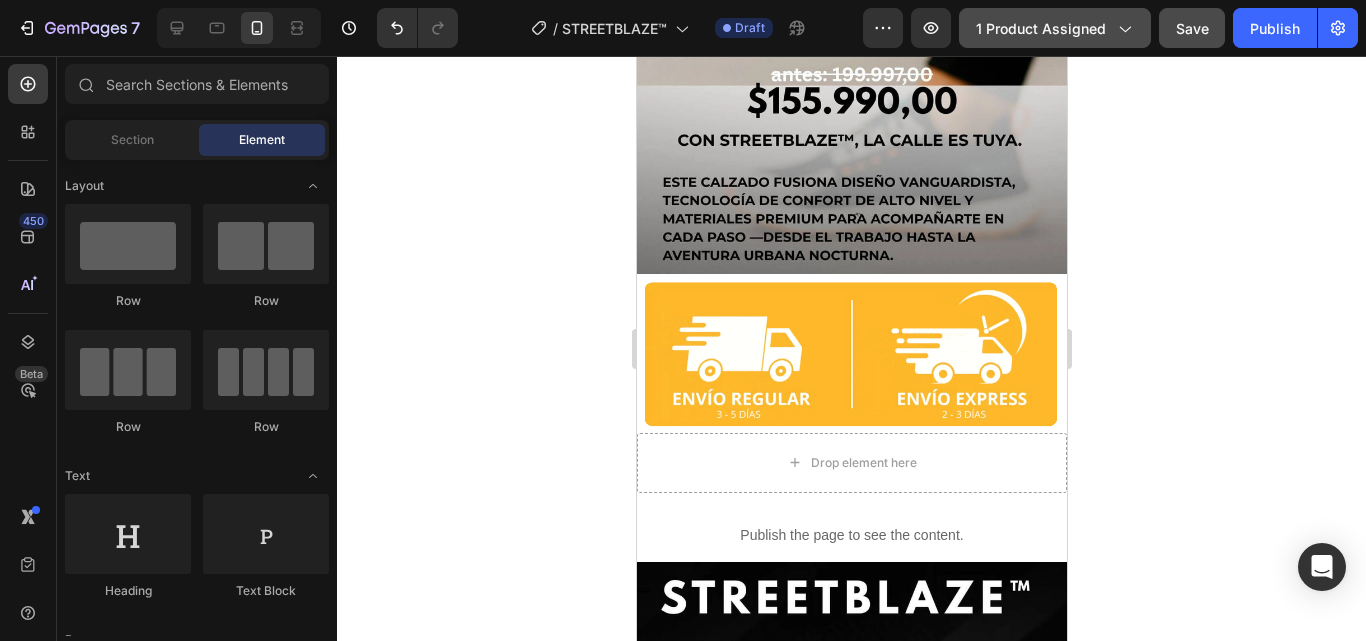 click on "1 product assigned" 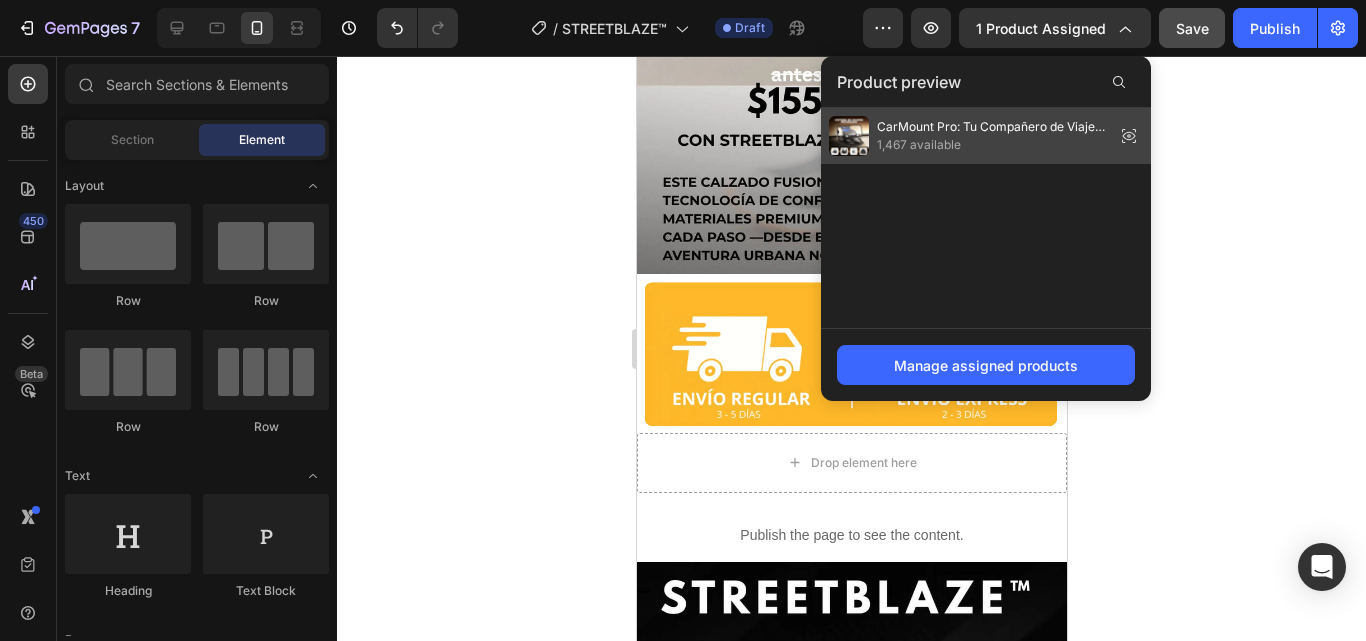 click 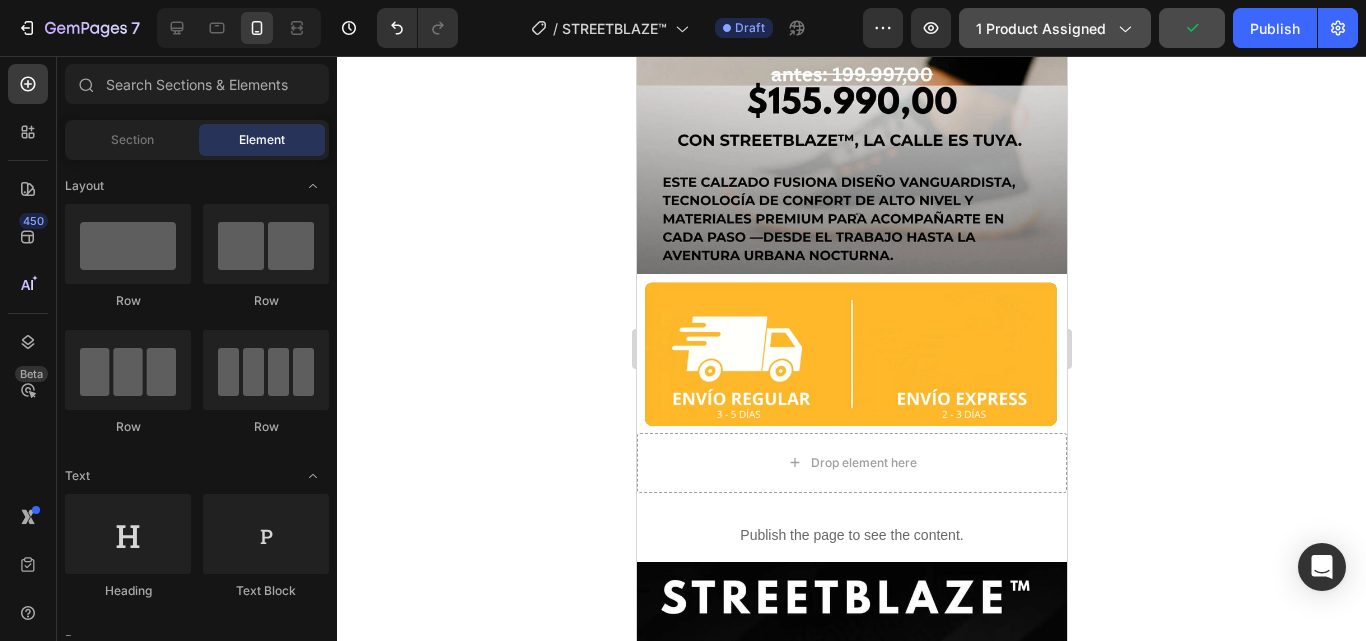 click on "1 product assigned" 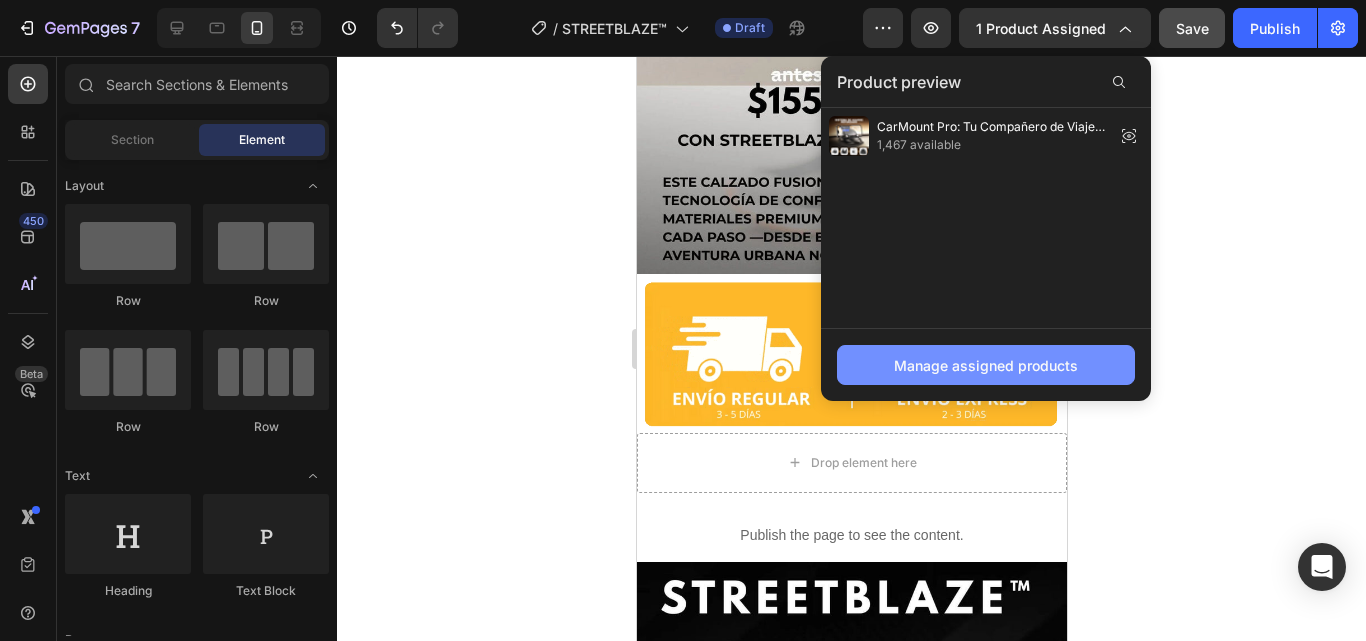 click on "Manage assigned products" at bounding box center (986, 365) 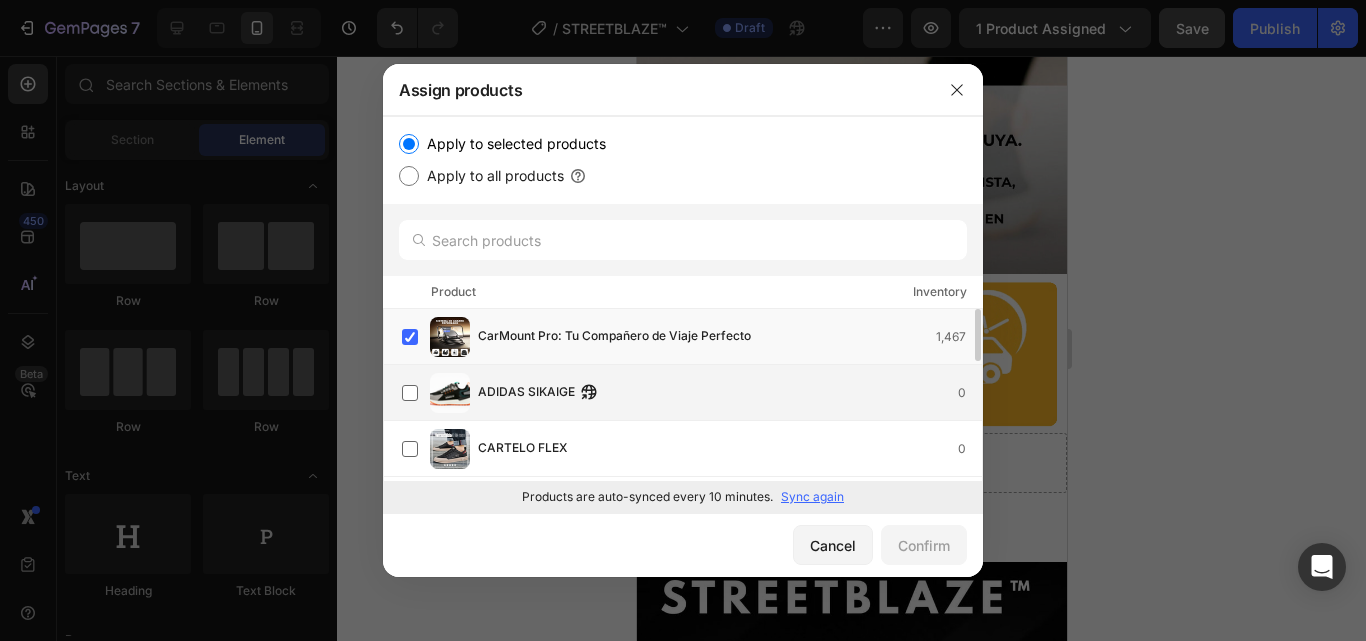 click on "ADIDAS SIKAIGE 0" at bounding box center (692, 393) 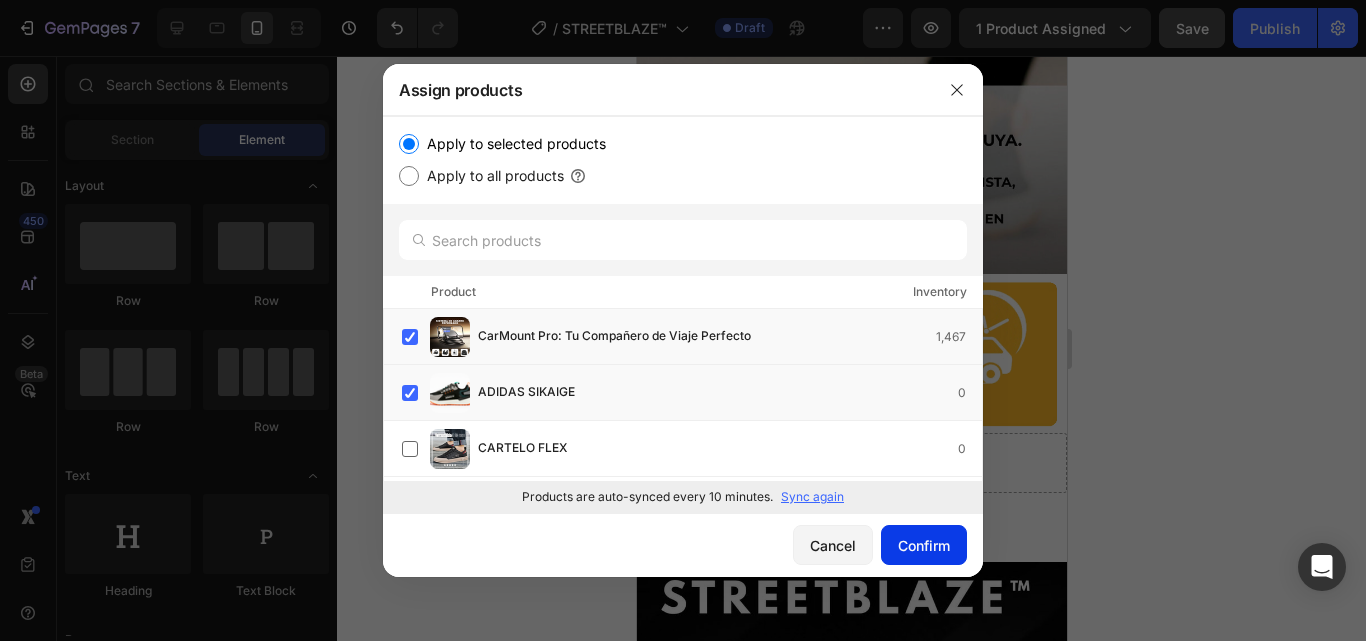 click on "Confirm" at bounding box center [924, 545] 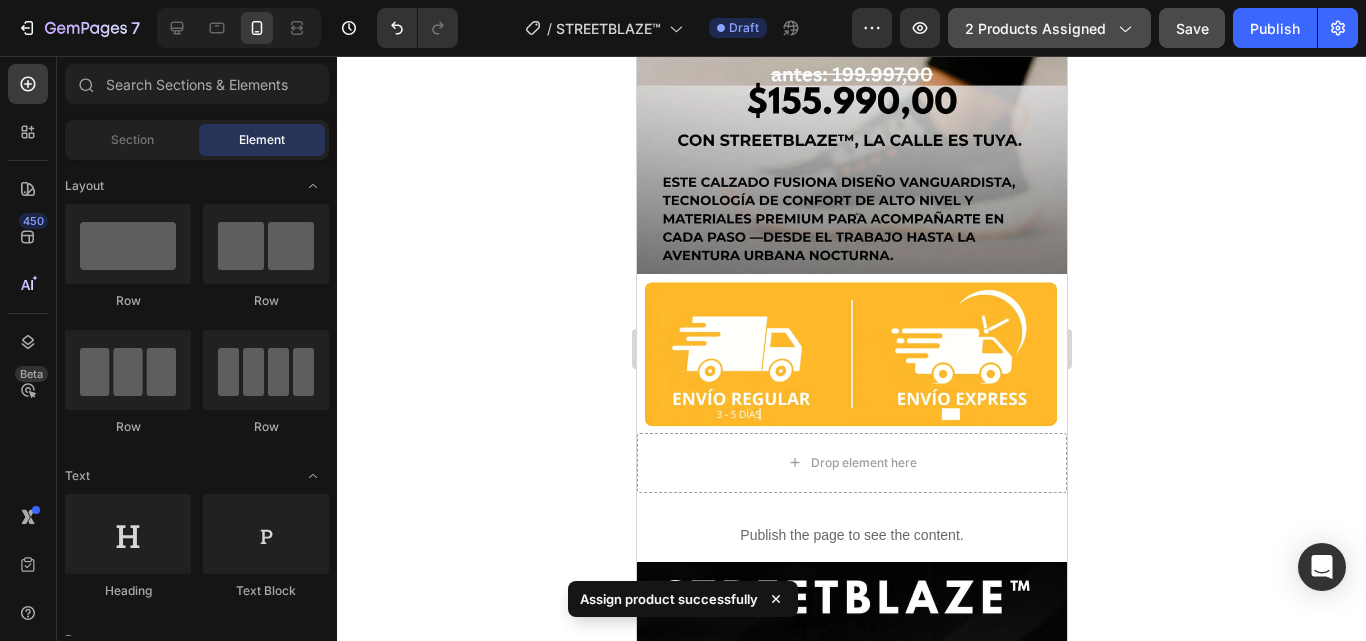 click on "2 products assigned" 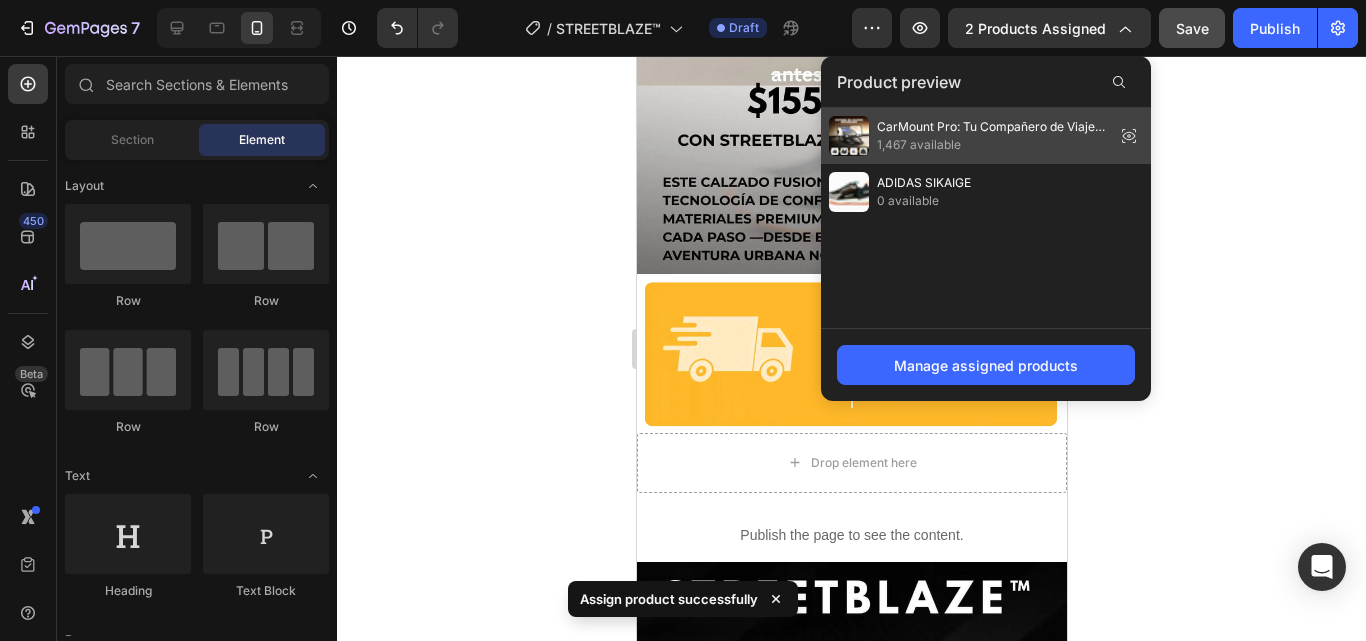 click 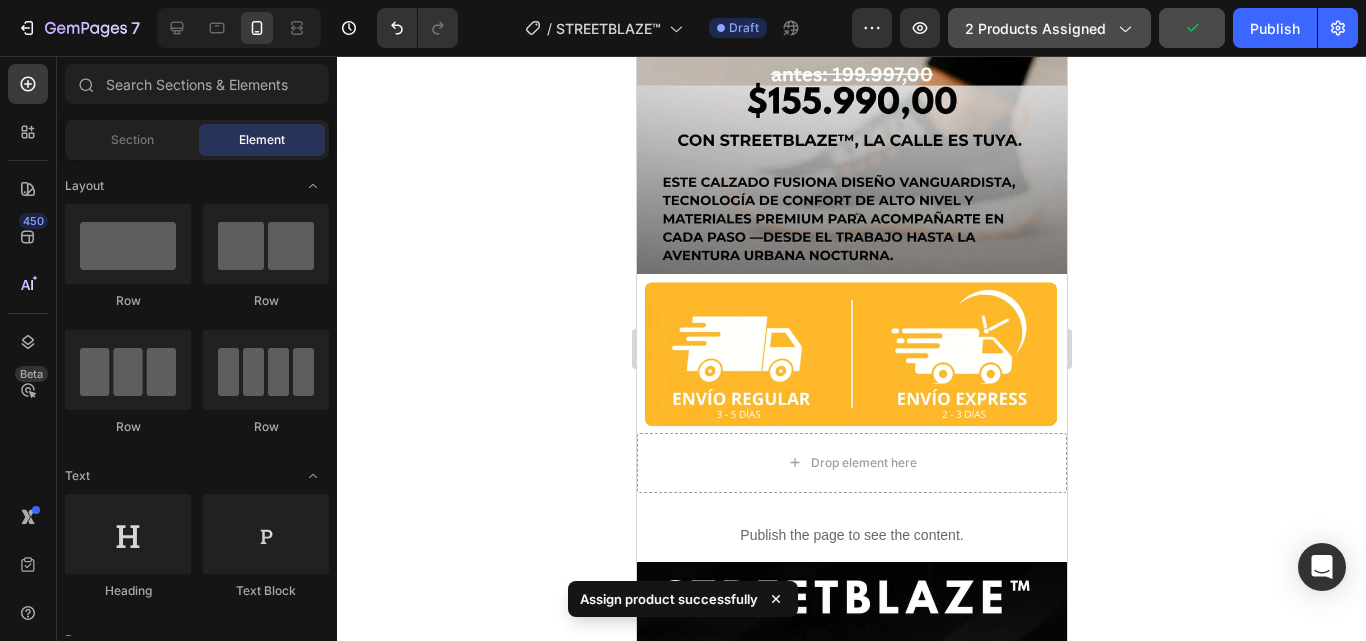 click on "2 products assigned" 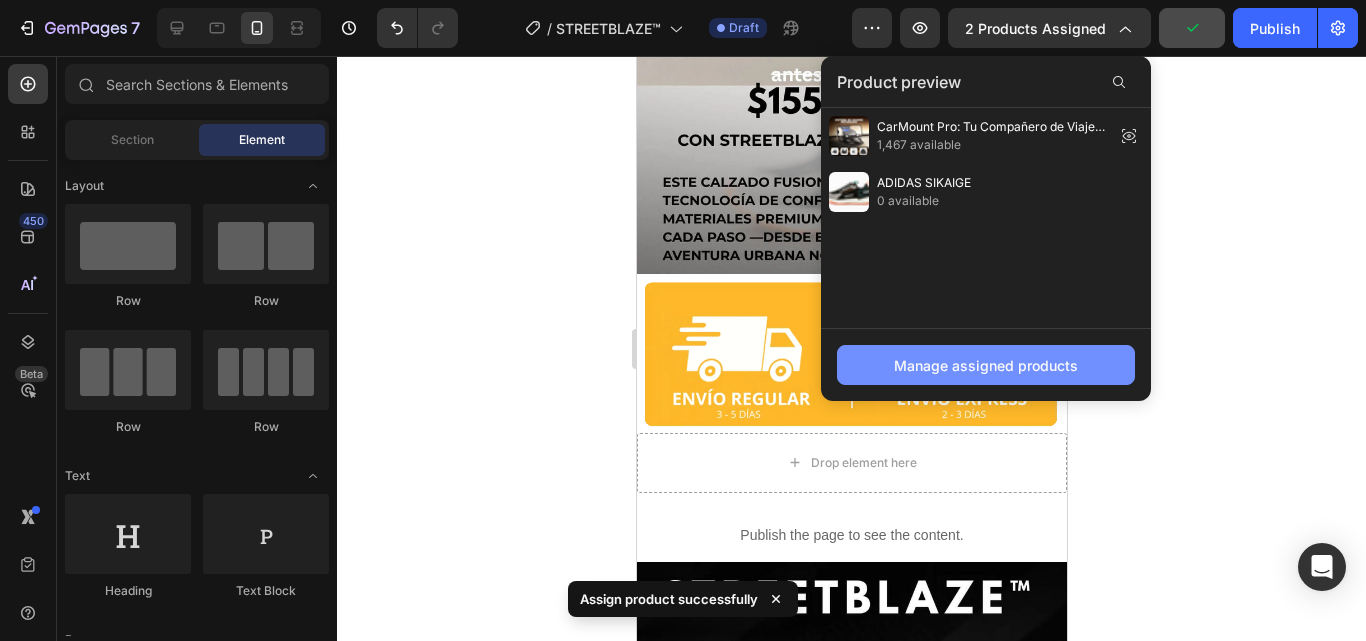 click on "Manage assigned products" at bounding box center [986, 365] 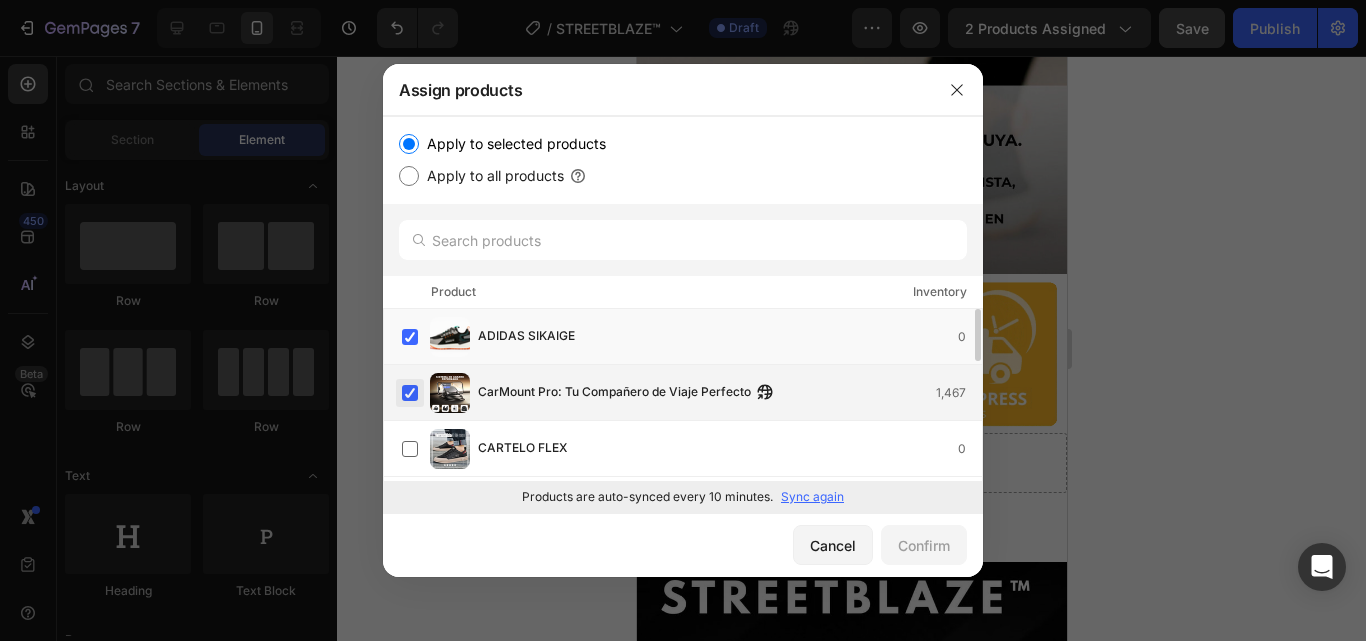 click at bounding box center (410, 393) 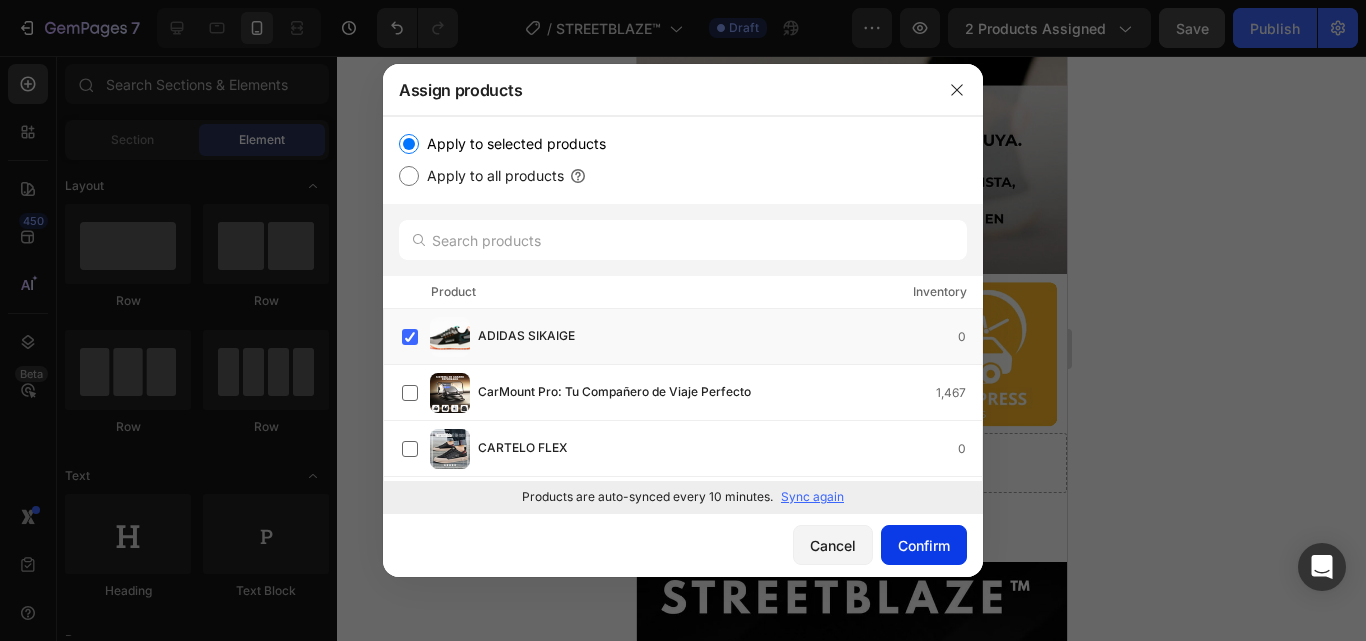 click on "Confirm" 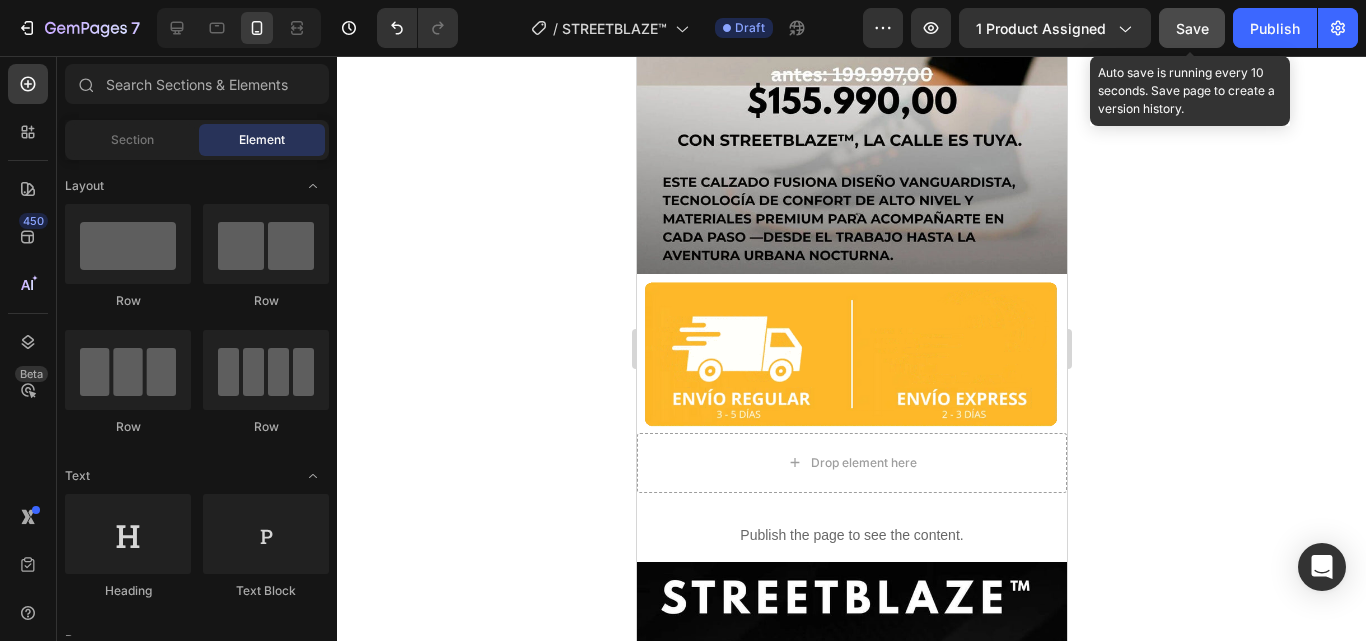 click on "Save" 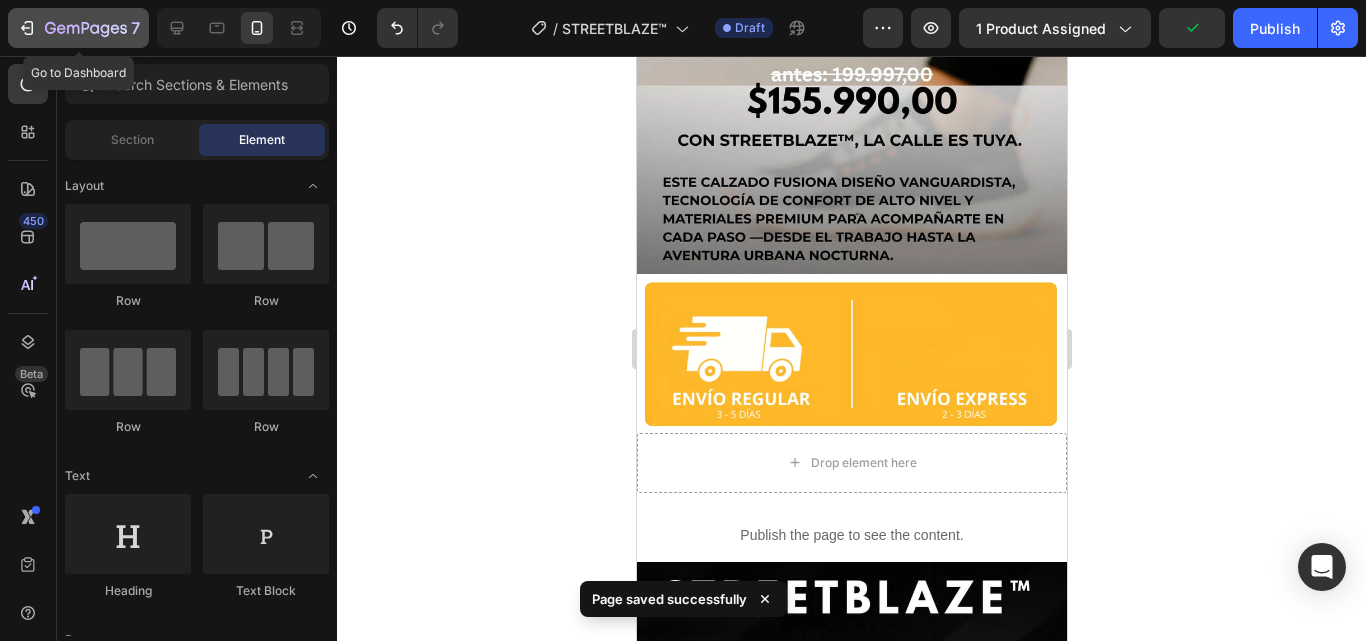 click 